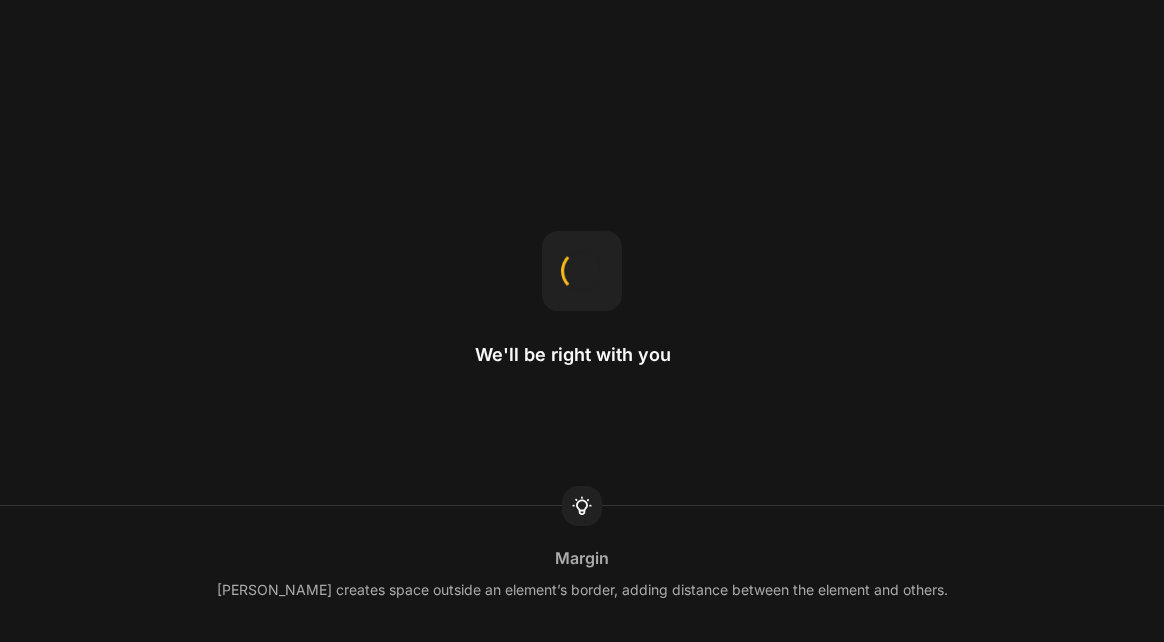 scroll, scrollTop: 0, scrollLeft: 0, axis: both 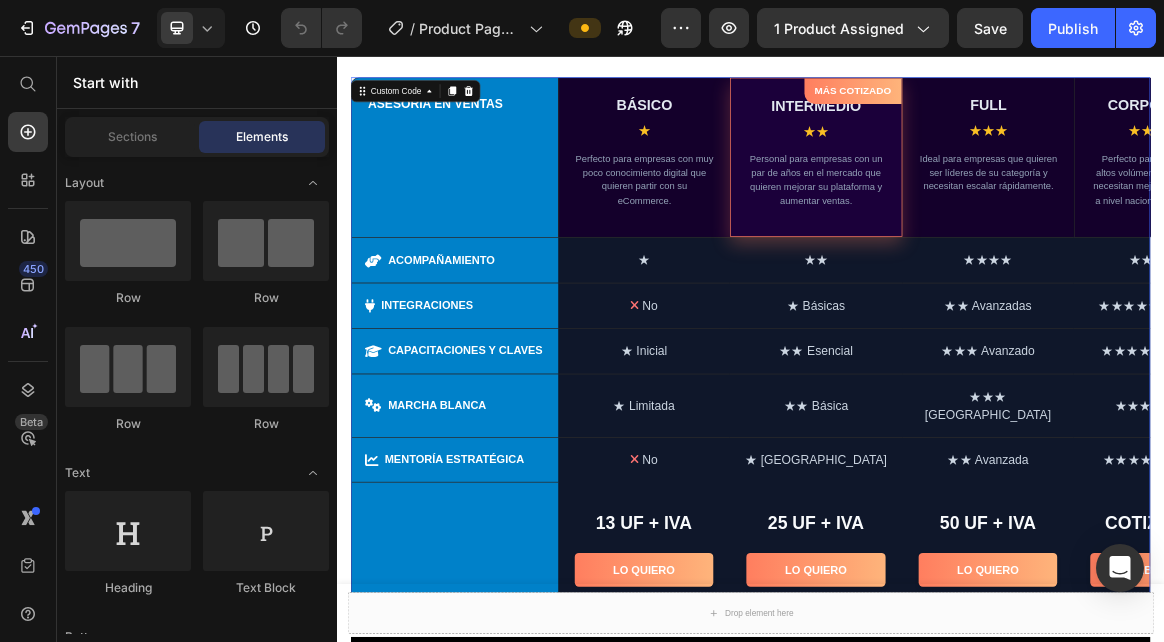 click on "CAPACITACIONES Y CLAVES" at bounding box center [508, 484] 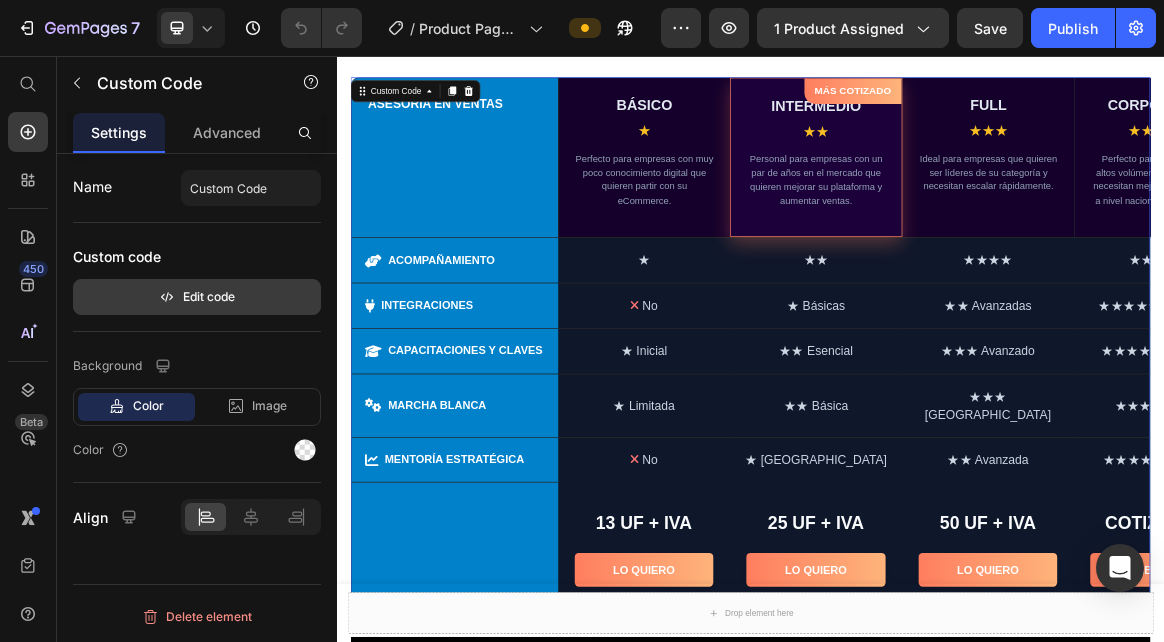 click on "Edit code" at bounding box center (197, 297) 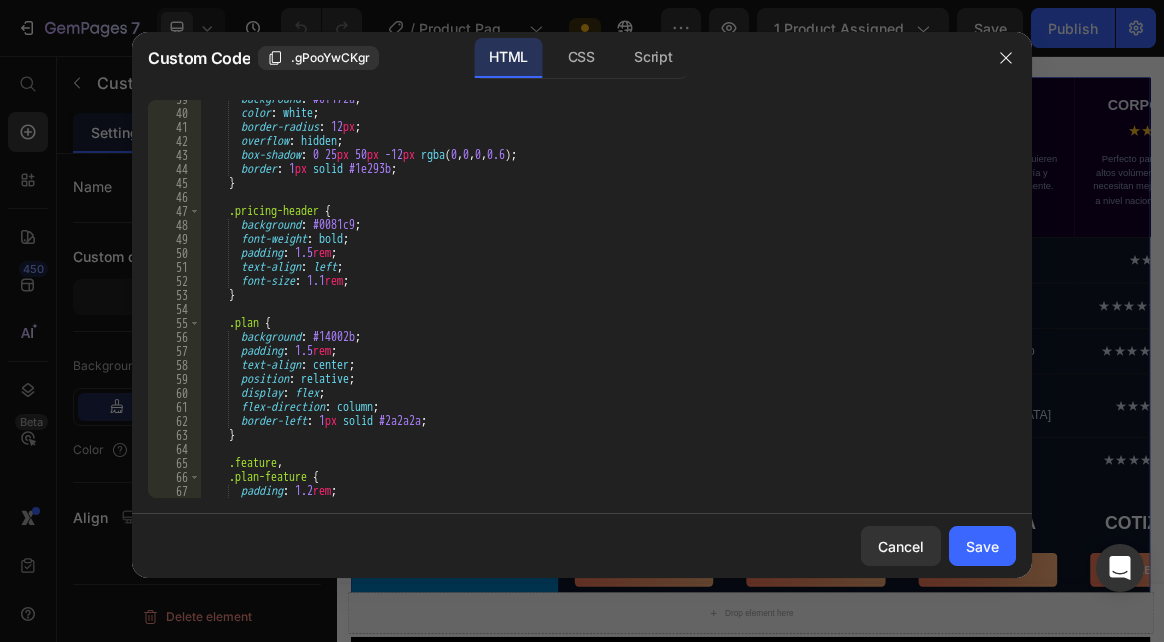 scroll, scrollTop: 540, scrollLeft: 0, axis: vertical 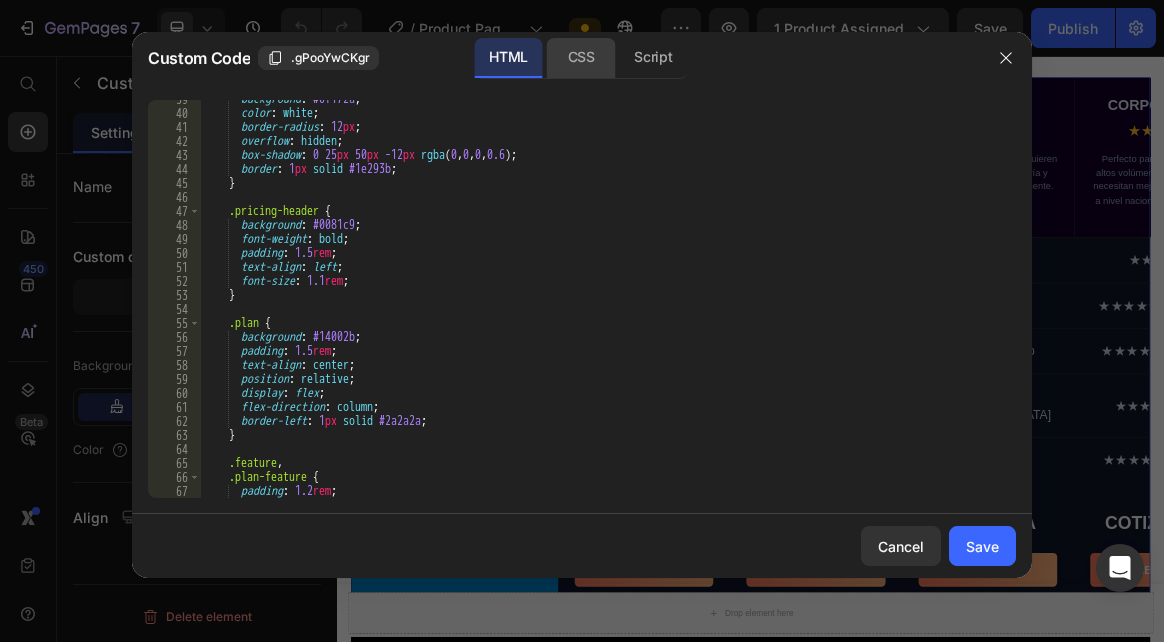 click on "CSS" 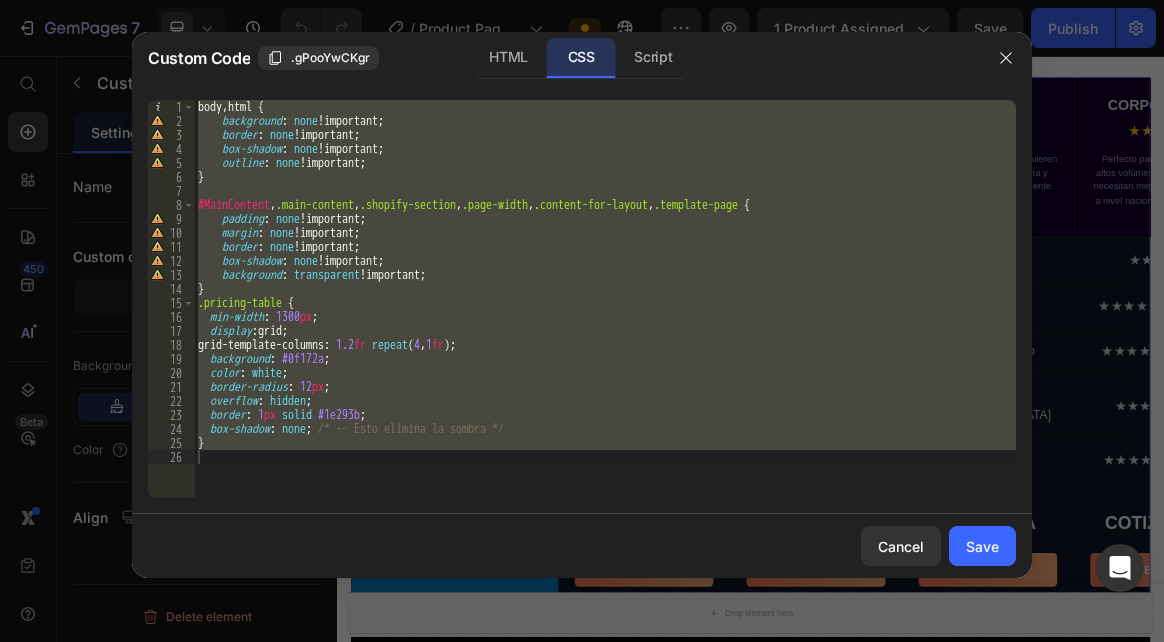 click on "body ,  html   {      background :   none  !important ;      border :   none  !important ;      box-shadow :   none  !important ;      outline :   none  !important ; } #MainContent ,  .main-content ,  .shopify-section ,  .page-width ,  .content-for-layout ,  .template-page   {      padding :   none  !important ;      margin :   none  !important ;      border :   none  !important ;      box-shadow :   none  !important ;      background :   transparent  !important ; } .pricing-table   {    min-width :   1300 px ;    display :  grid ;   grid-template-columns :   1.2 fr   repeat ( 4 ,  1 fr ) ;    background :   #0f172a ;    color :   [PERSON_NAME] ;    border-radius :   12 px ;    overflow :   hidden ;    border :   1 px   solid   #1e293b ;    box-shadow :   none ;   /* ← Esto elimina la sombra */ }" at bounding box center [605, 299] 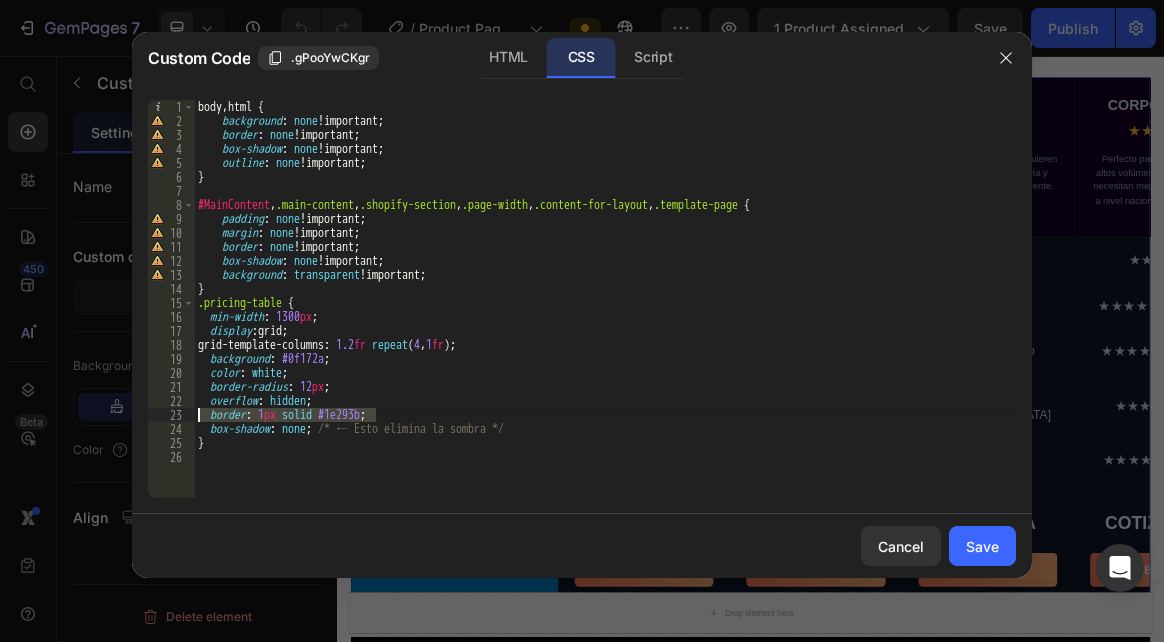 drag, startPoint x: 379, startPoint y: 414, endPoint x: 181, endPoint y: 412, distance: 198.0101 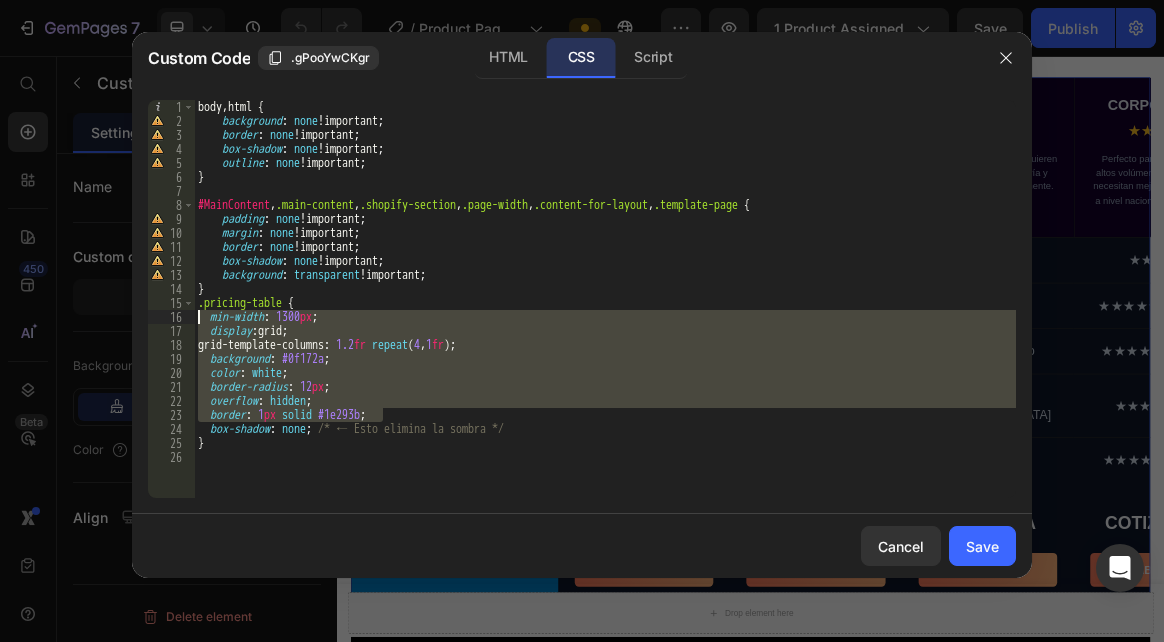 drag, startPoint x: 419, startPoint y: 412, endPoint x: 181, endPoint y: 316, distance: 256.63202 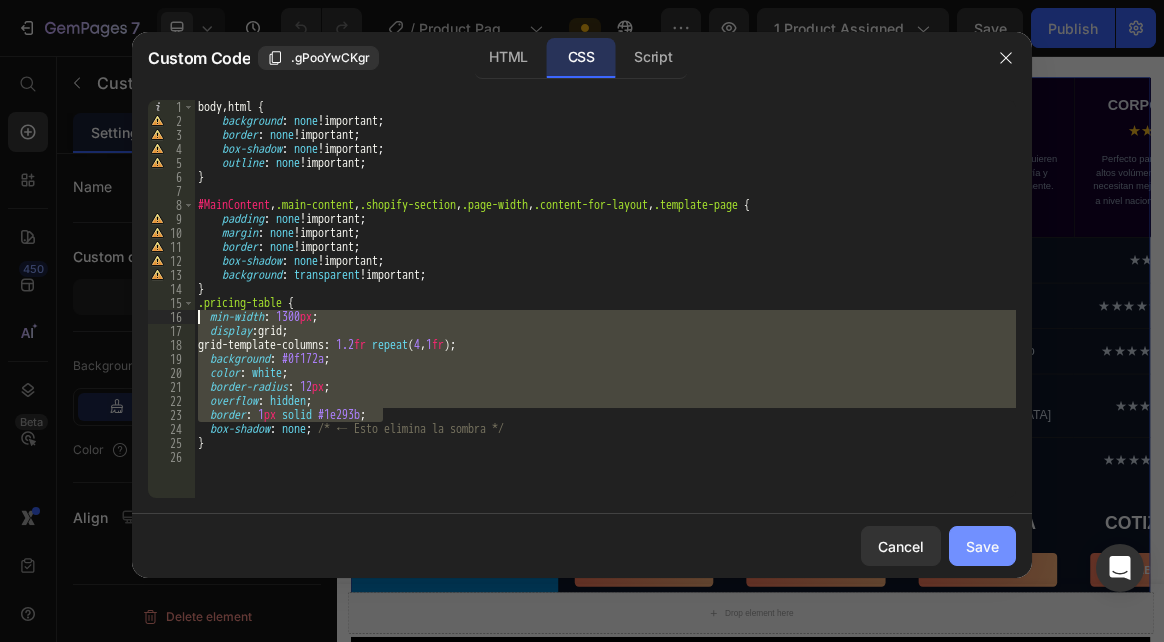 click on "Save" at bounding box center (982, 546) 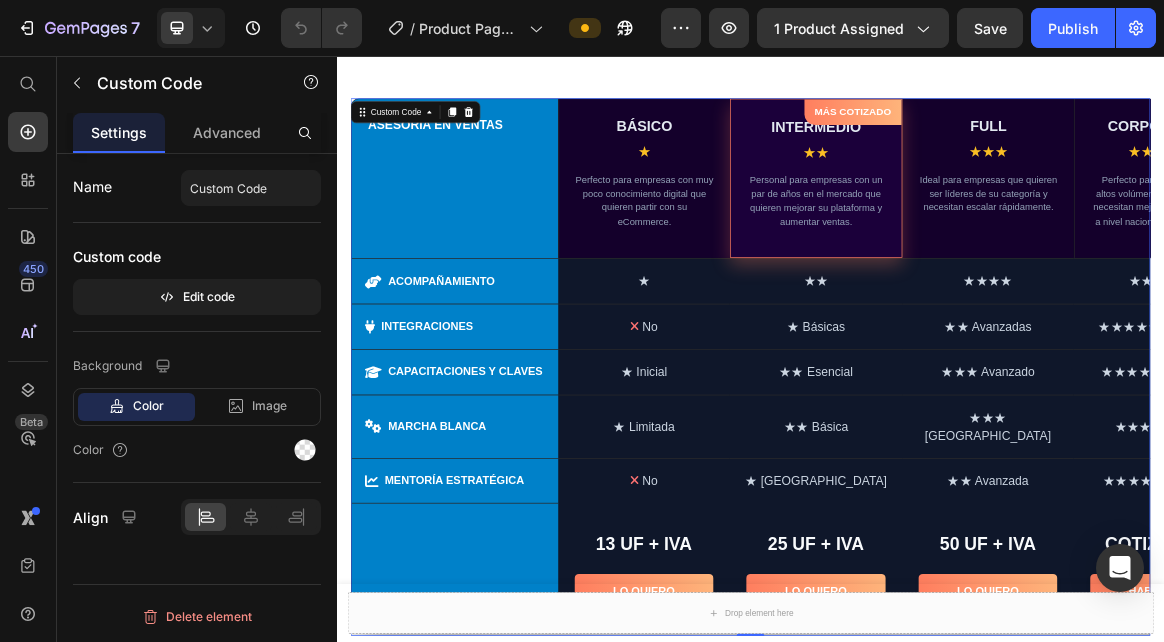 scroll, scrollTop: 1300, scrollLeft: 0, axis: vertical 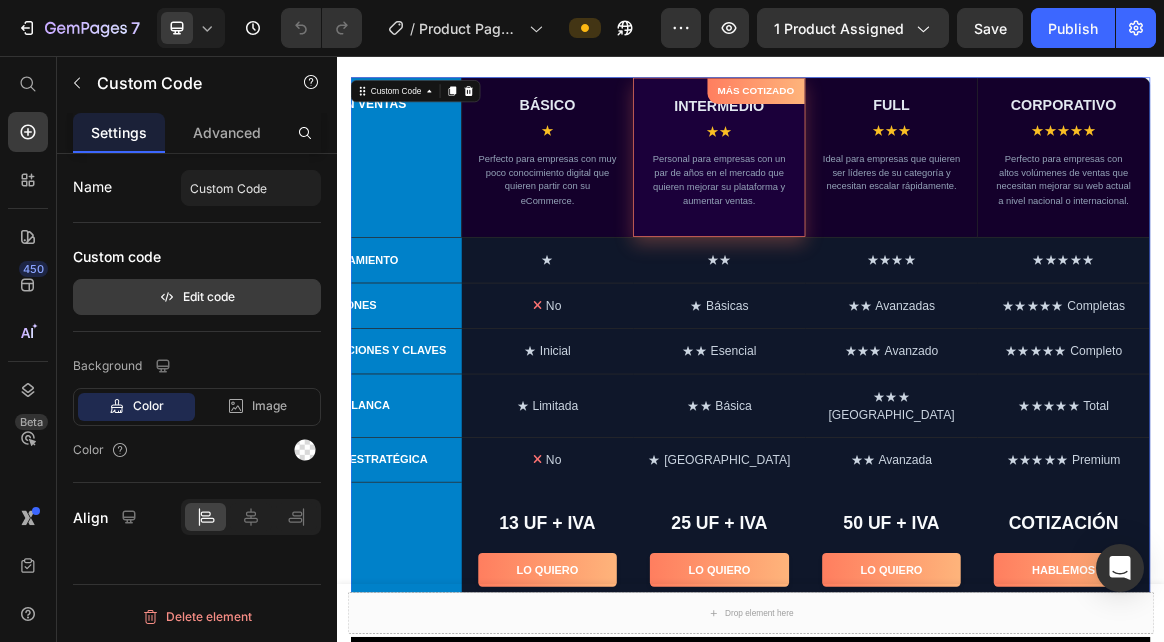click on "Edit code" at bounding box center (197, 297) 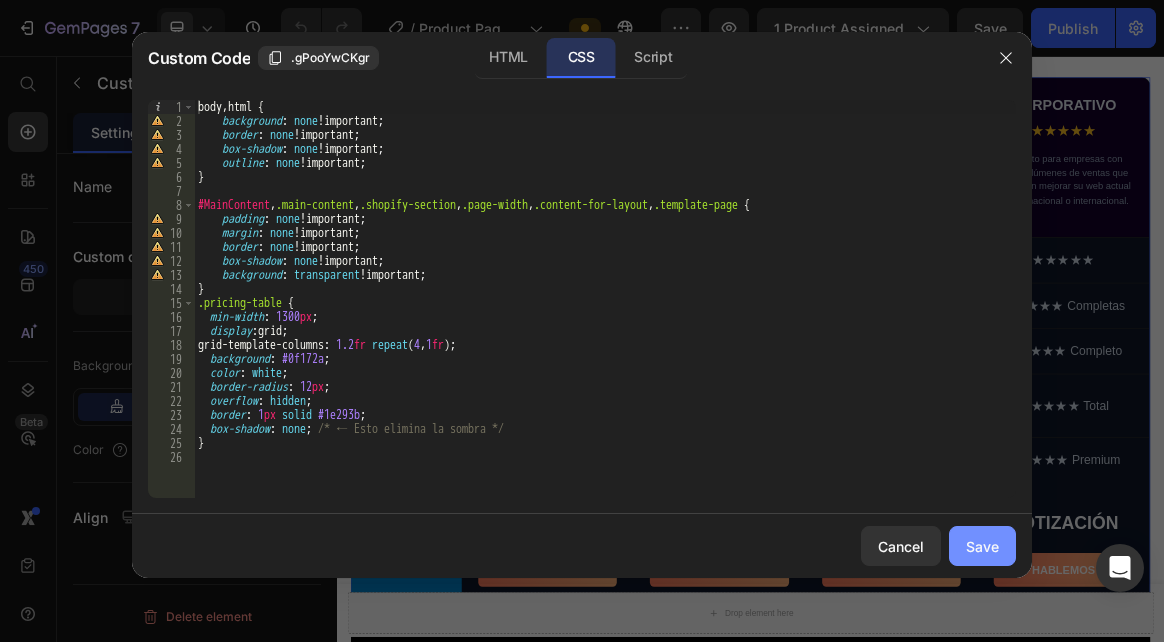 click on "Save" at bounding box center (982, 546) 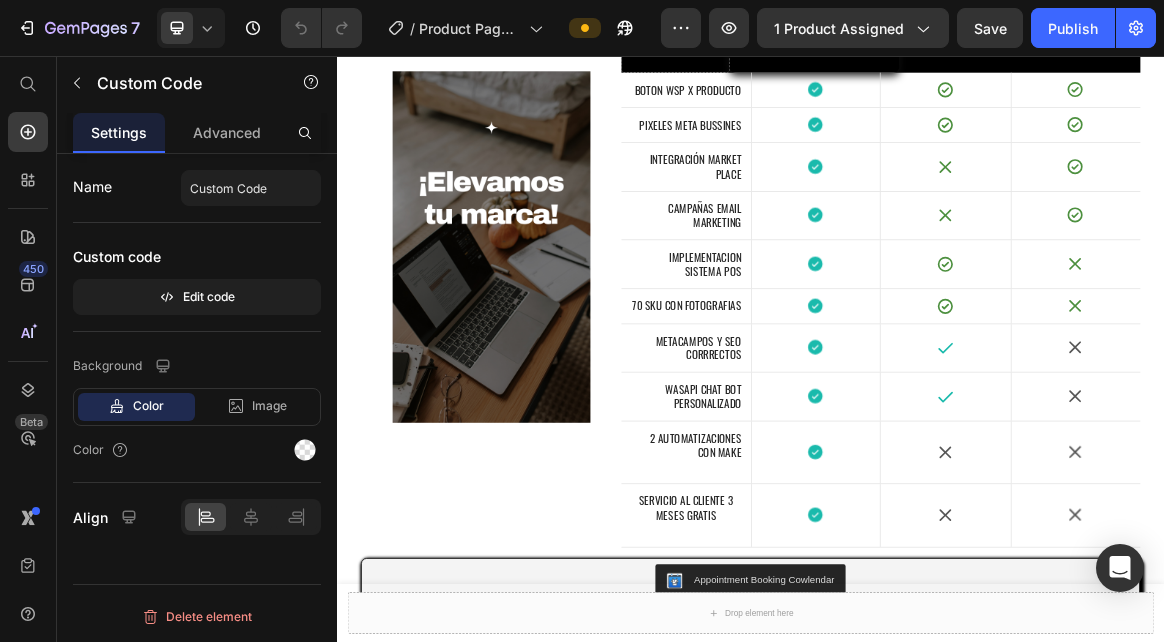 scroll, scrollTop: 0, scrollLeft: 0, axis: both 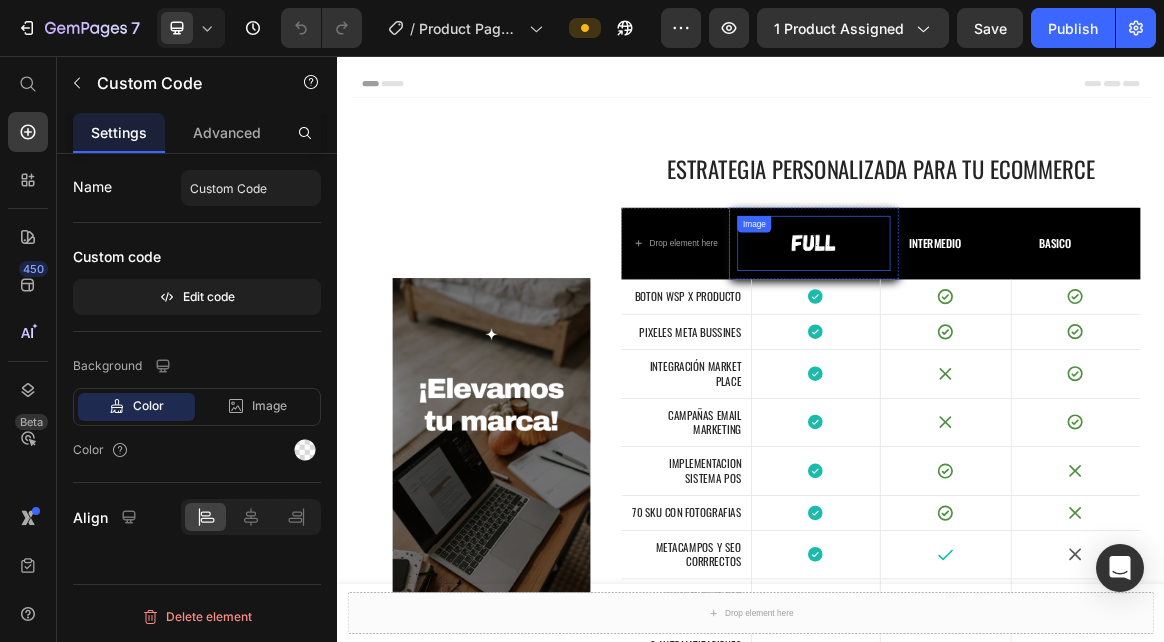 click at bounding box center (1029, 328) 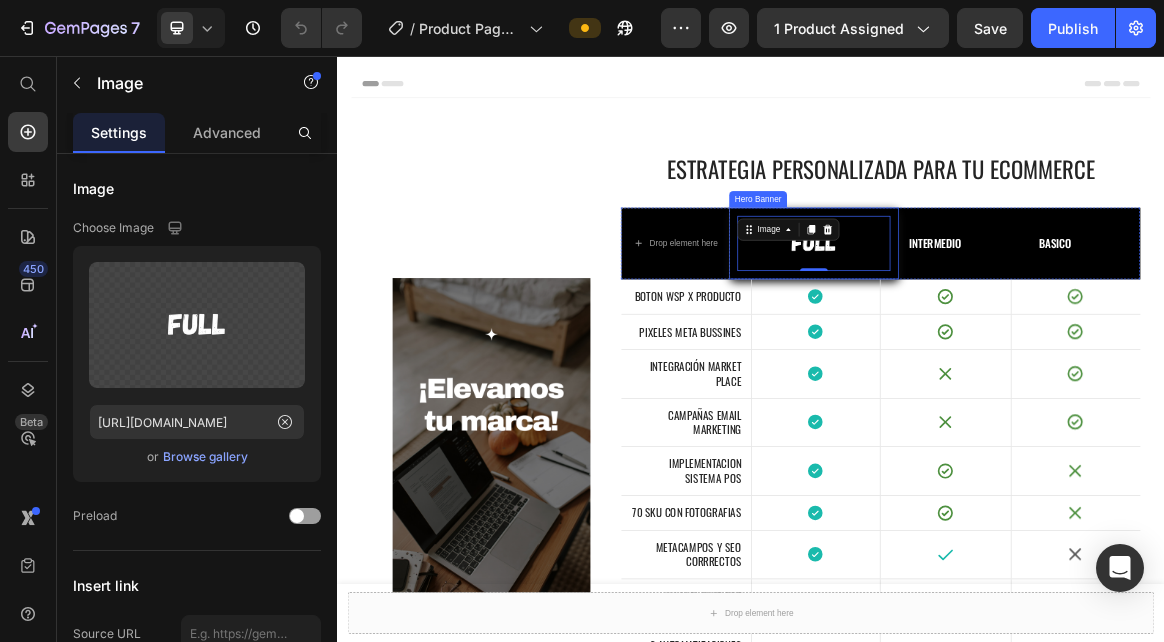 click on "Image   0" at bounding box center (1029, 328) 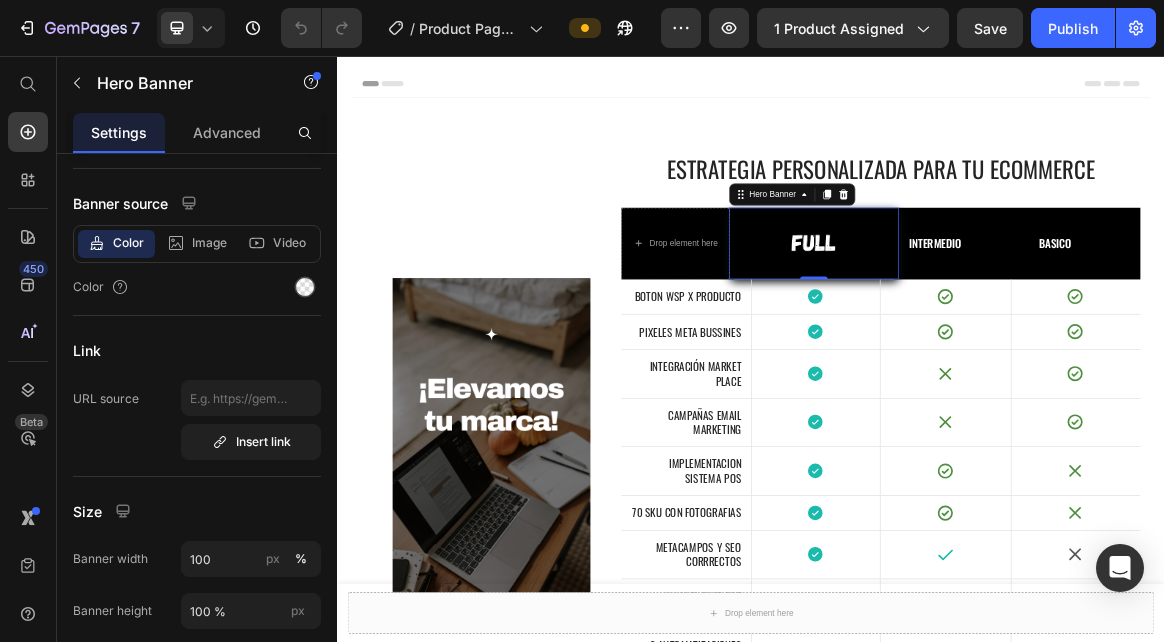 scroll, scrollTop: 0, scrollLeft: 0, axis: both 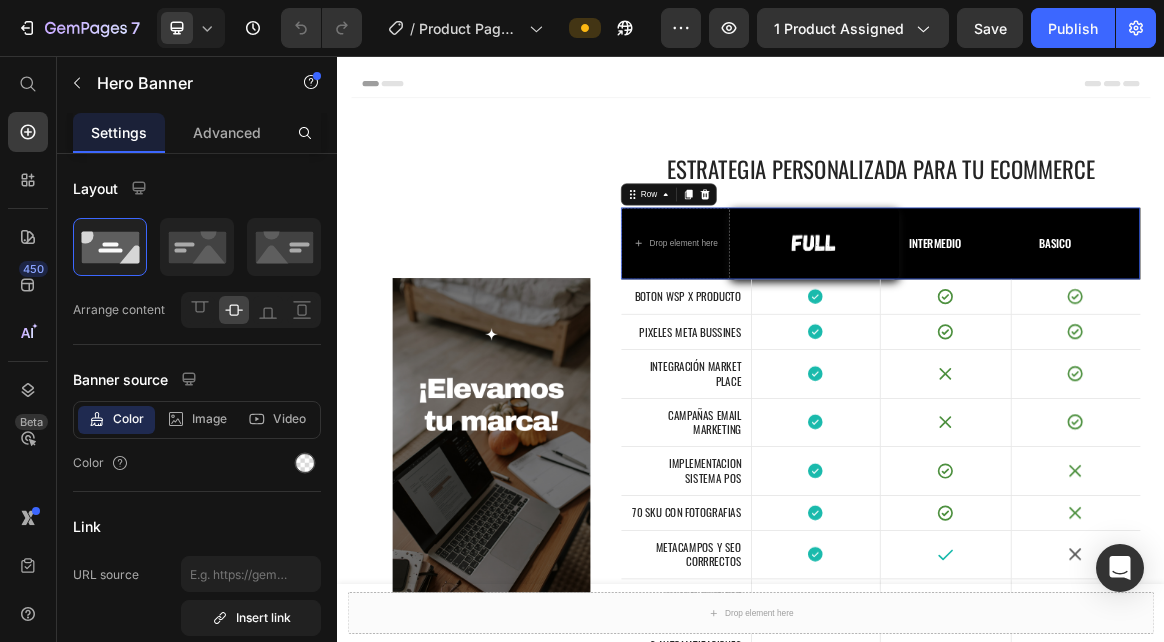 click on "intermedio Text Block" at bounding box center [1204, 328] 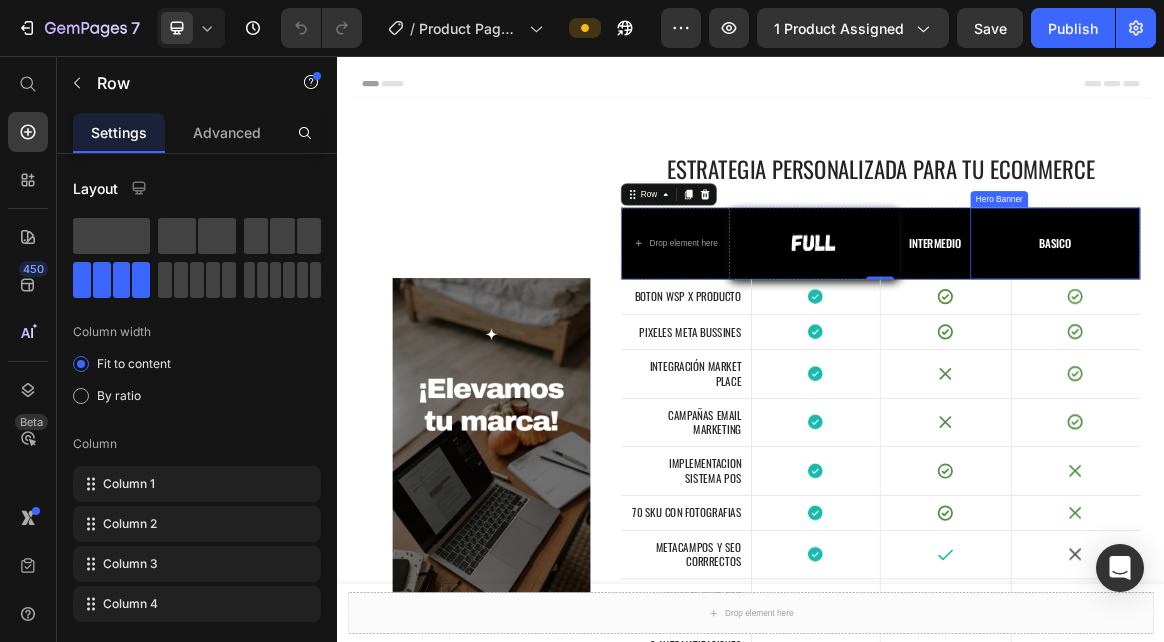 click at bounding box center (1379, 328) 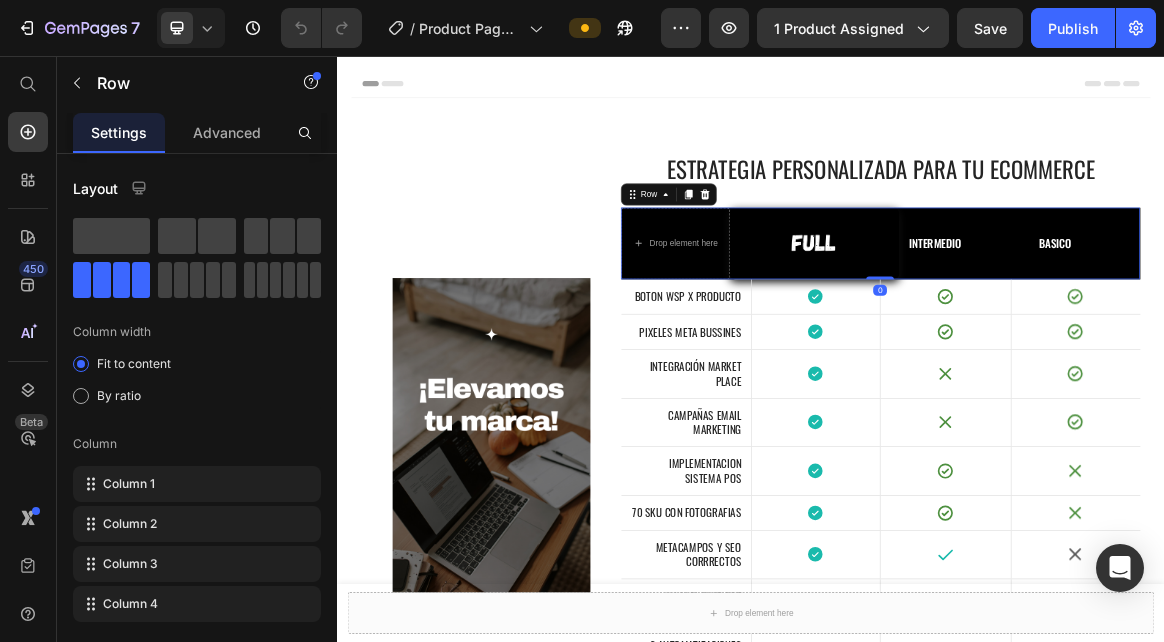 click on "intermedio Text Block" at bounding box center [1204, 328] 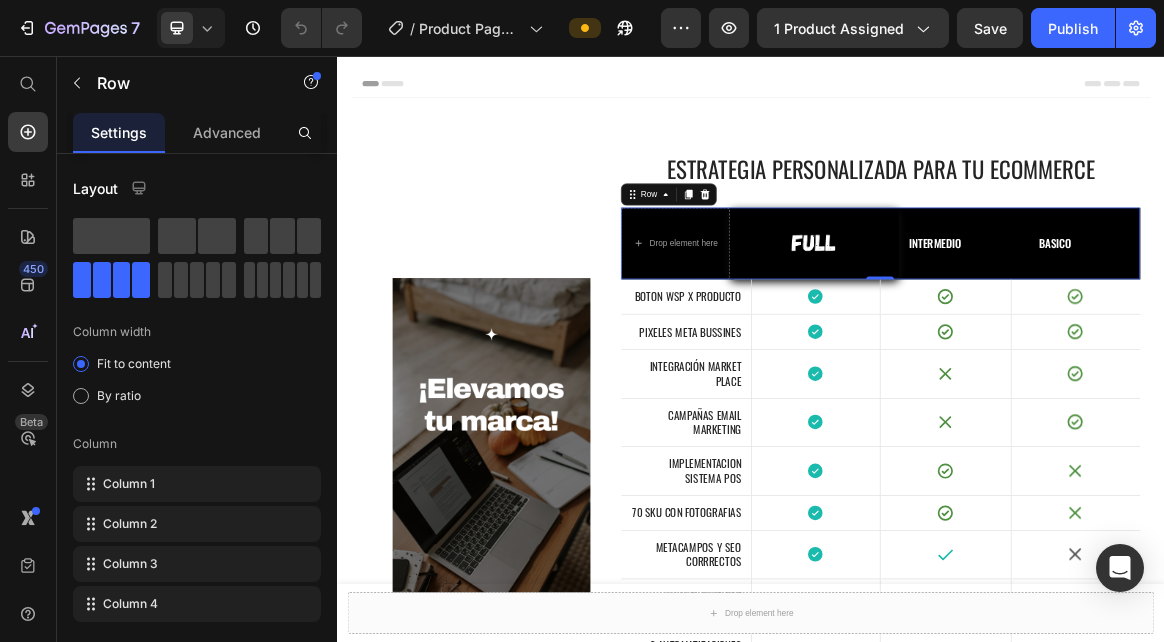 click on "intermedio Text Block" at bounding box center (1204, 328) 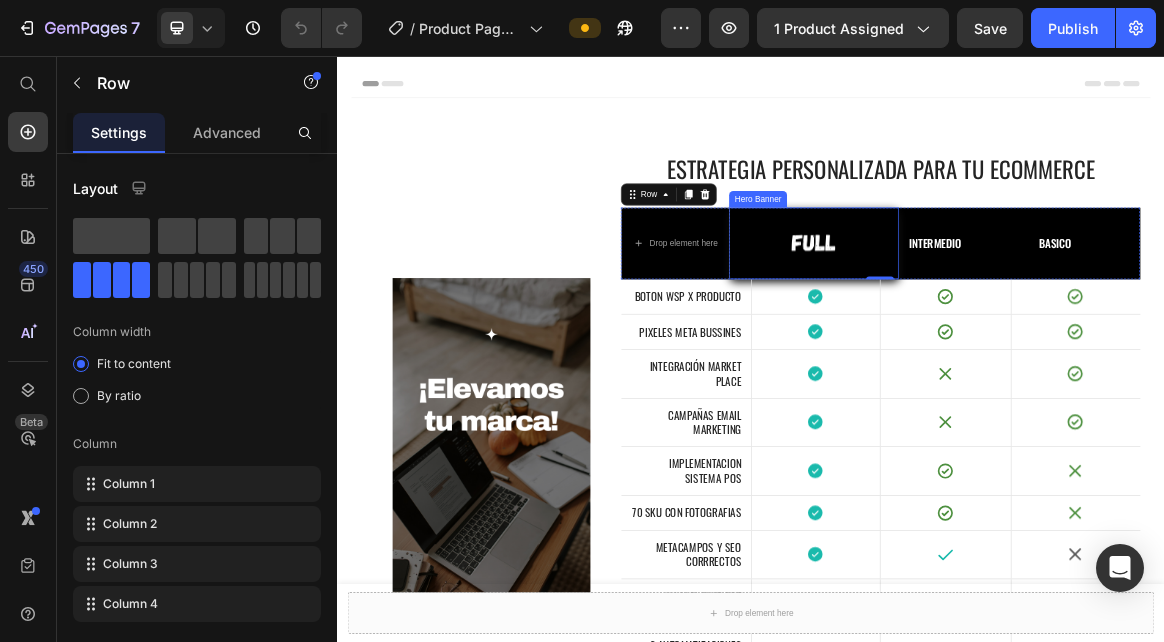 click on "Image" at bounding box center (1029, 328) 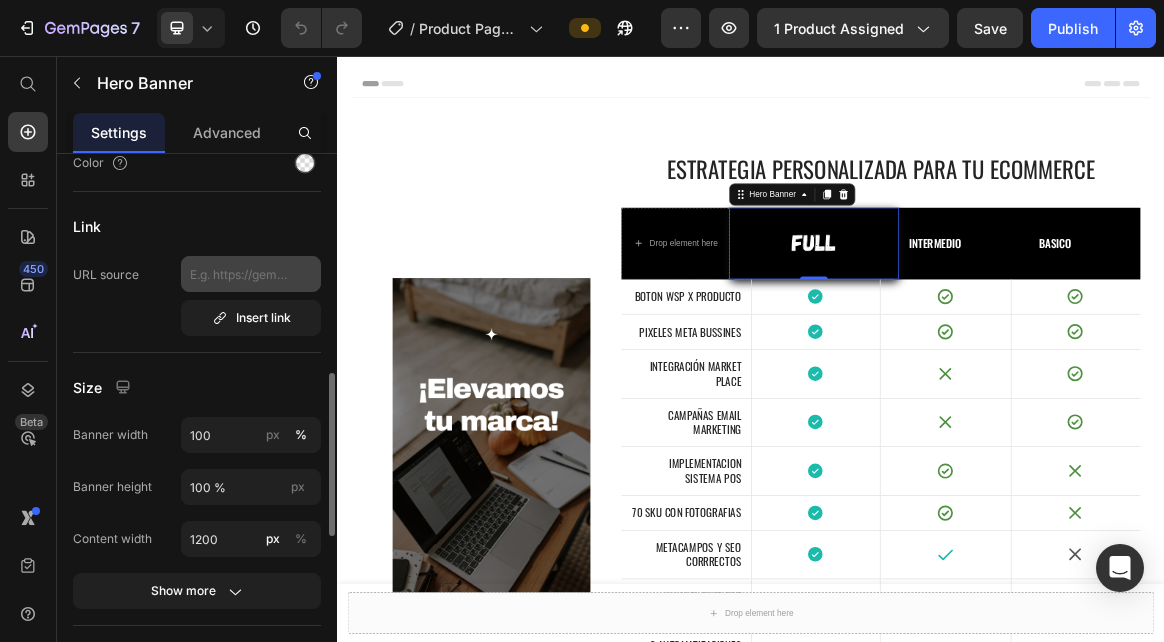 scroll, scrollTop: 400, scrollLeft: 0, axis: vertical 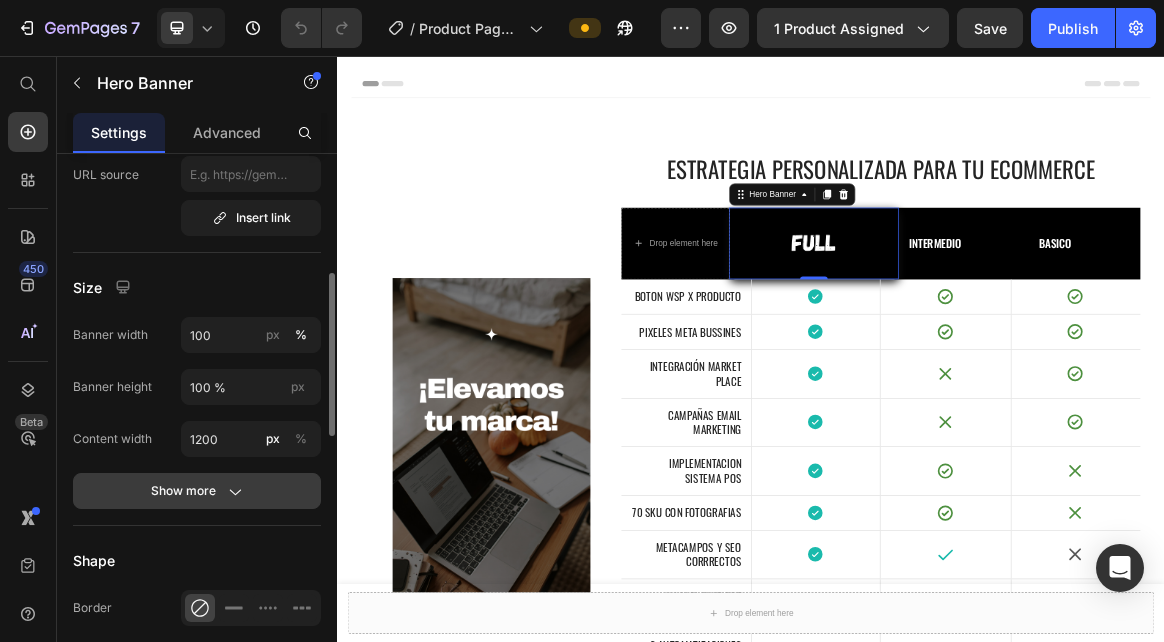 click on "Show more" 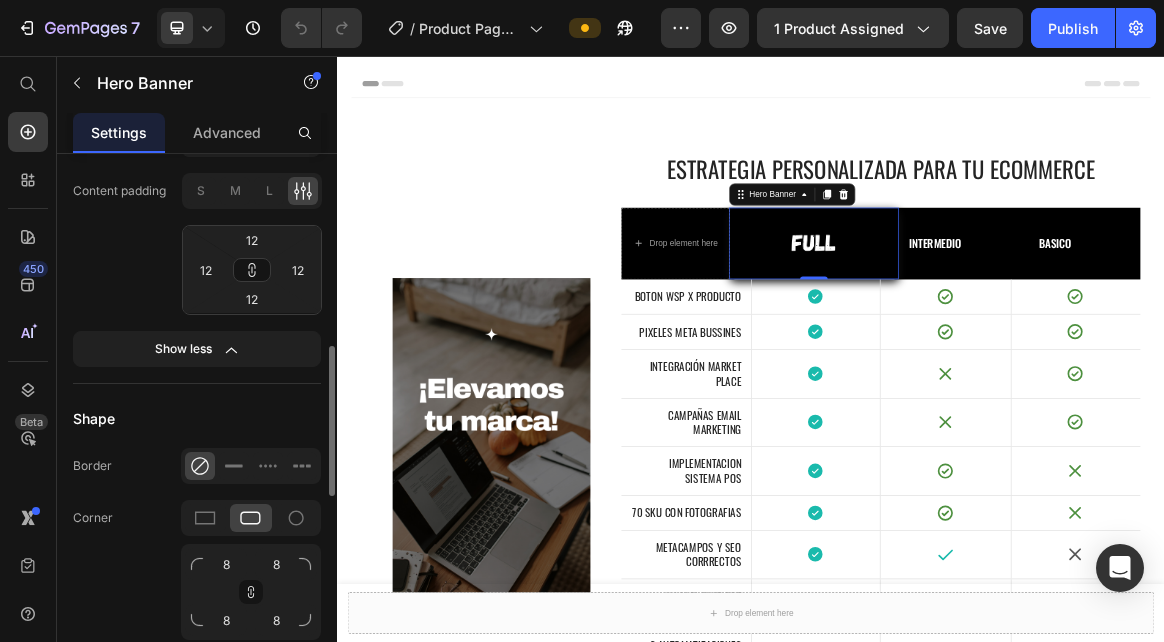 scroll, scrollTop: 800, scrollLeft: 0, axis: vertical 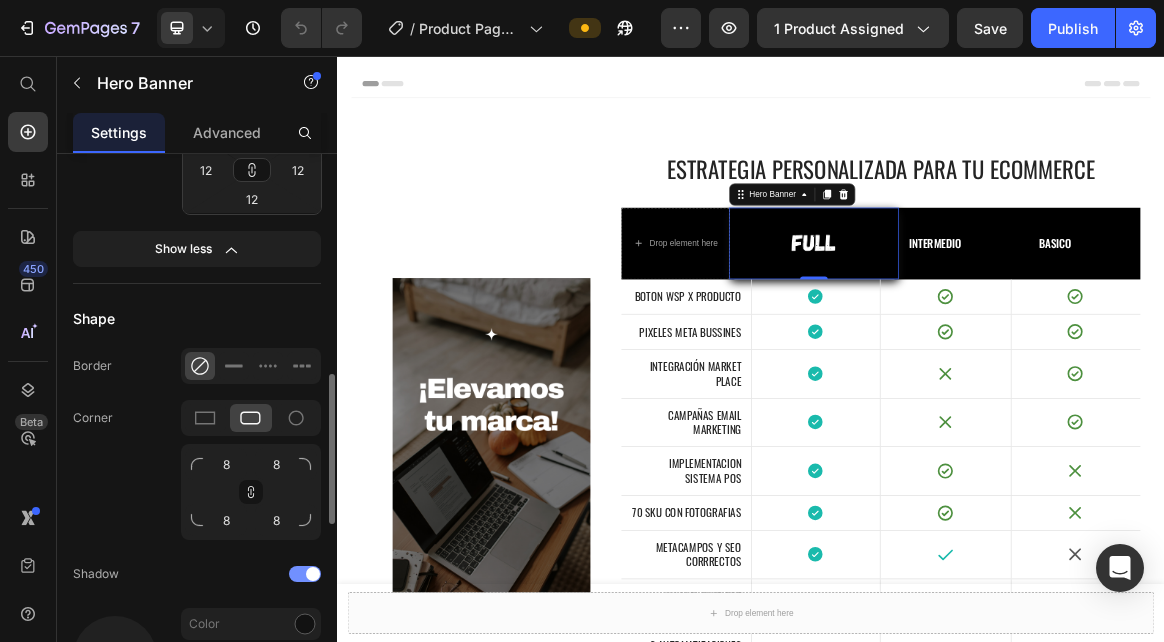 click at bounding box center [305, 574] 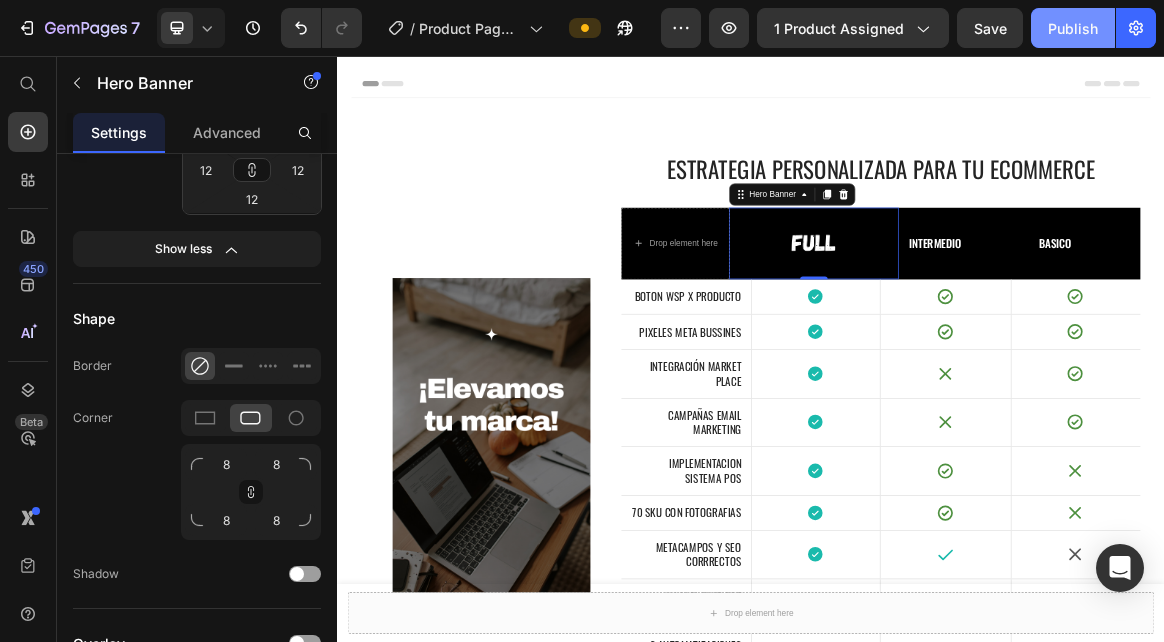 click on "Publish" 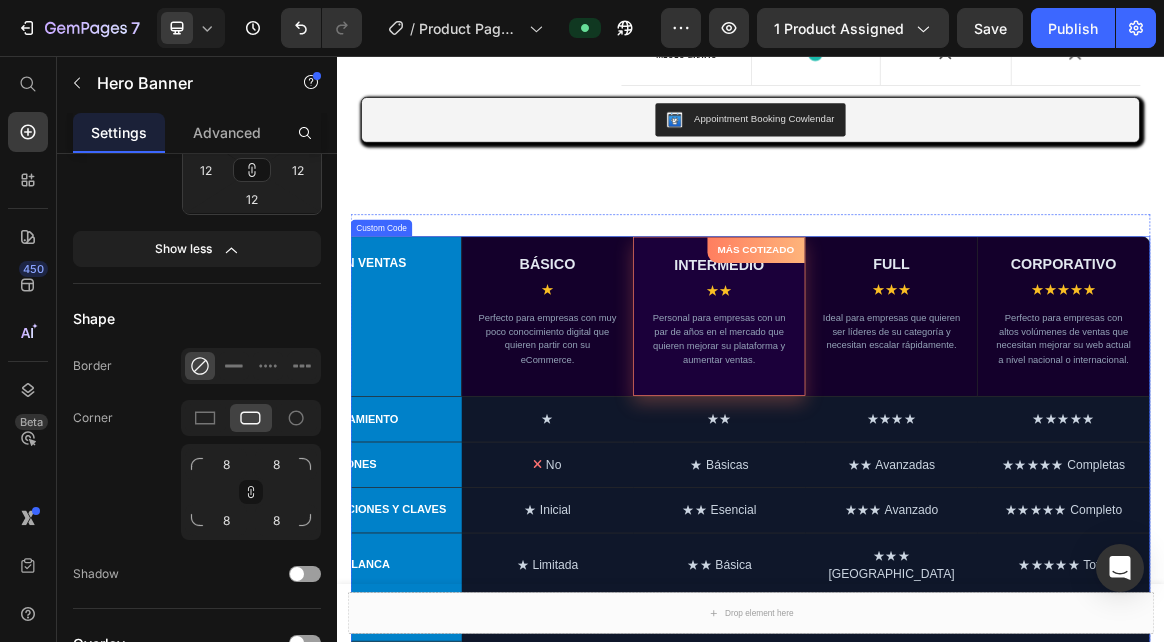 scroll, scrollTop: 1000, scrollLeft: 0, axis: vertical 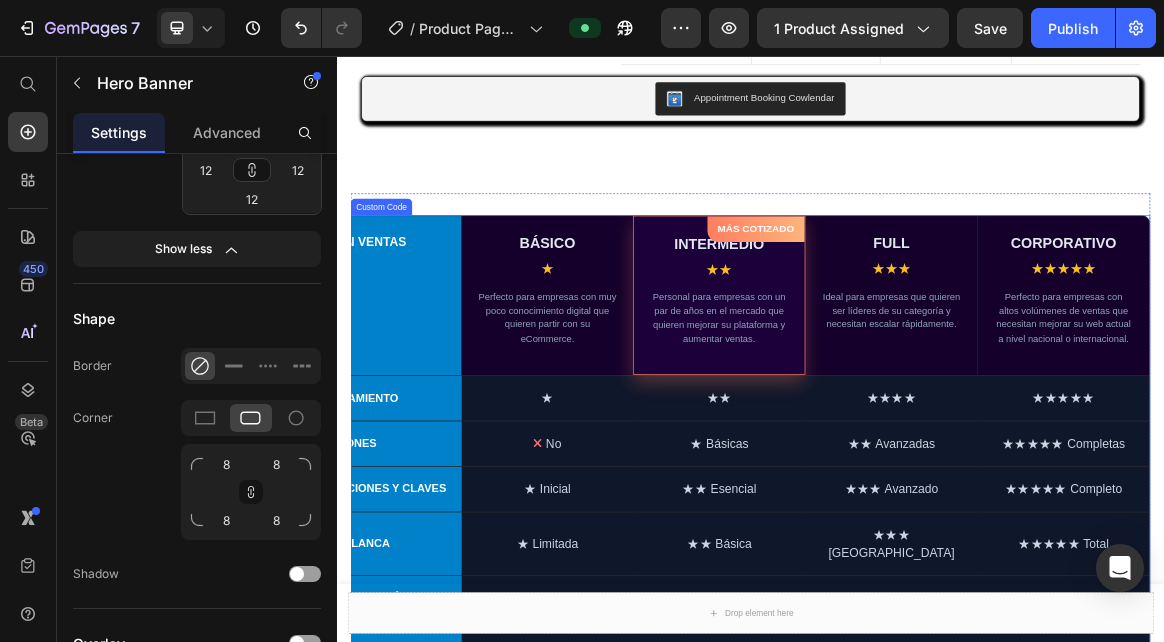 click on "BÁSICO
★
Perfecto para empresas con muy poco conocimiento digital que quieren partir con su eCommerce." at bounding box center [643, 404] 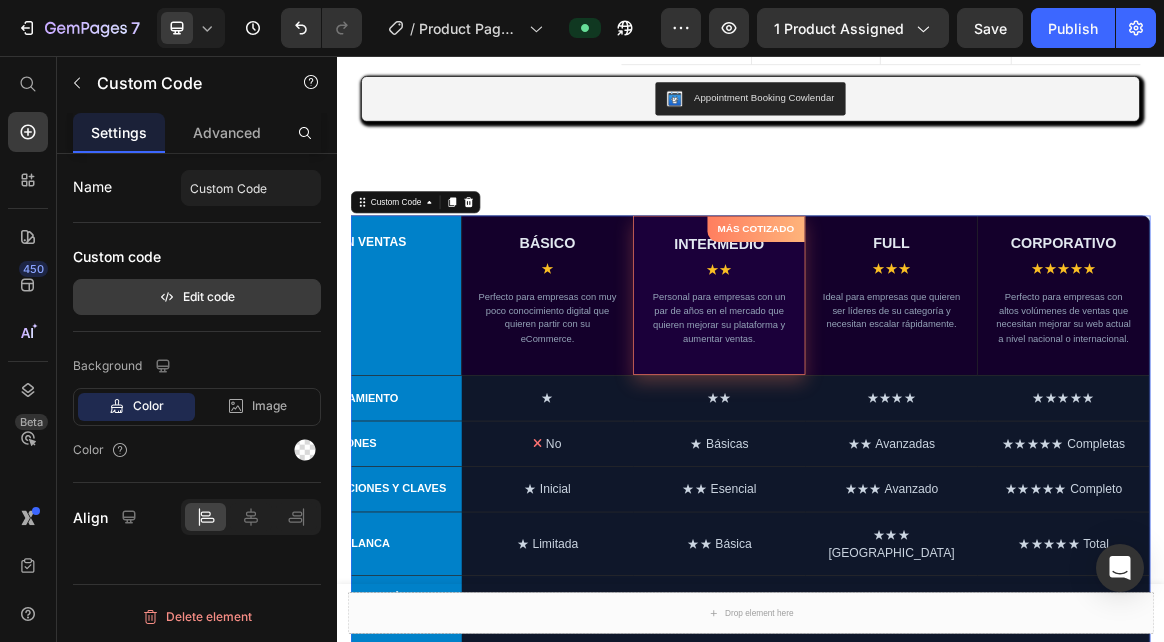 click on "Edit code" at bounding box center [197, 297] 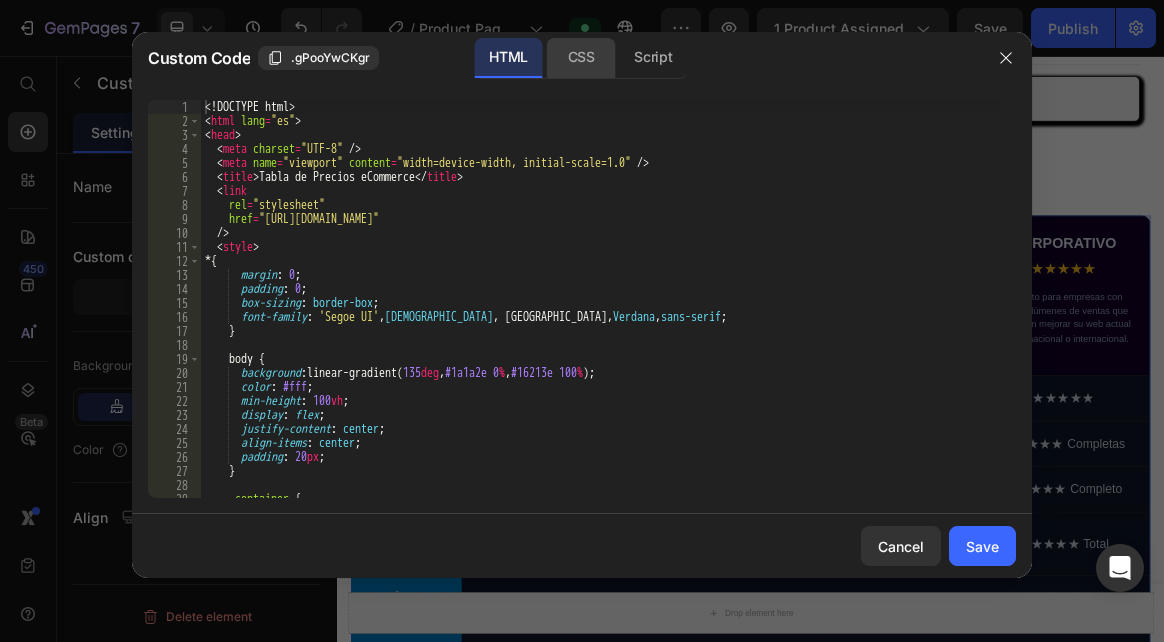 click on "CSS" 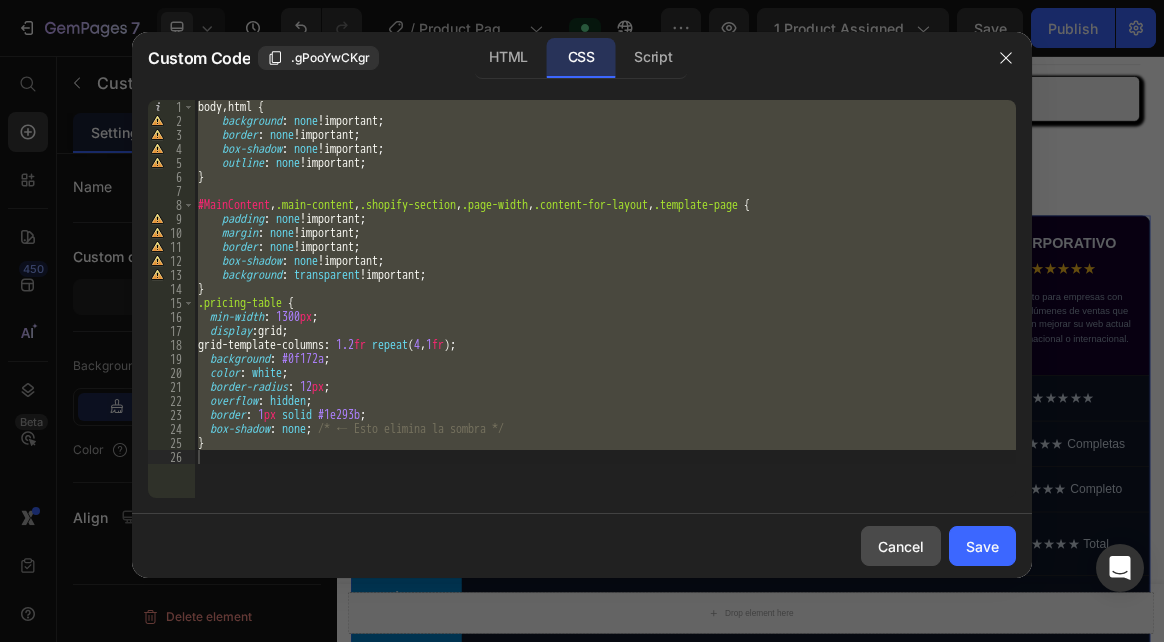 drag, startPoint x: 913, startPoint y: 550, endPoint x: 822, endPoint y: 701, distance: 176.30087 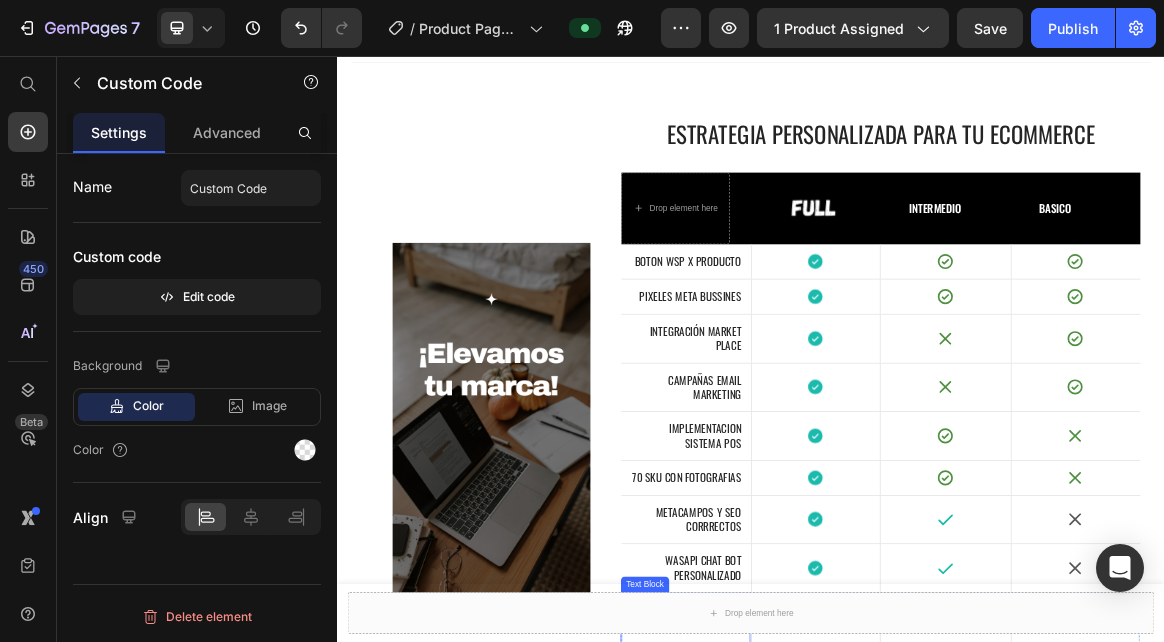 scroll, scrollTop: 0, scrollLeft: 0, axis: both 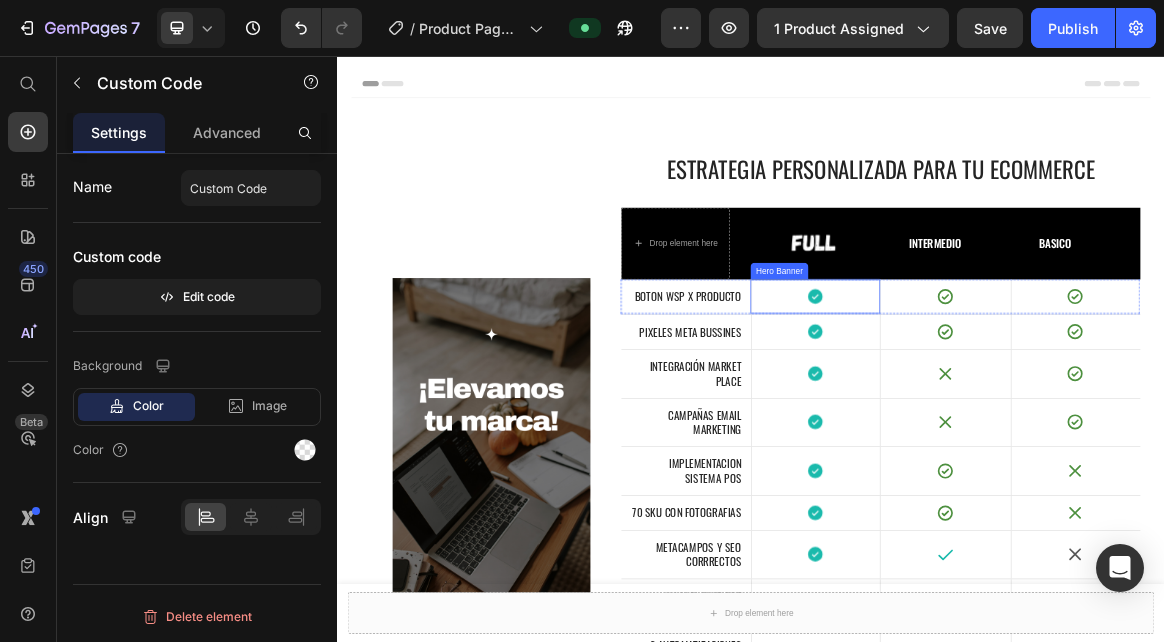 click on "Icon" at bounding box center (1031, 405) 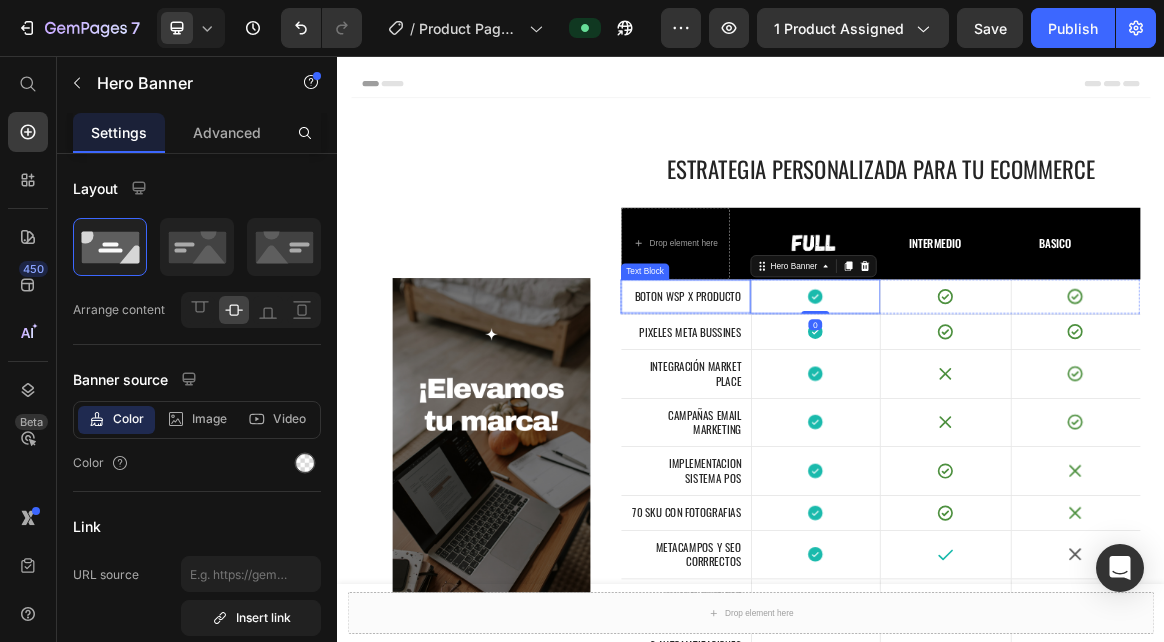 click on "BOTON WSP X PRODUCTO Text Block" at bounding box center (843, 405) 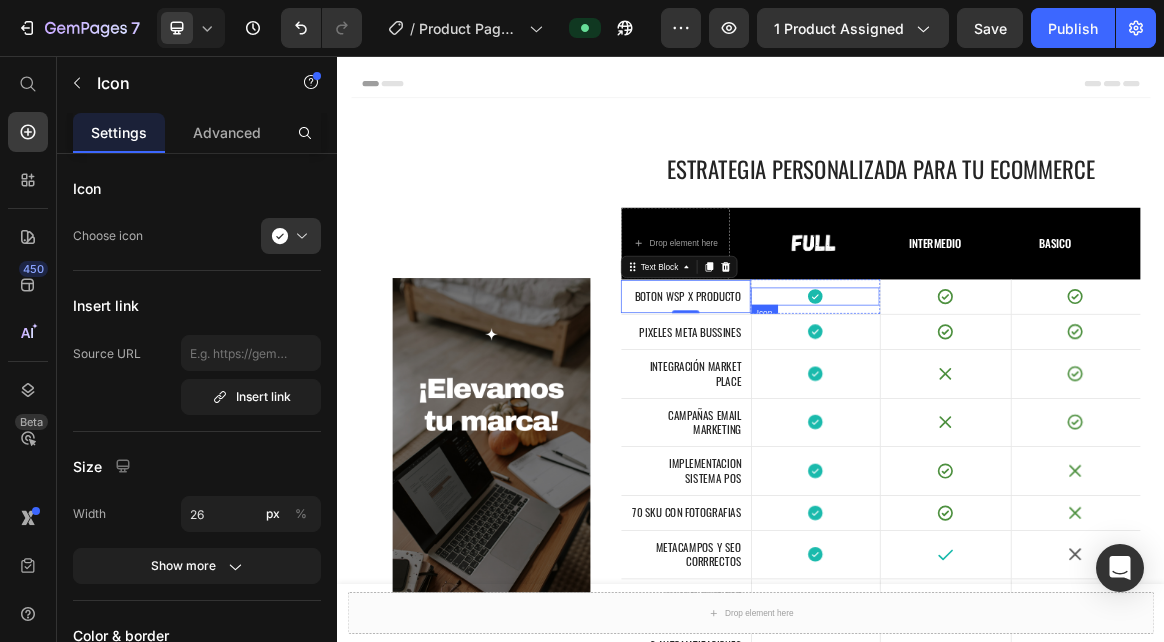 click on "Icon" at bounding box center [1031, 405] 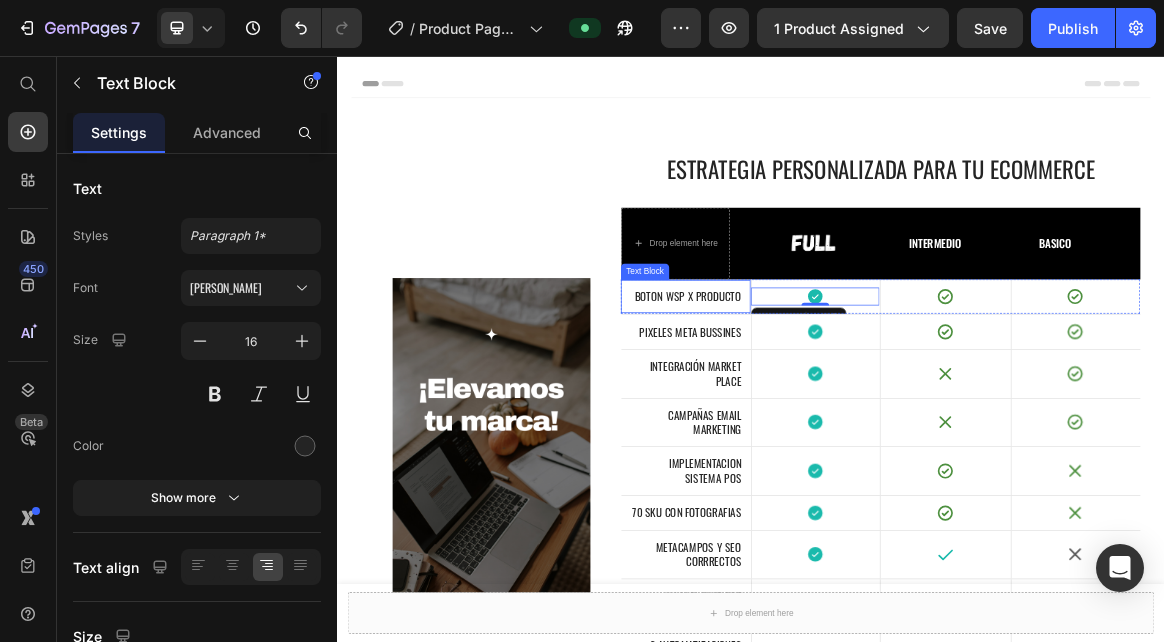 click on "BOTON WSP X PRODUCTO Text Block" at bounding box center [843, 405] 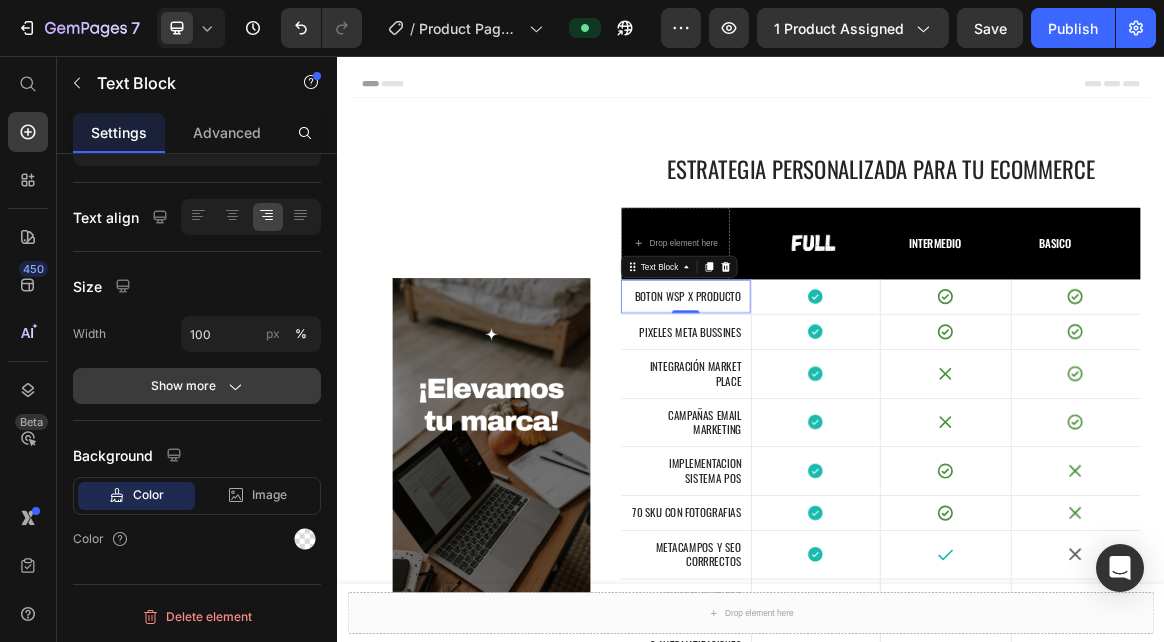 scroll, scrollTop: 0, scrollLeft: 0, axis: both 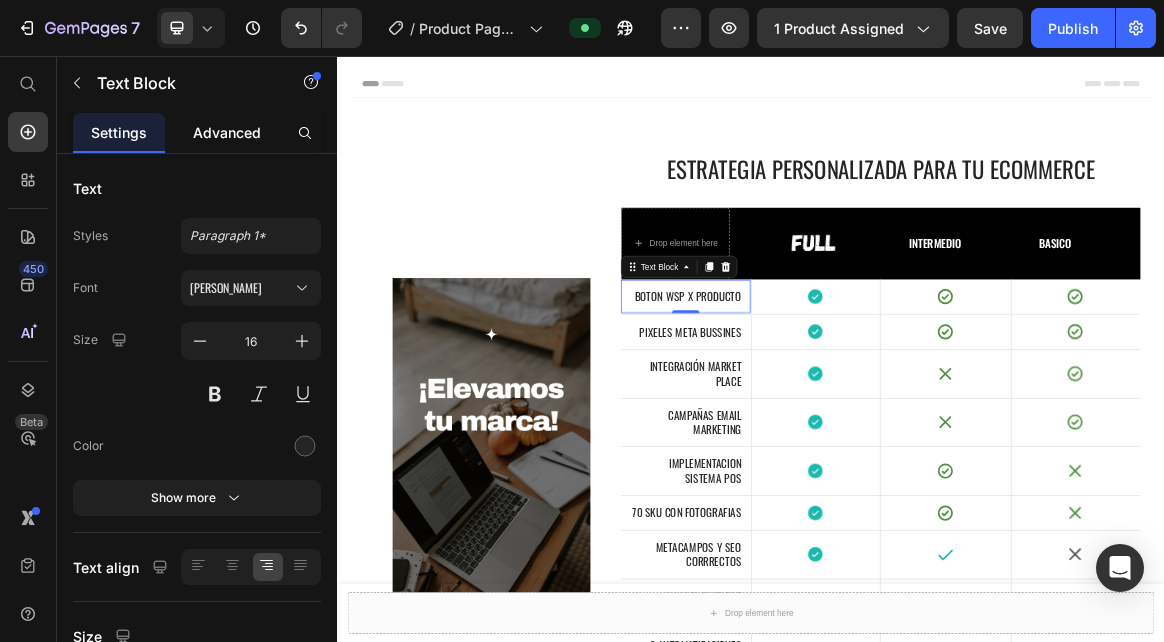 click on "Advanced" at bounding box center (227, 132) 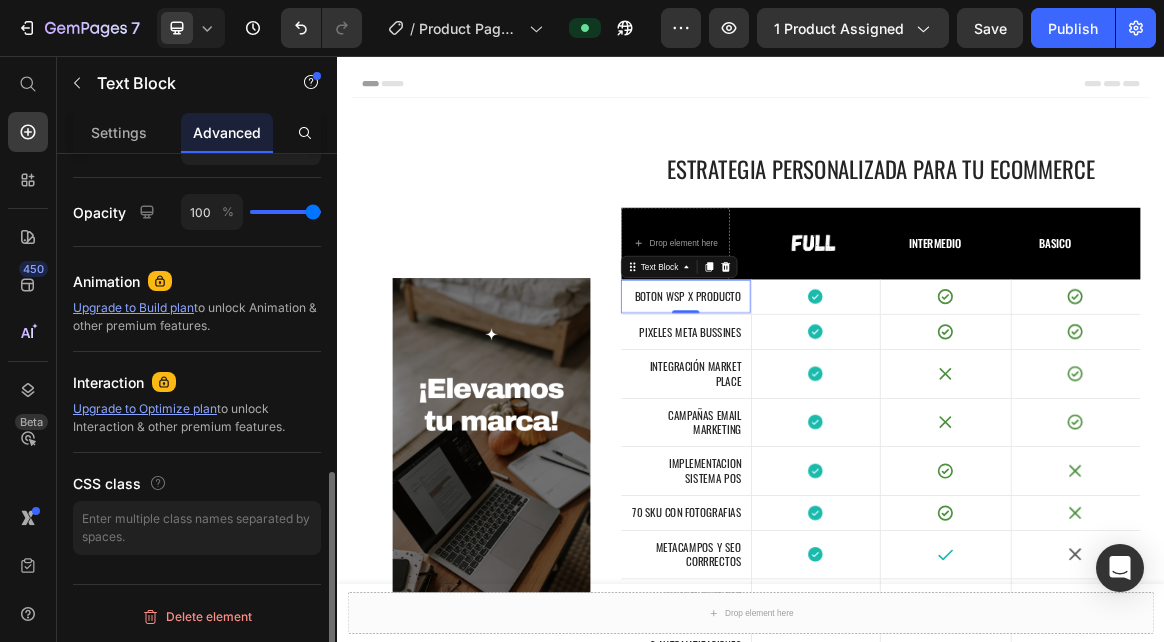 scroll, scrollTop: 360, scrollLeft: 0, axis: vertical 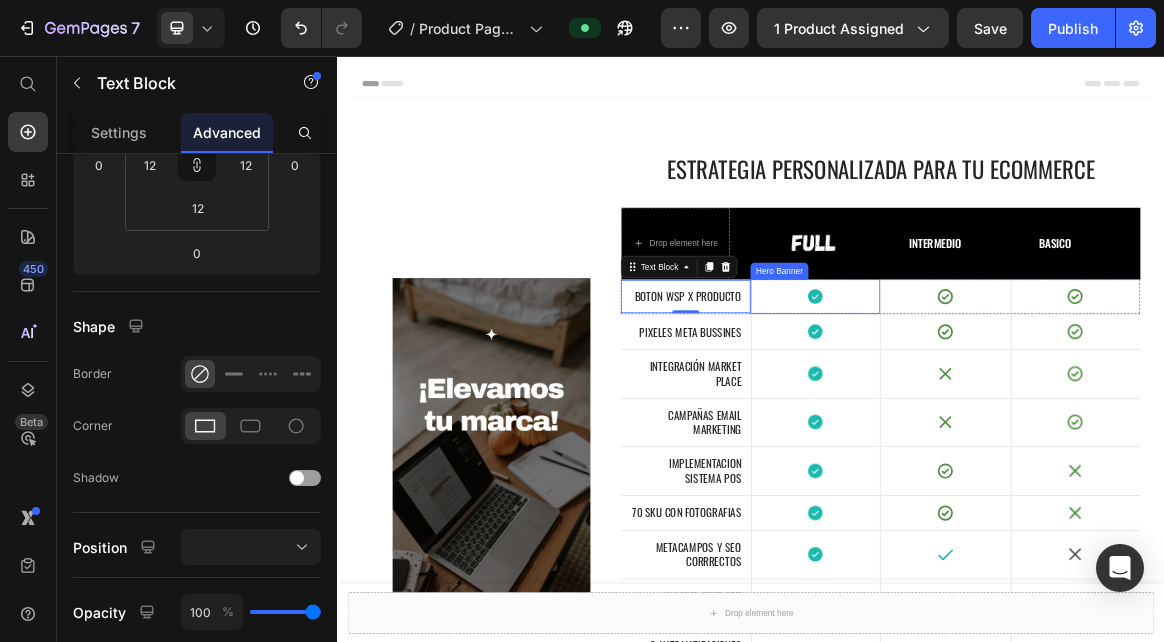 click on "Icon" at bounding box center [1031, 405] 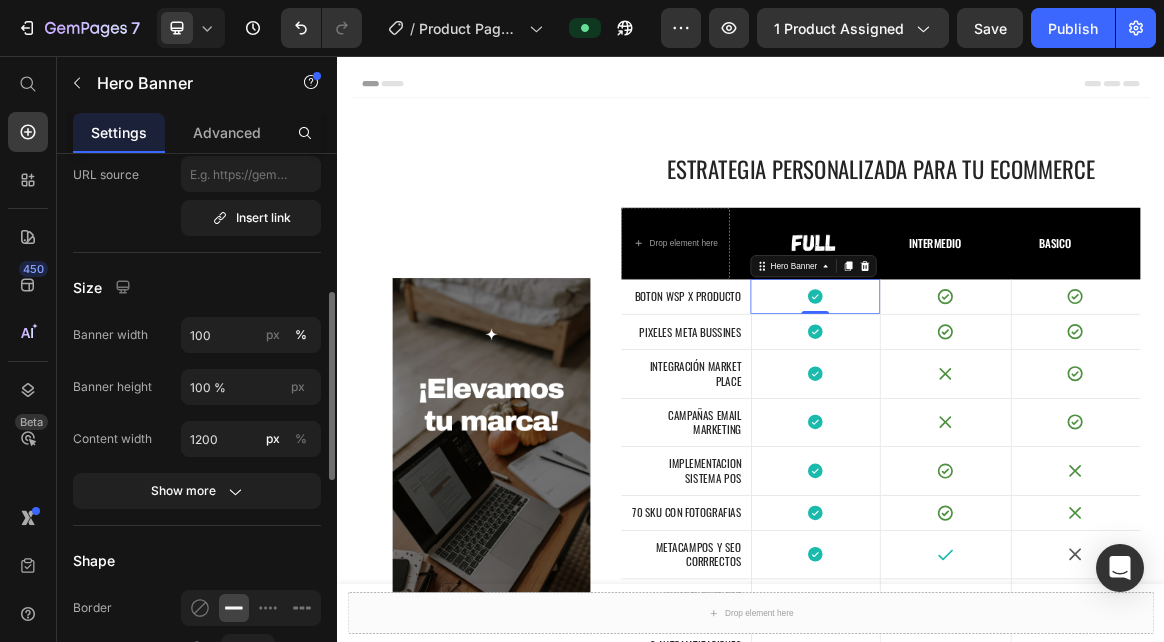 scroll, scrollTop: 500, scrollLeft: 0, axis: vertical 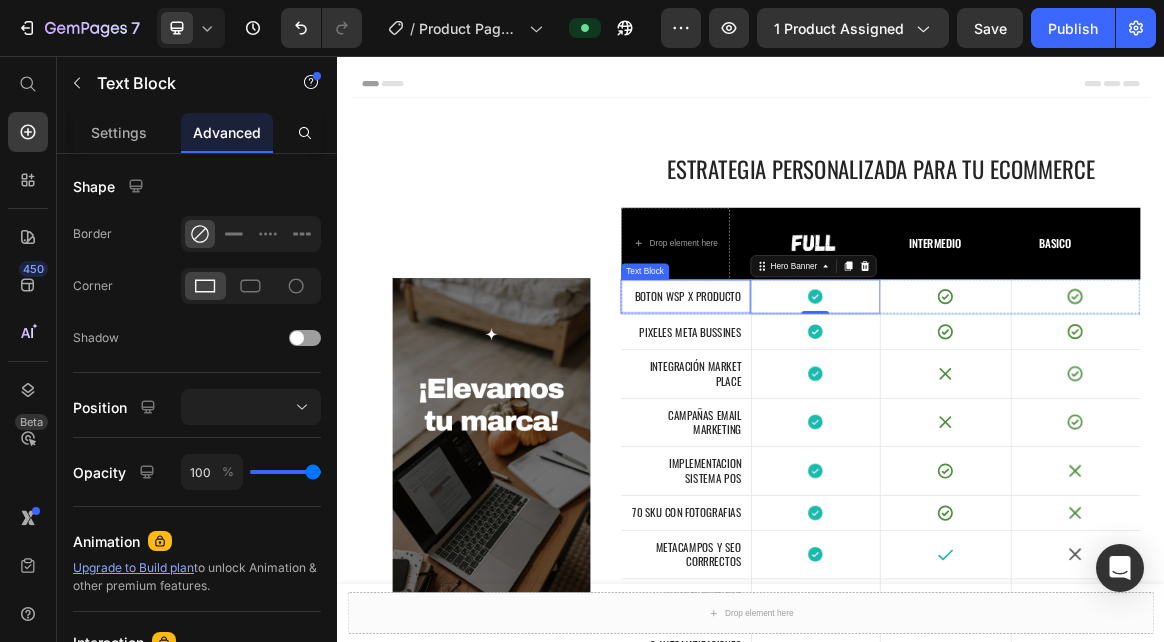 click on "BOTON WSP X PRODUCTO Text Block" at bounding box center (843, 405) 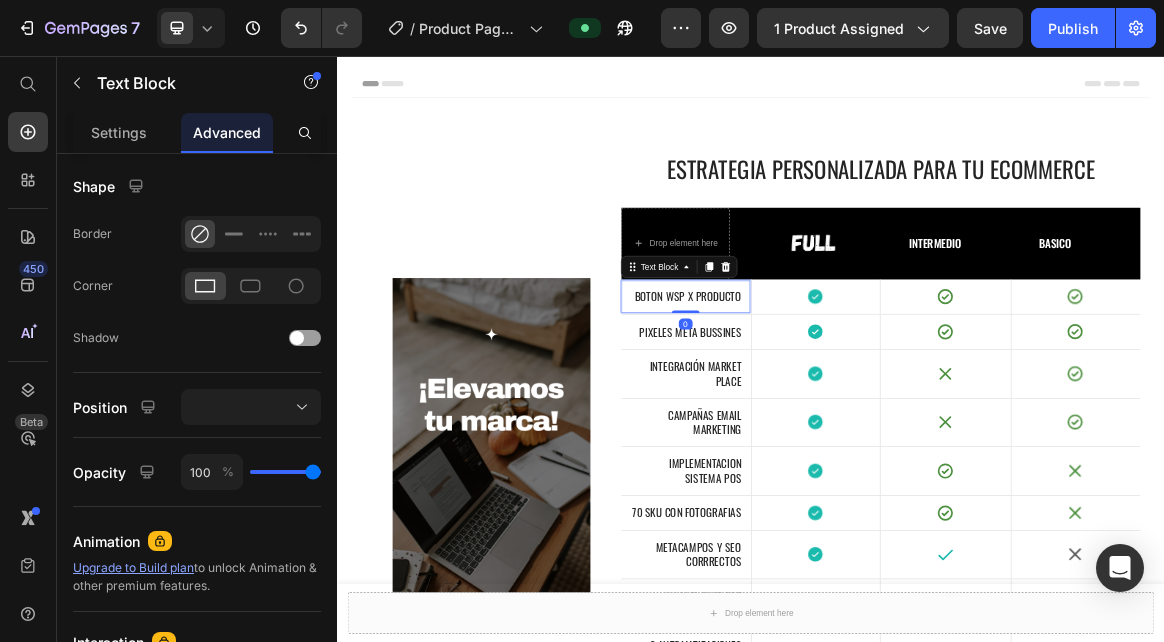 scroll, scrollTop: 0, scrollLeft: 0, axis: both 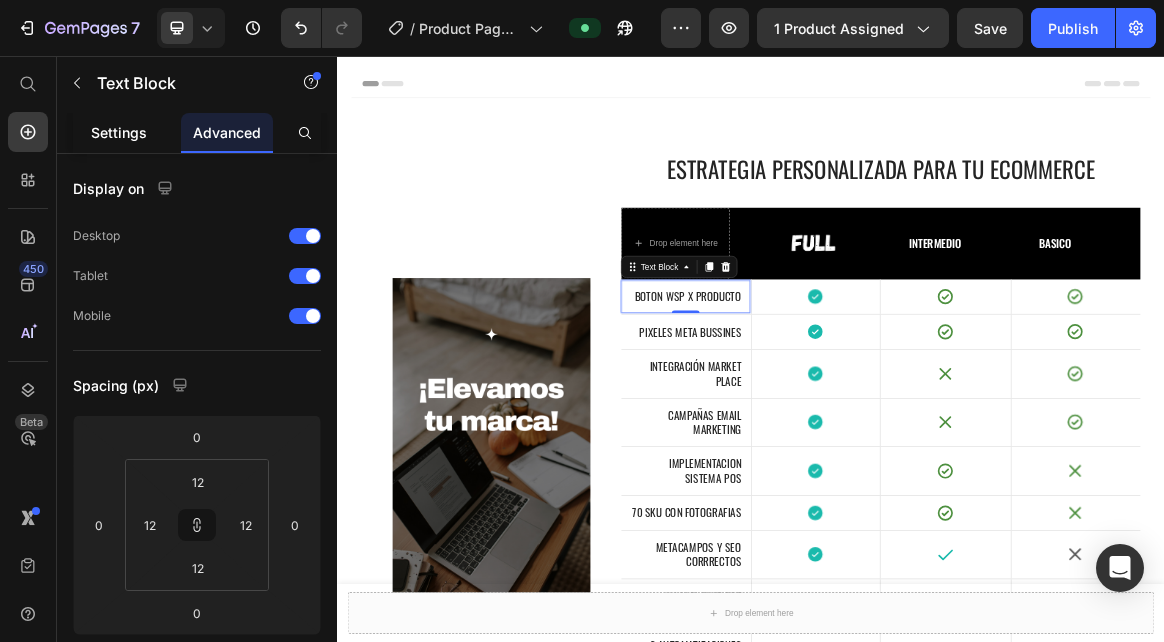 click on "Settings" 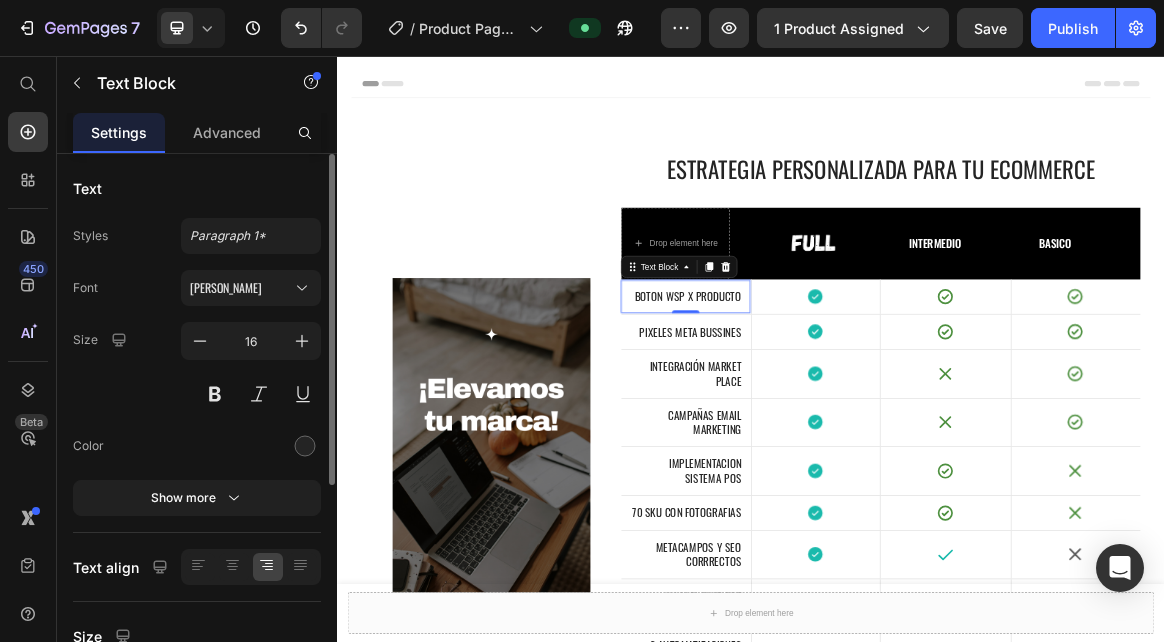 scroll, scrollTop: 200, scrollLeft: 0, axis: vertical 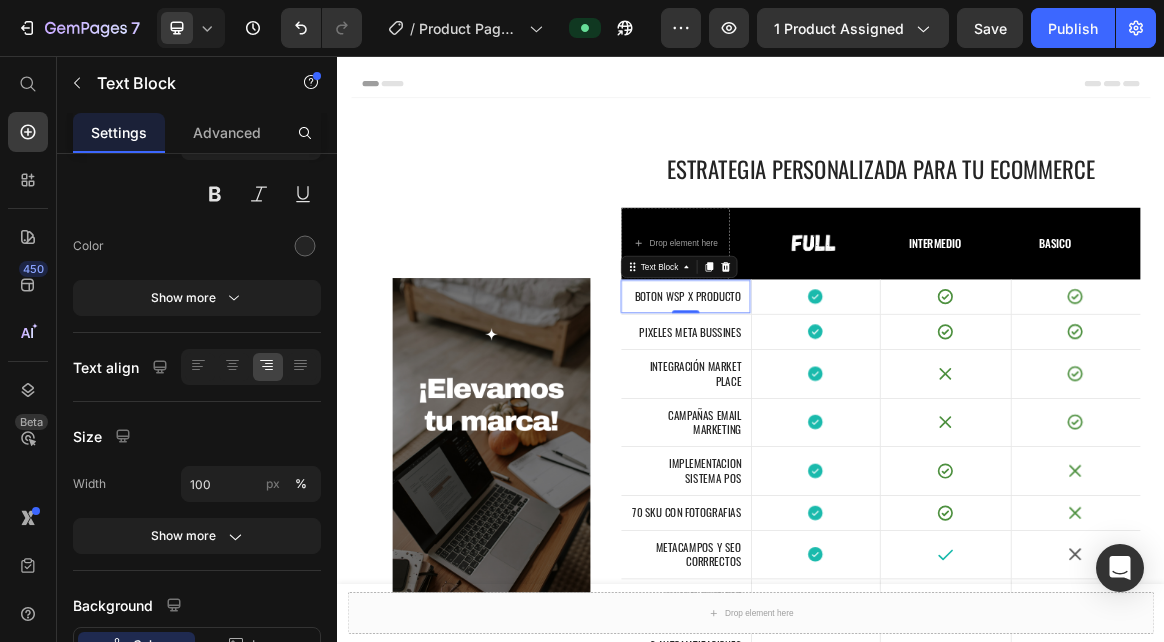 click on "BOTON WSP X PRODUCTO Text Block   0" at bounding box center (843, 405) 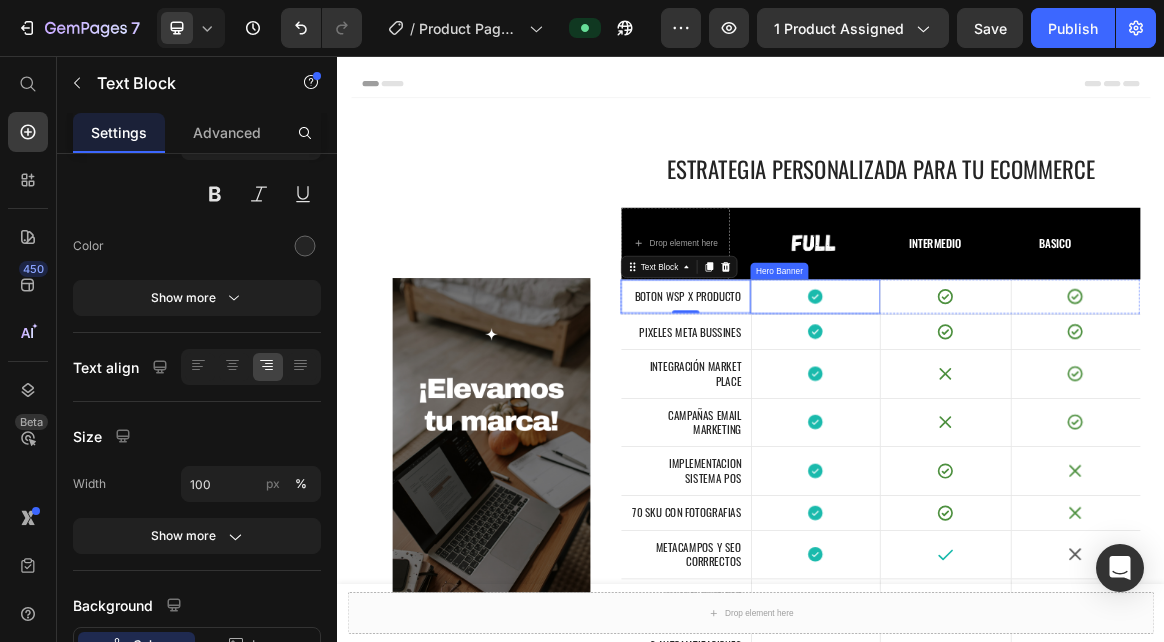 click on "Icon" at bounding box center [1031, 405] 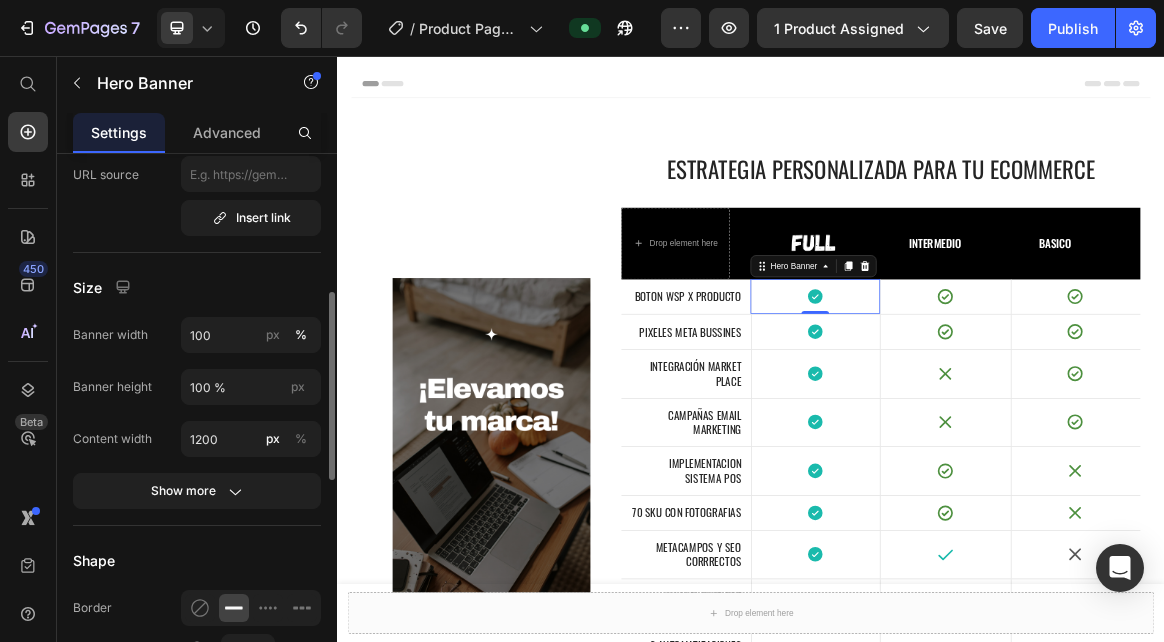 scroll, scrollTop: 500, scrollLeft: 0, axis: vertical 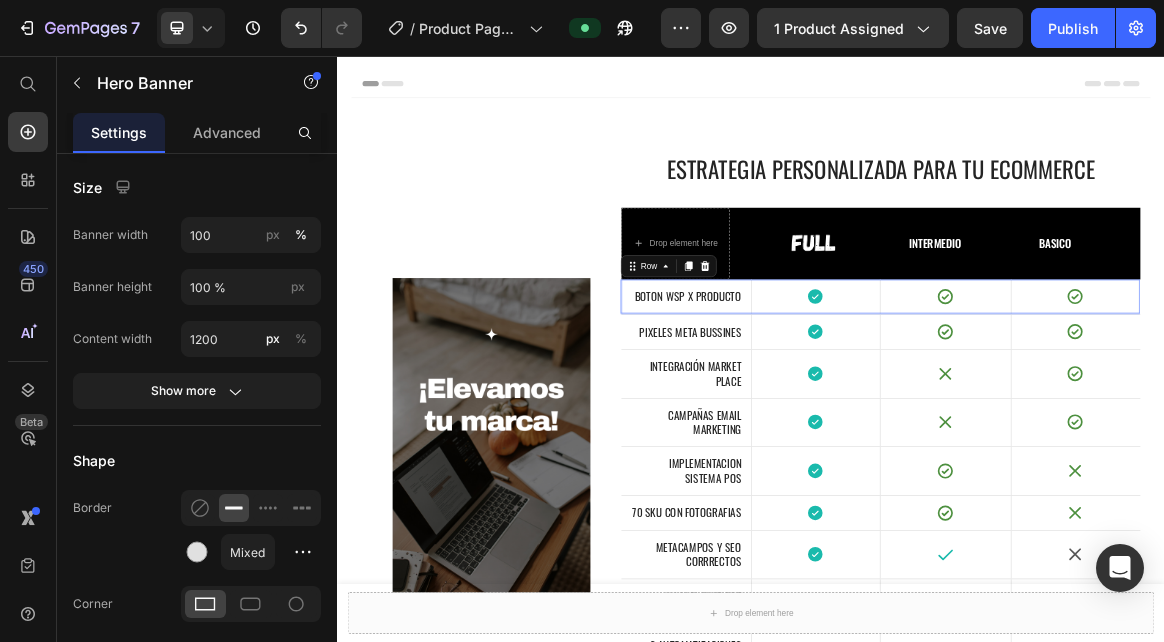 click on "Icon" at bounding box center [1219, 405] 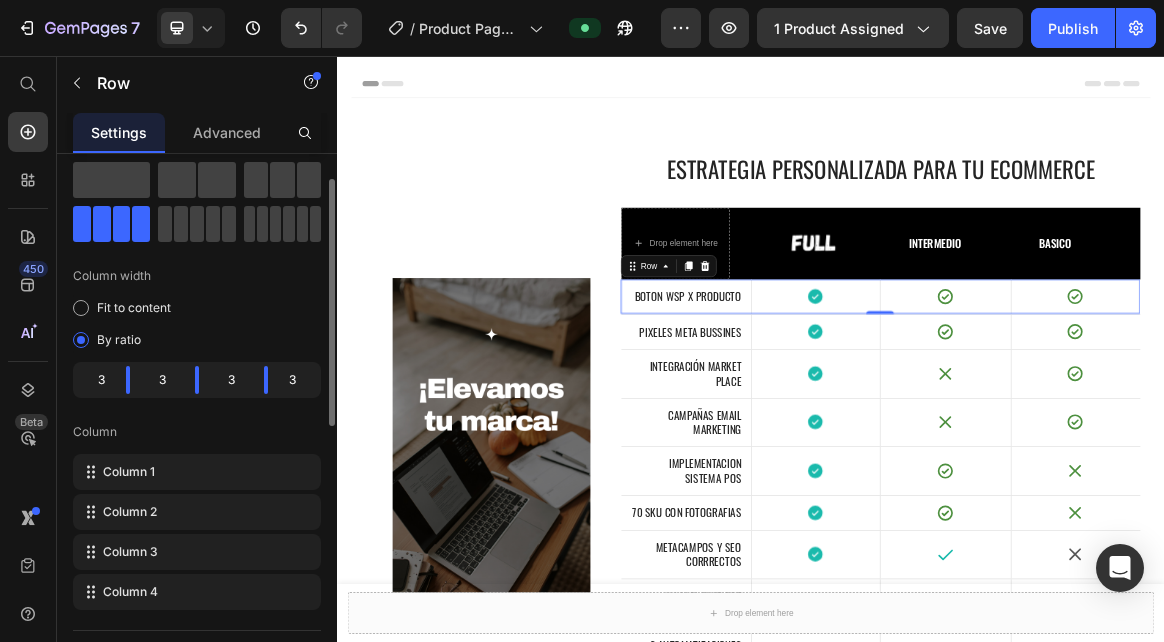 scroll, scrollTop: 0, scrollLeft: 0, axis: both 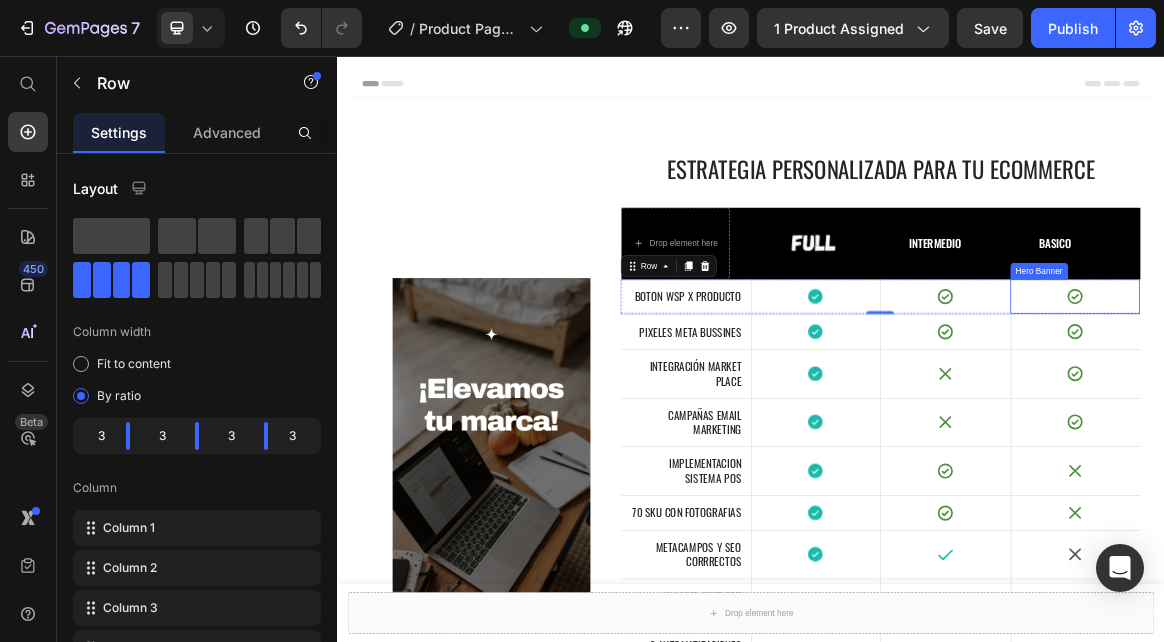 click on "Icon" at bounding box center (1408, 405) 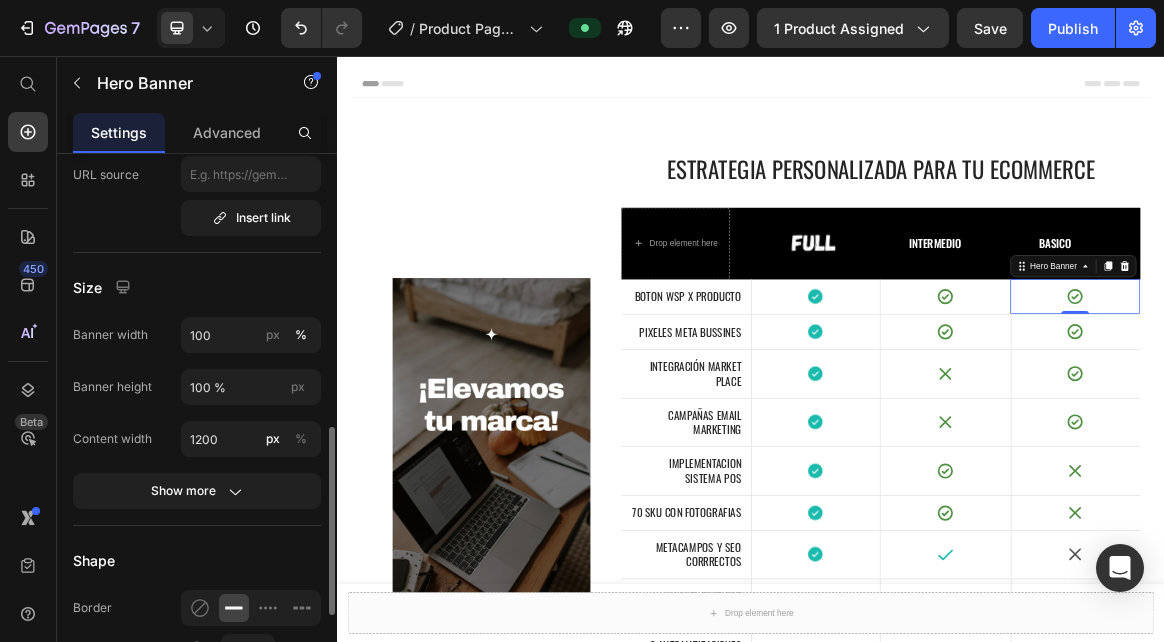 scroll, scrollTop: 500, scrollLeft: 0, axis: vertical 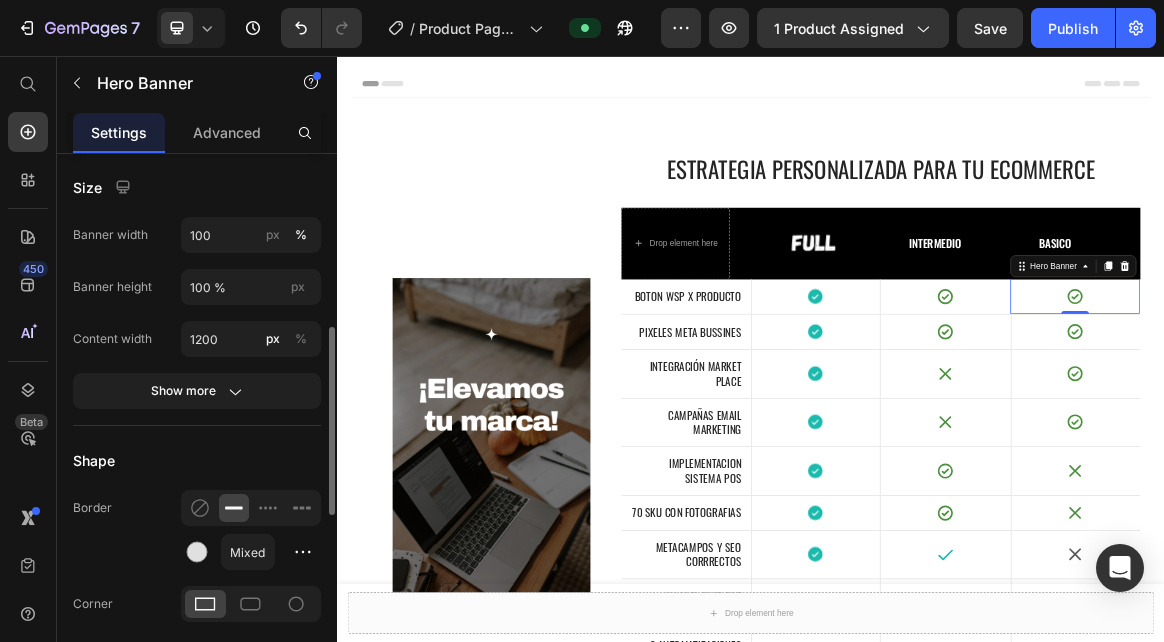 click on "Border Mixed" 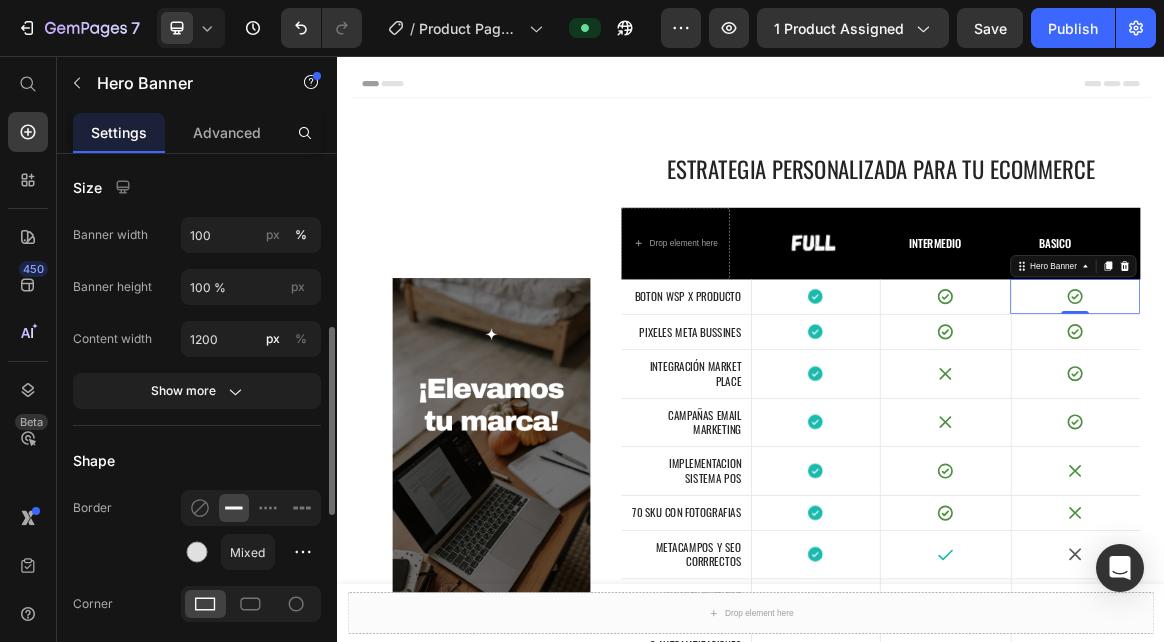 click on "Border Mixed" 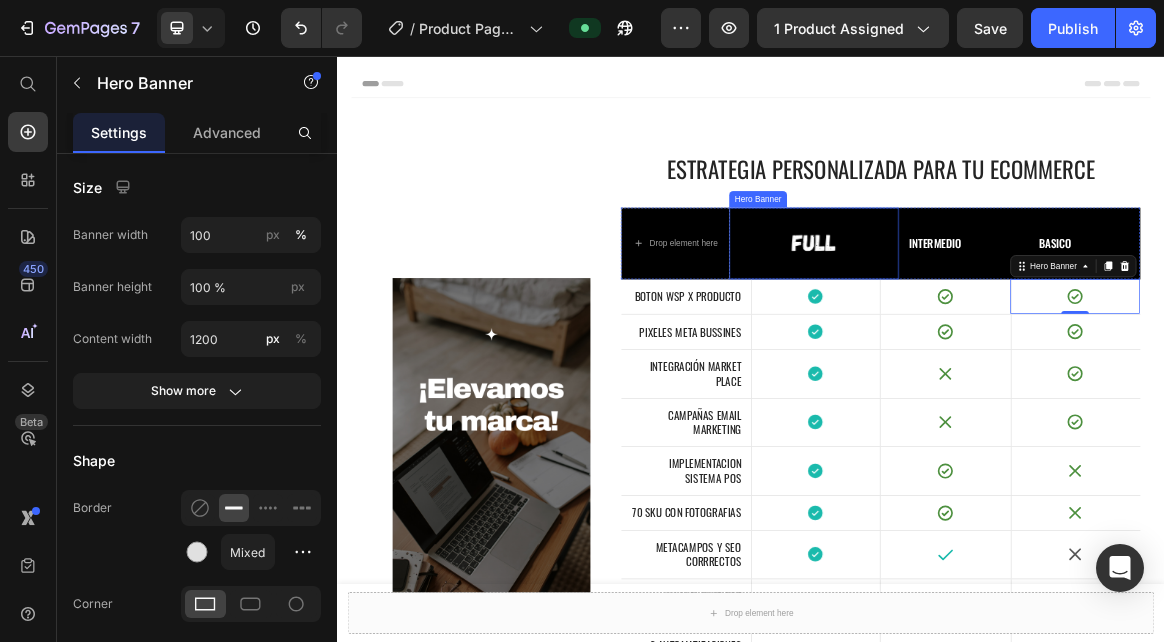 click on "Image" at bounding box center [1029, 328] 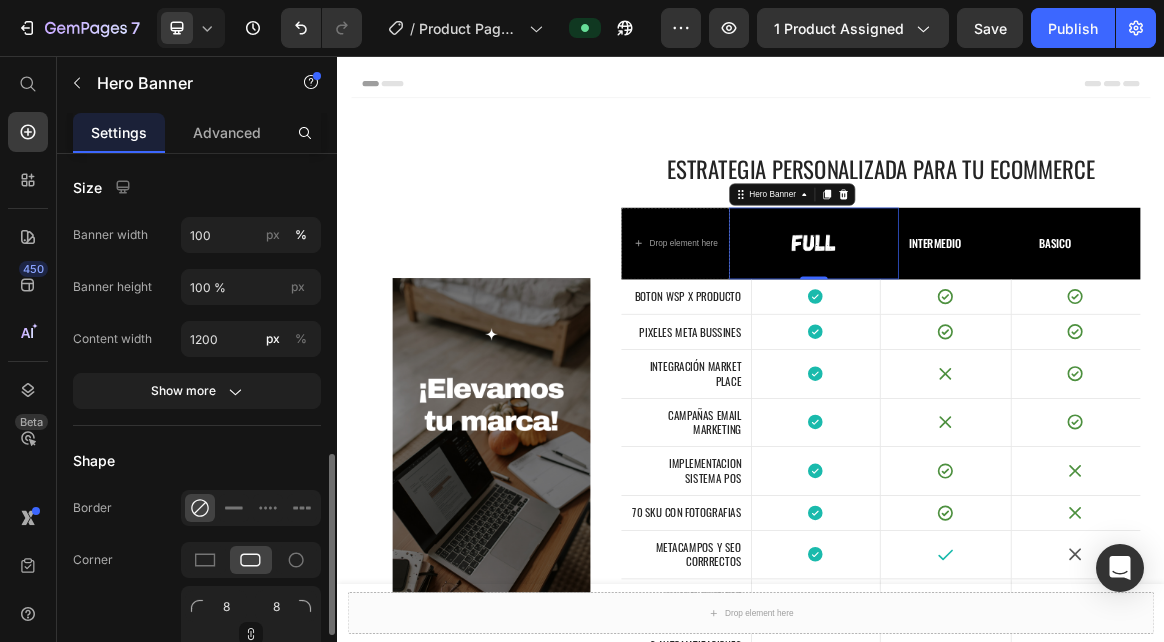 scroll, scrollTop: 600, scrollLeft: 0, axis: vertical 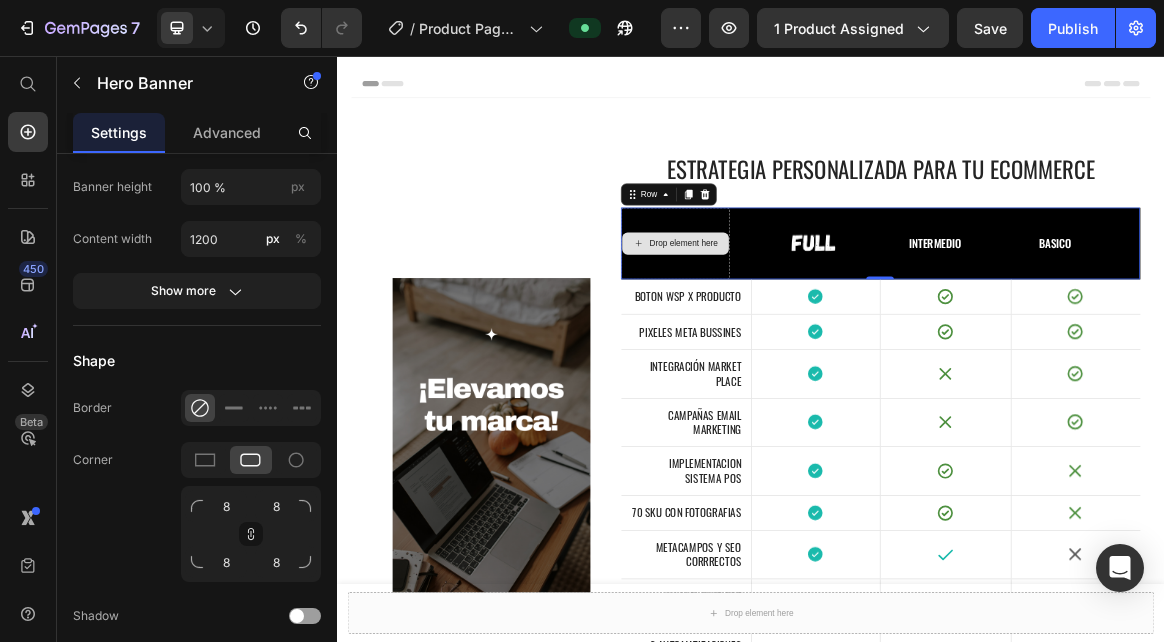 click on "Drop element here" at bounding box center [827, 328] 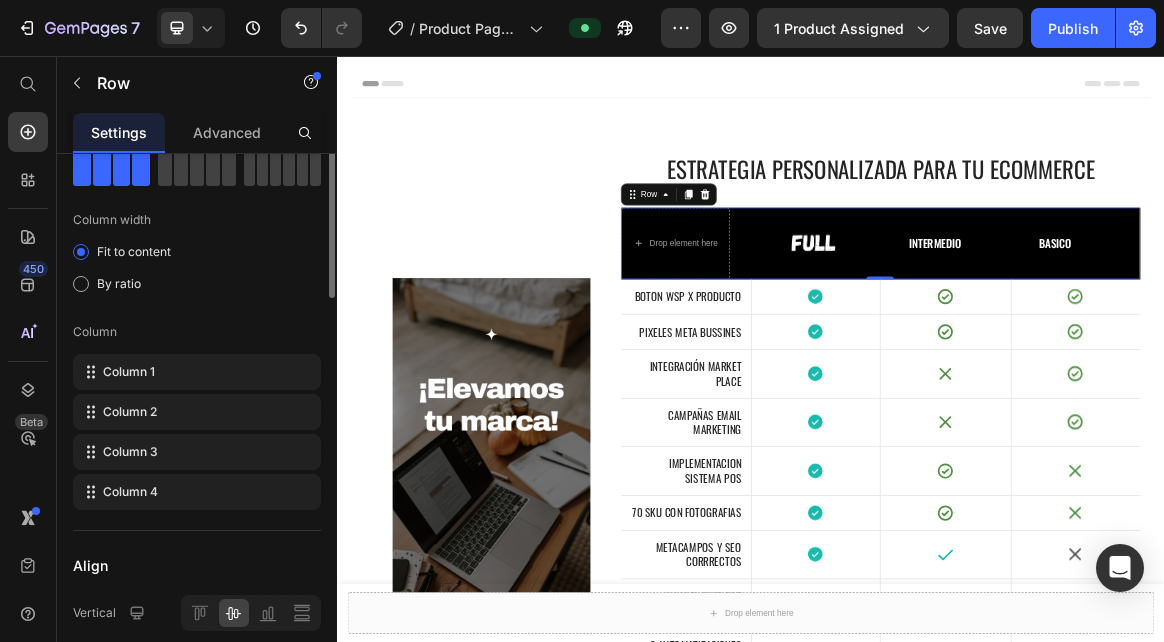 scroll, scrollTop: 0, scrollLeft: 0, axis: both 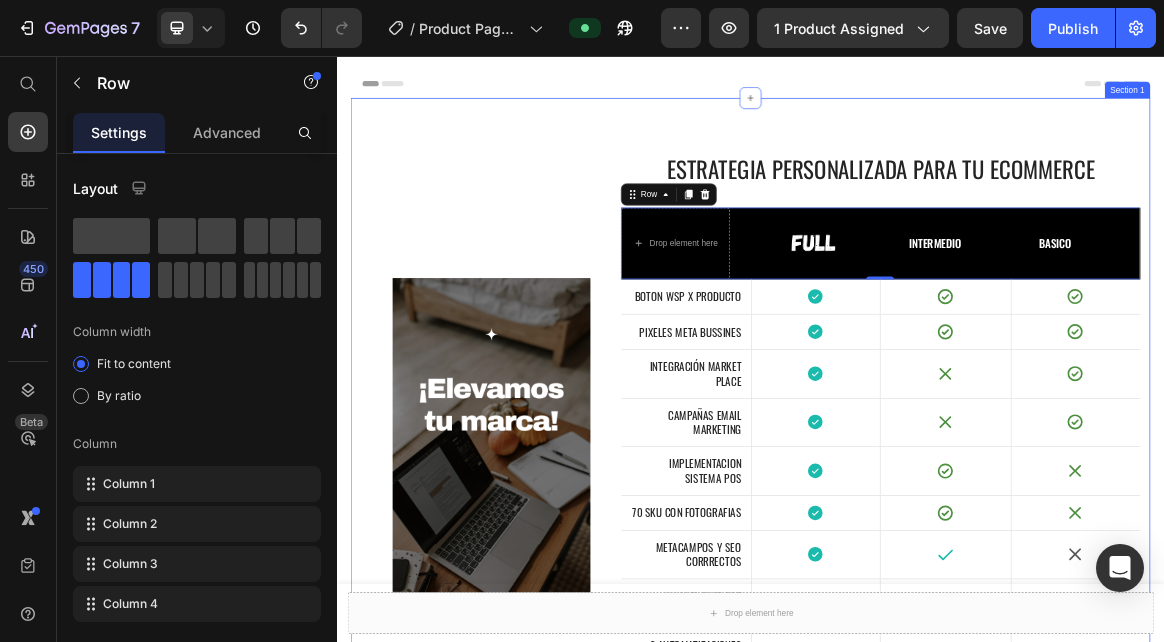 click on "Image ESTRATEGIA PERSONALIZADA PARA TU ECOMMERCE Heading
Drop element here Image Hero Banner intermedio Text Block basico Text Block Hero Banner Row   0 BOTON WSP X PRODUCTO Text Block
Icon Hero Banner
Icon
Icon Hero Banner Row PIXELES META BUSSINES Text Block
Icon Hero Banner
Icon
Icon Hero Banner Row INTEGRACIÓN MARKET PLACE Text Block
Icon Hero Banner
Icon
Icon Hero Banner Row CAMPAÑAS EMAIL MARKETING Text Block
Icon Hero Banner
Icon
Icon Hero Banner Row IMPLEMENTACION SISTEMA POS  Text Block
Icon Hero Banner
Icon
Icon Hero Banner Row 70 SKU CON FOTOGRAFIAS Text Block
Icon Hero Banner
Icon
Icon Hero Banner Row  METACAMPOS Y SEO CORRRECTOS Text Block
Icon Hero Banner
Icon" at bounding box center [937, 686] 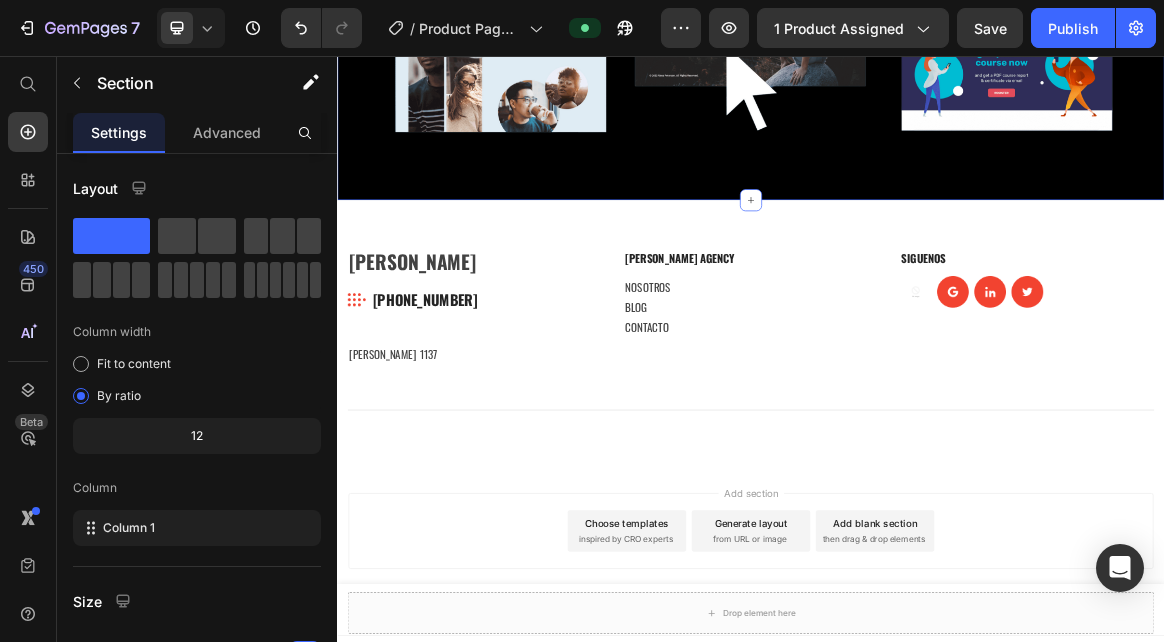 scroll, scrollTop: 7152, scrollLeft: 0, axis: vertical 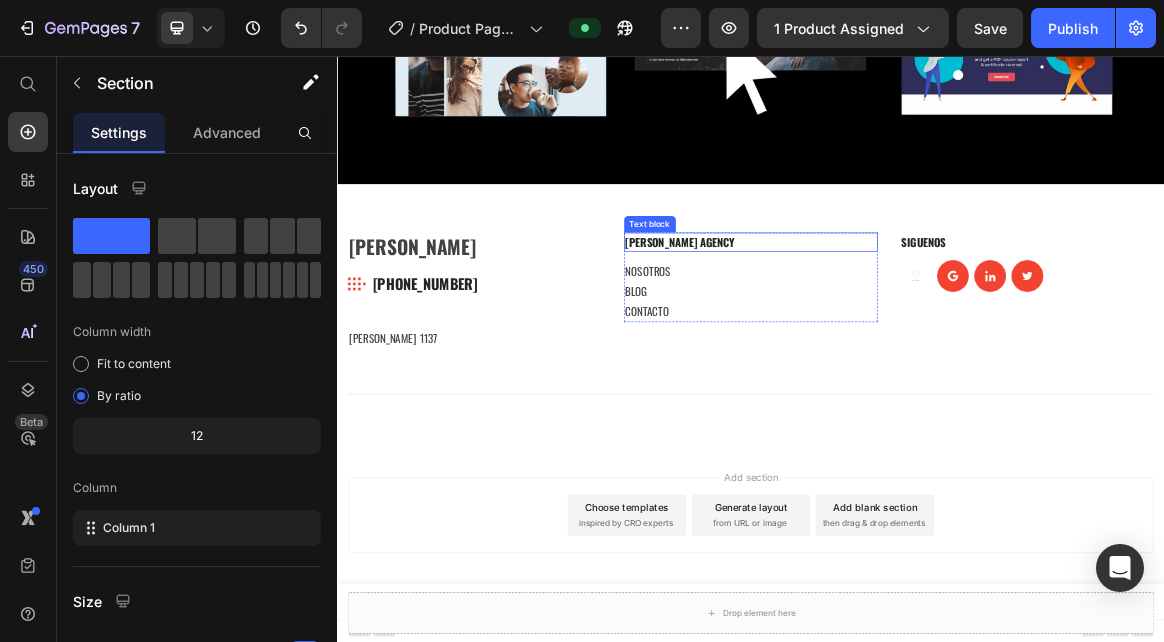 click on "[PERSON_NAME] AGENCY" at bounding box center (937, 326) 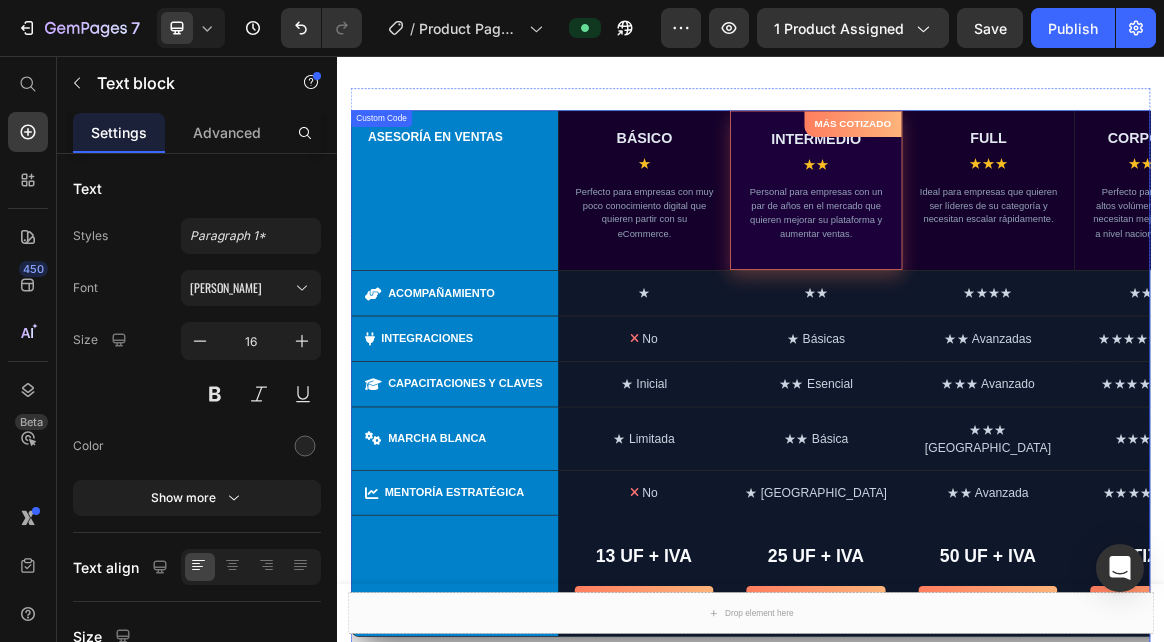 scroll, scrollTop: 1253, scrollLeft: 0, axis: vertical 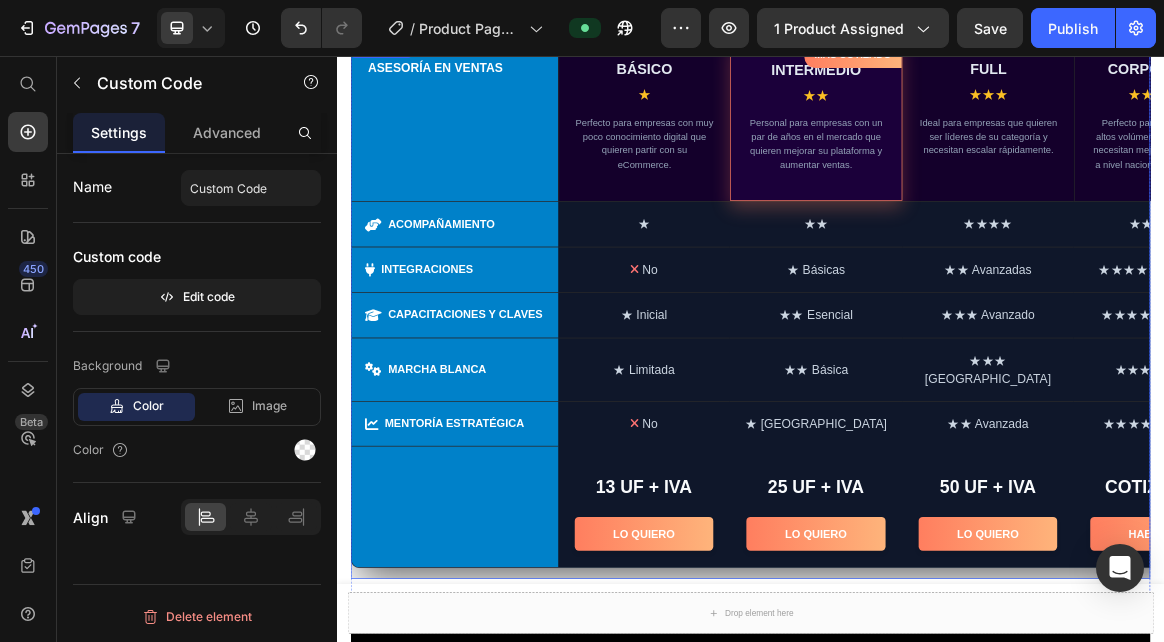 click on "★ Inicial" at bounding box center [783, 431] 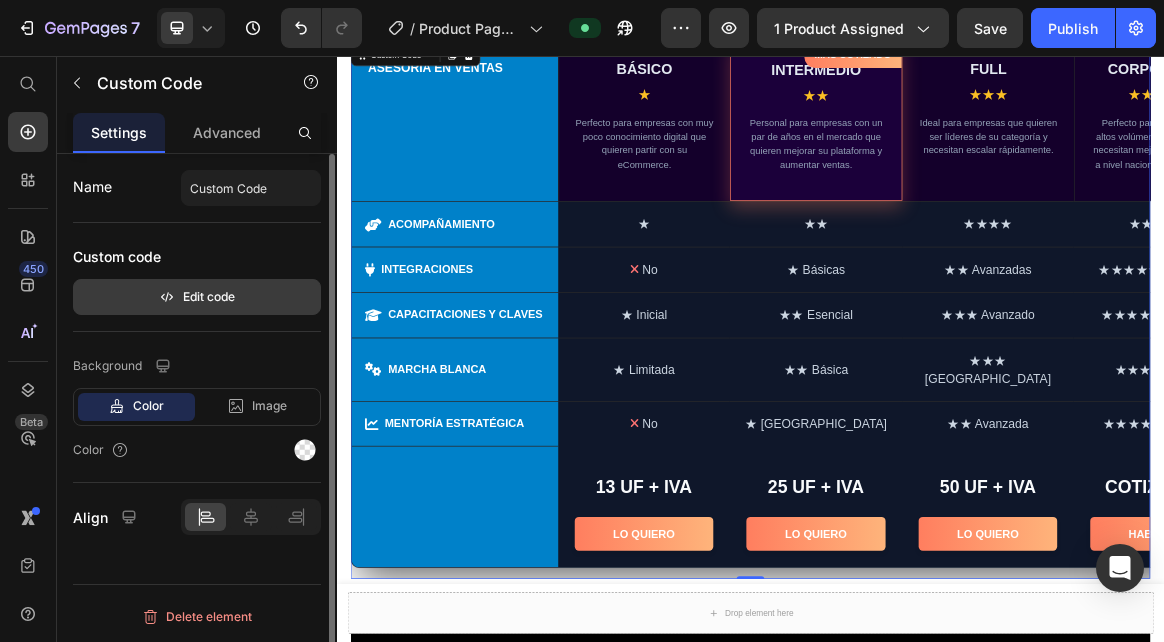 click on "Edit code" at bounding box center [197, 297] 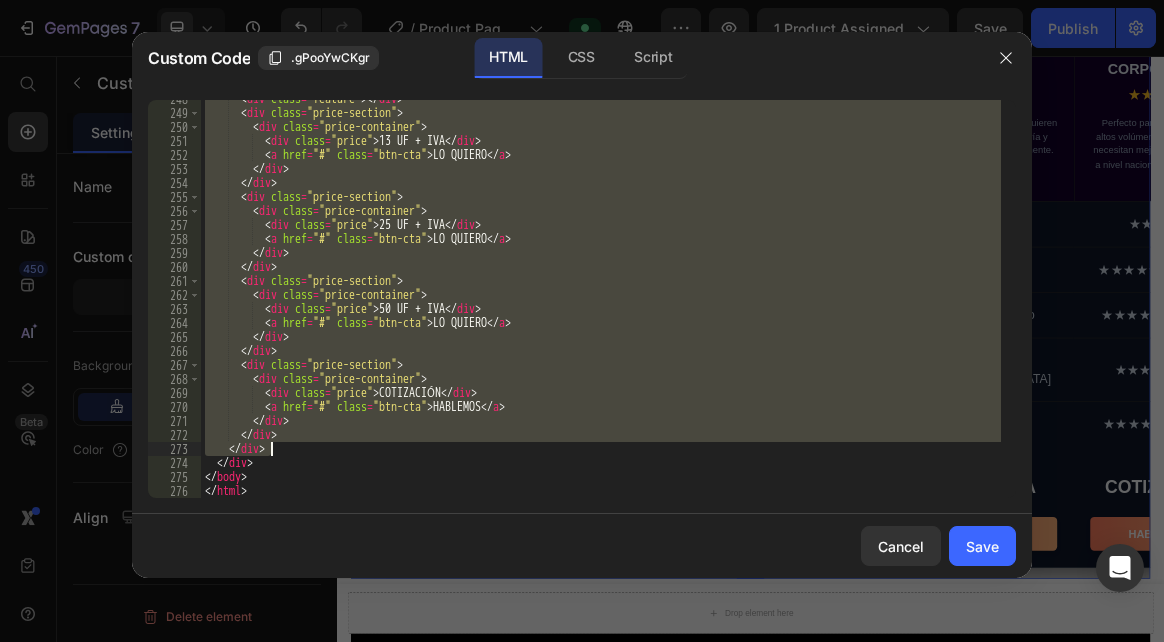 scroll, scrollTop: 3522, scrollLeft: 0, axis: vertical 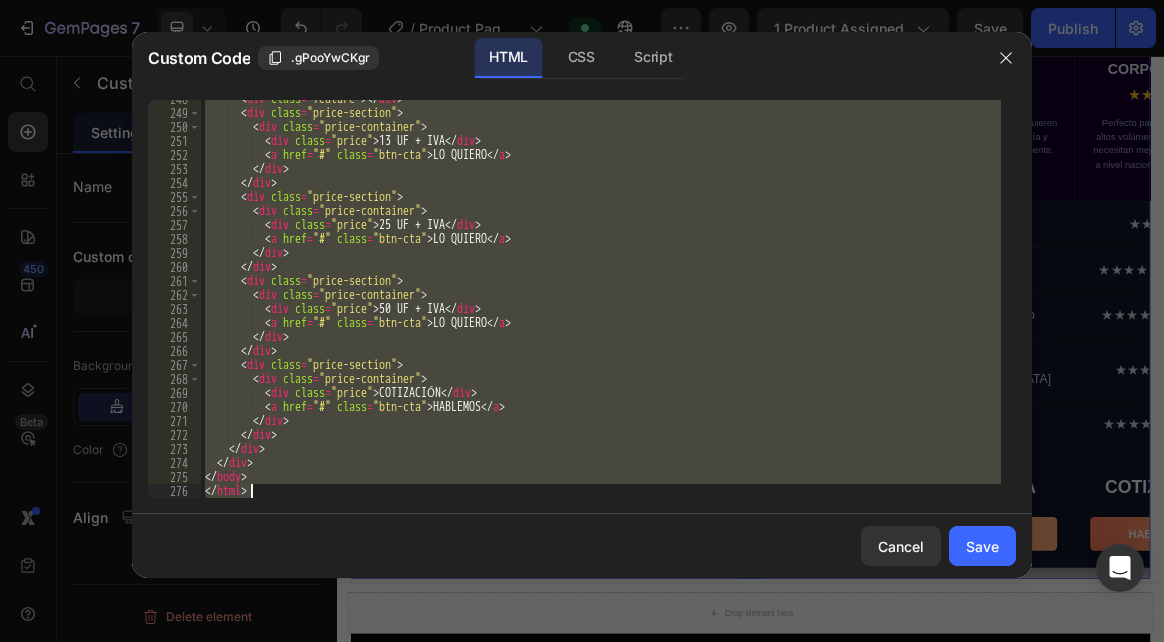 drag, startPoint x: 204, startPoint y: 105, endPoint x: 486, endPoint y: 503, distance: 487.77863 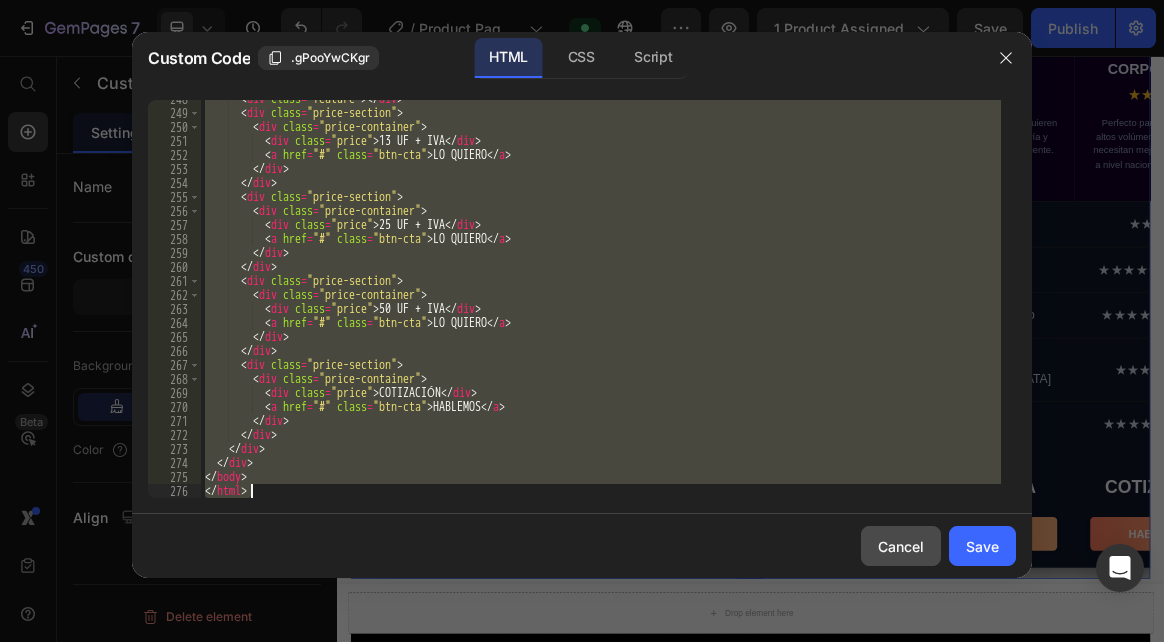 click on "Cancel" at bounding box center [901, 546] 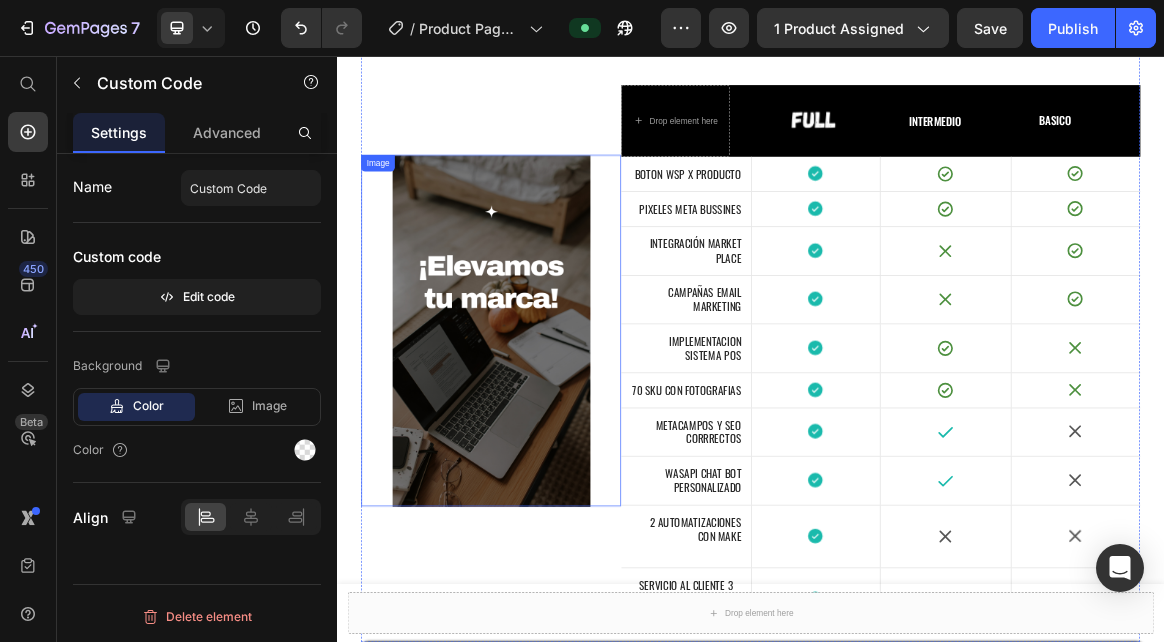 scroll, scrollTop: 0, scrollLeft: 0, axis: both 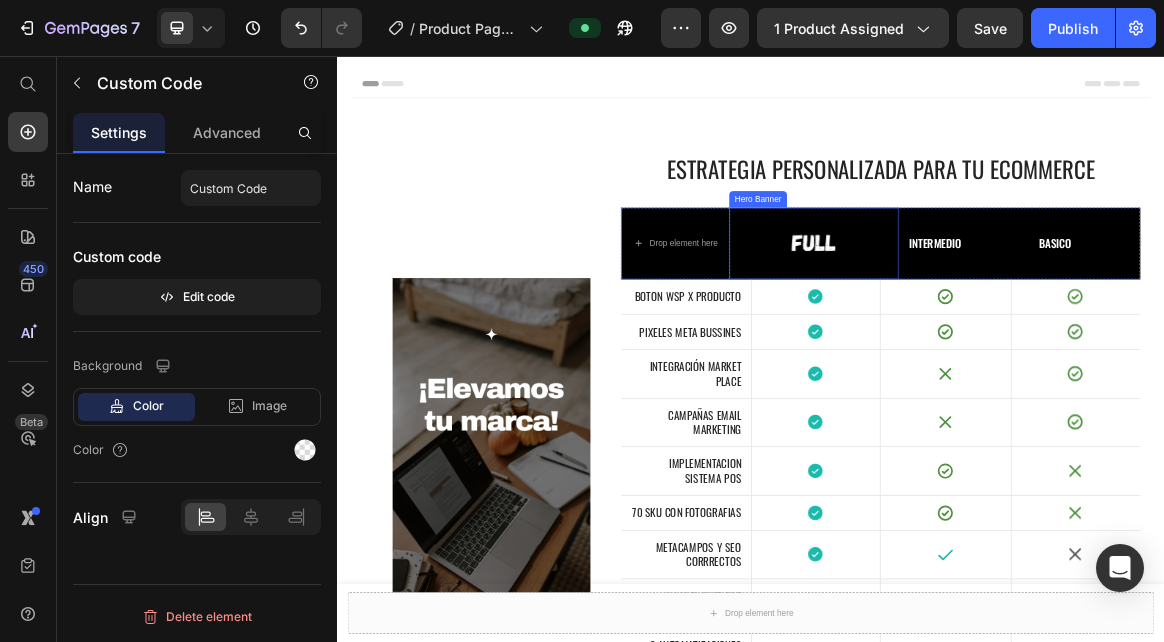 click on "Image" at bounding box center [1029, 328] 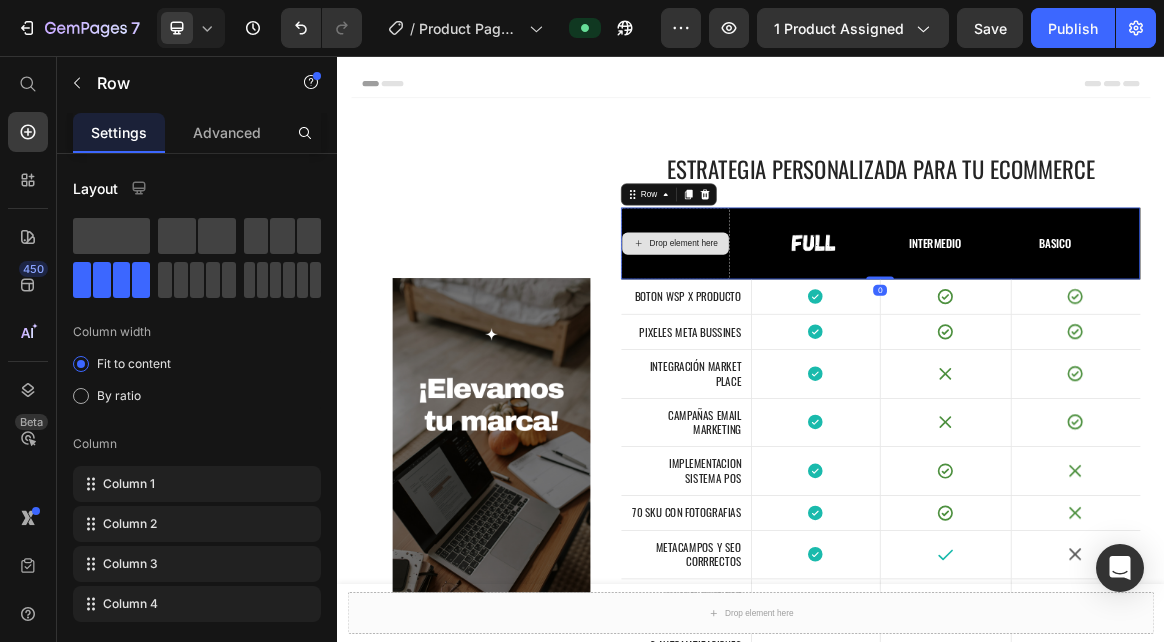 click on "Drop element here" at bounding box center (827, 328) 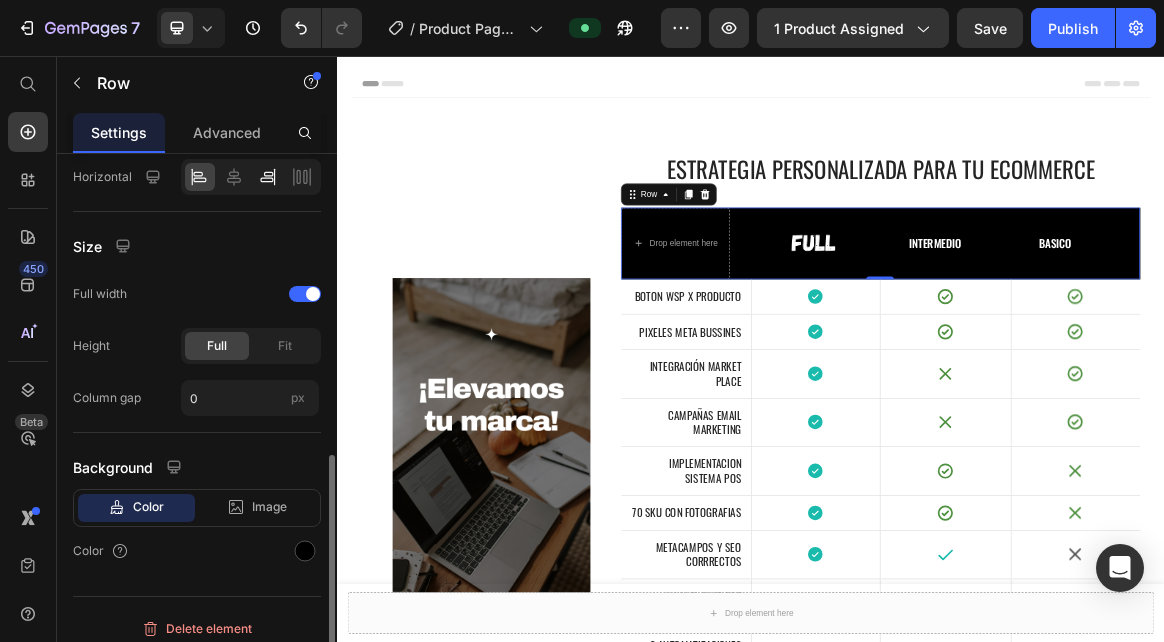 scroll, scrollTop: 612, scrollLeft: 0, axis: vertical 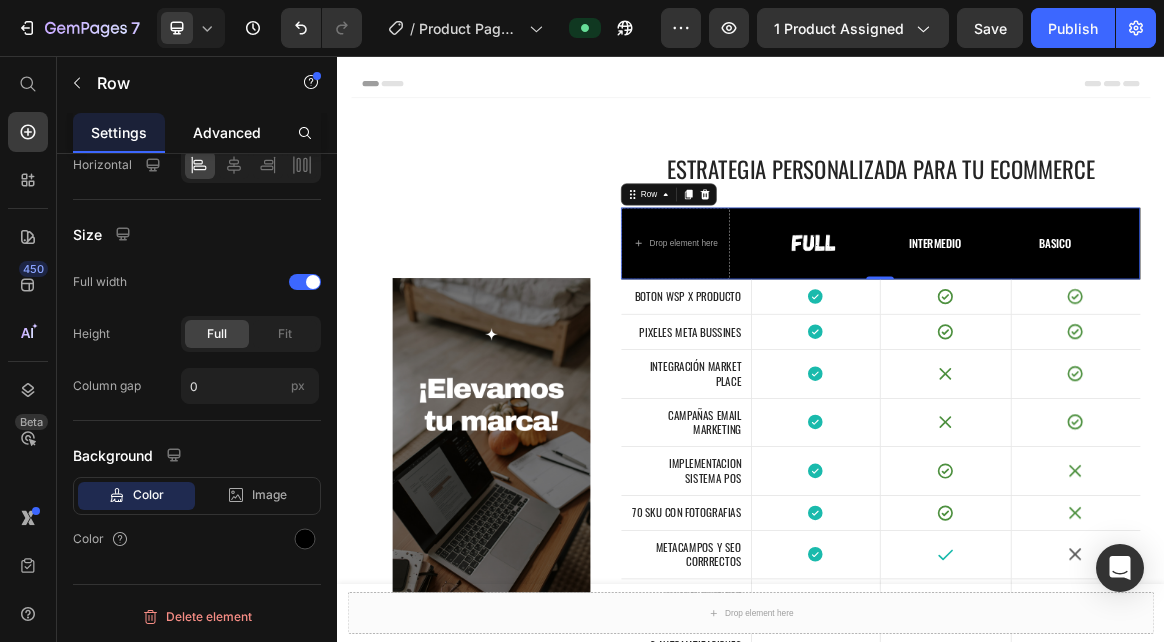 click on "Advanced" at bounding box center (227, 132) 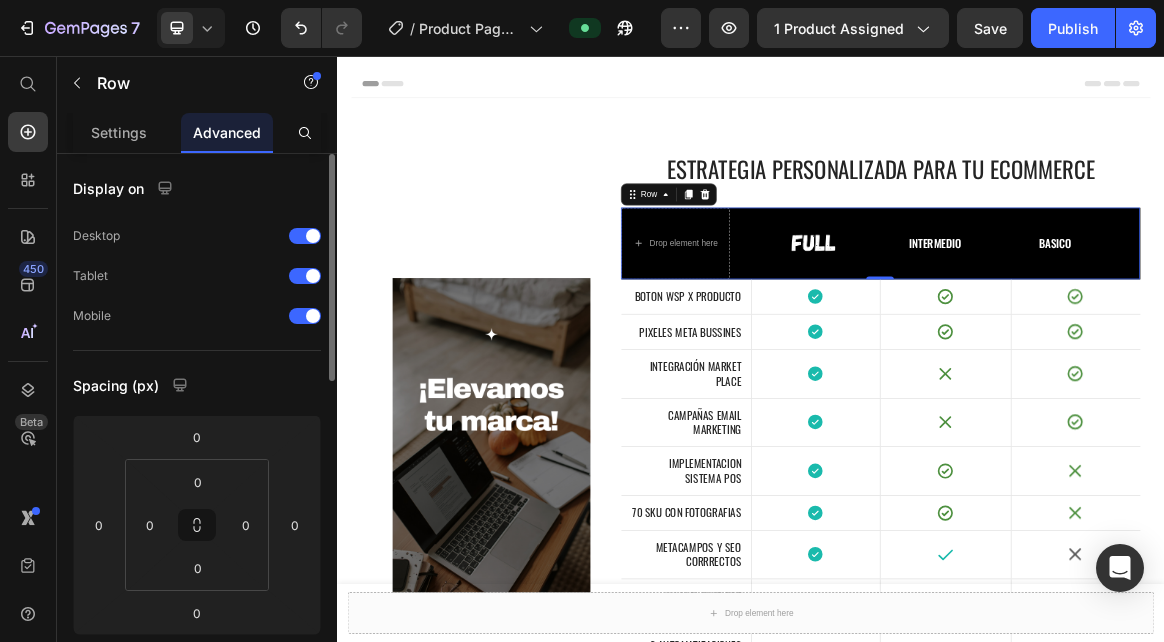 scroll, scrollTop: 300, scrollLeft: 0, axis: vertical 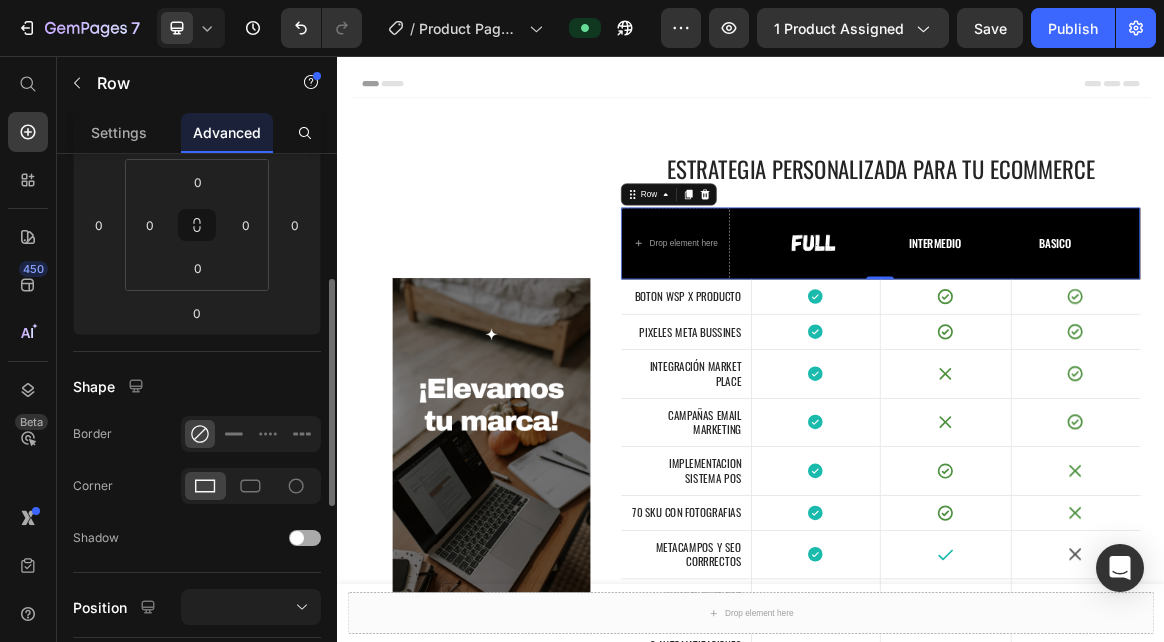click at bounding box center (305, 538) 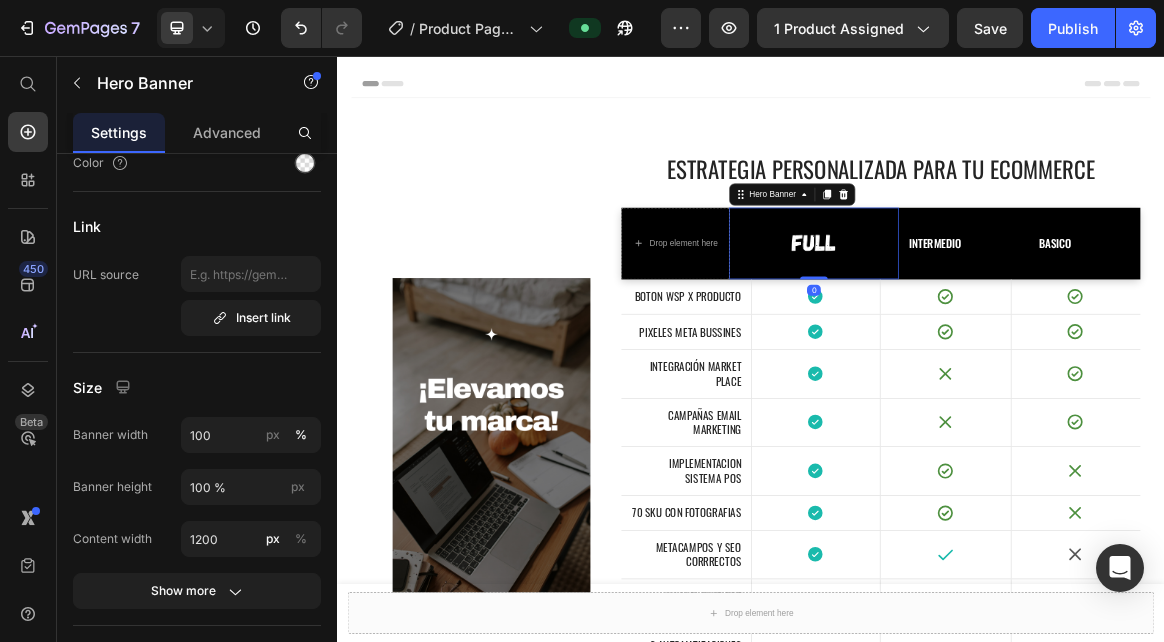 click on "Image" at bounding box center [1029, 328] 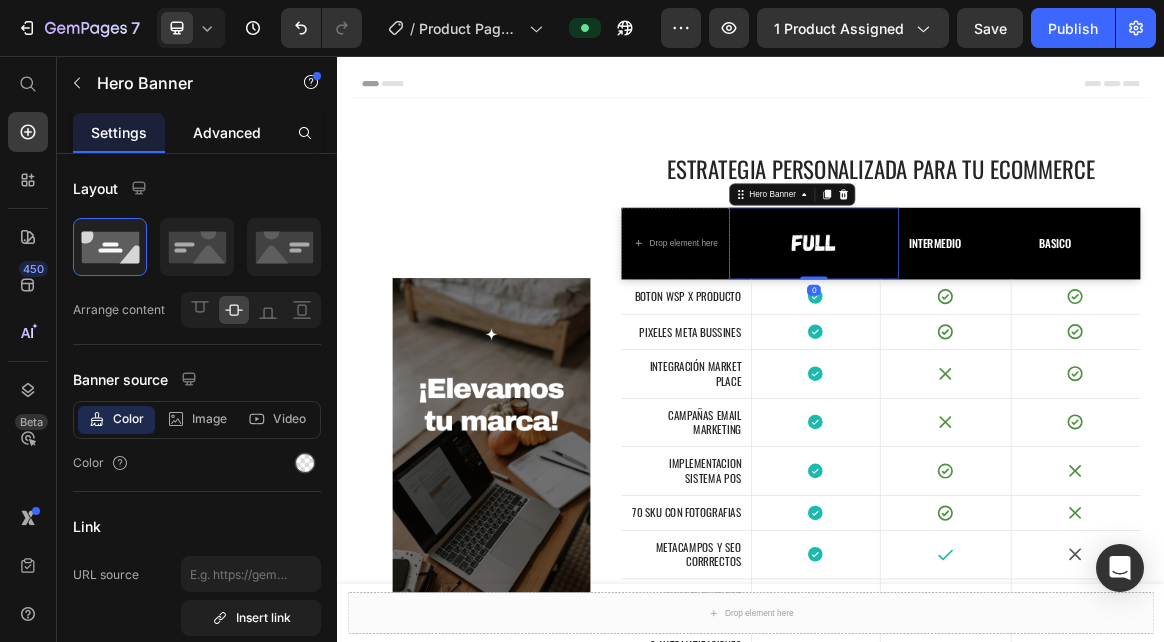 click on "Advanced" 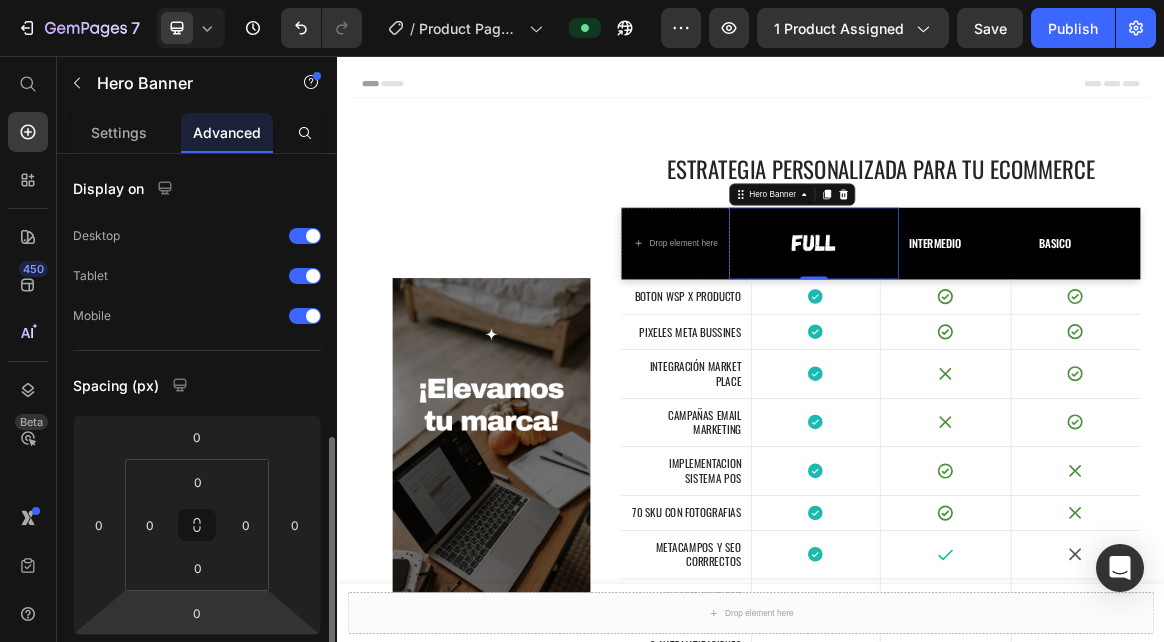 scroll, scrollTop: 300, scrollLeft: 0, axis: vertical 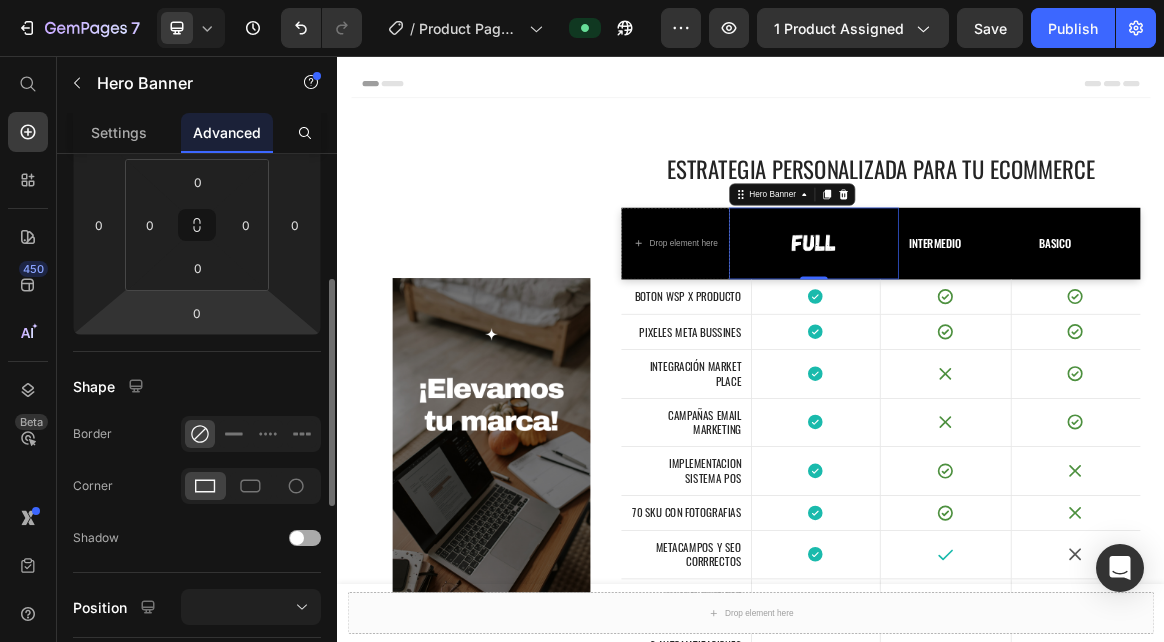 click at bounding box center (305, 538) 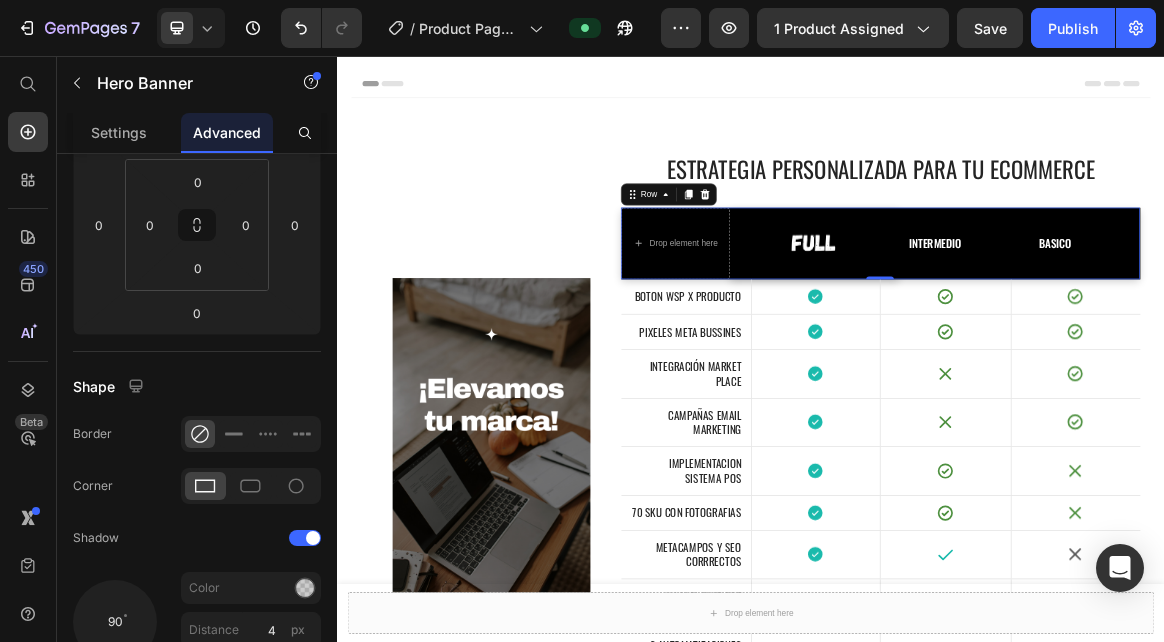 click on "intermedio Text Block" at bounding box center [1204, 328] 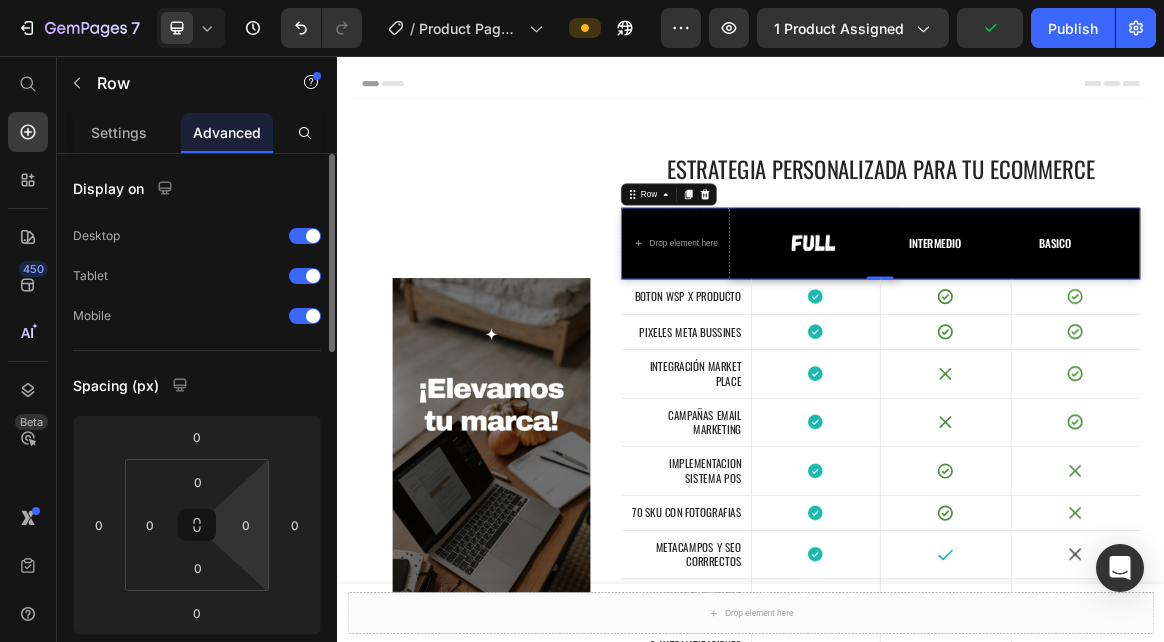 scroll, scrollTop: 300, scrollLeft: 0, axis: vertical 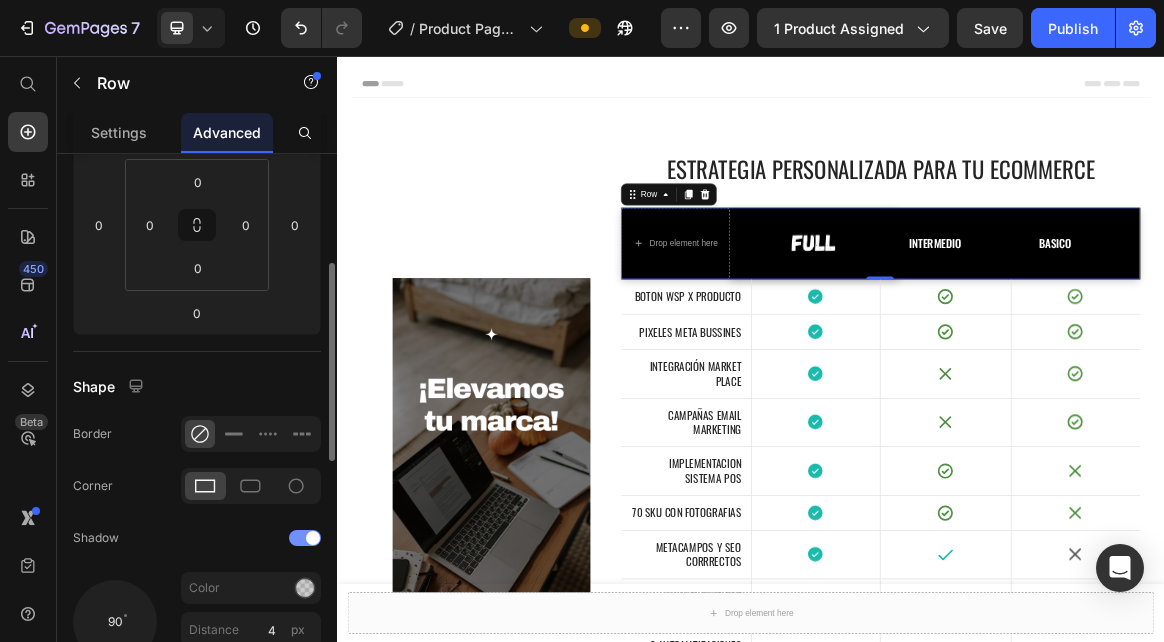 click at bounding box center (305, 538) 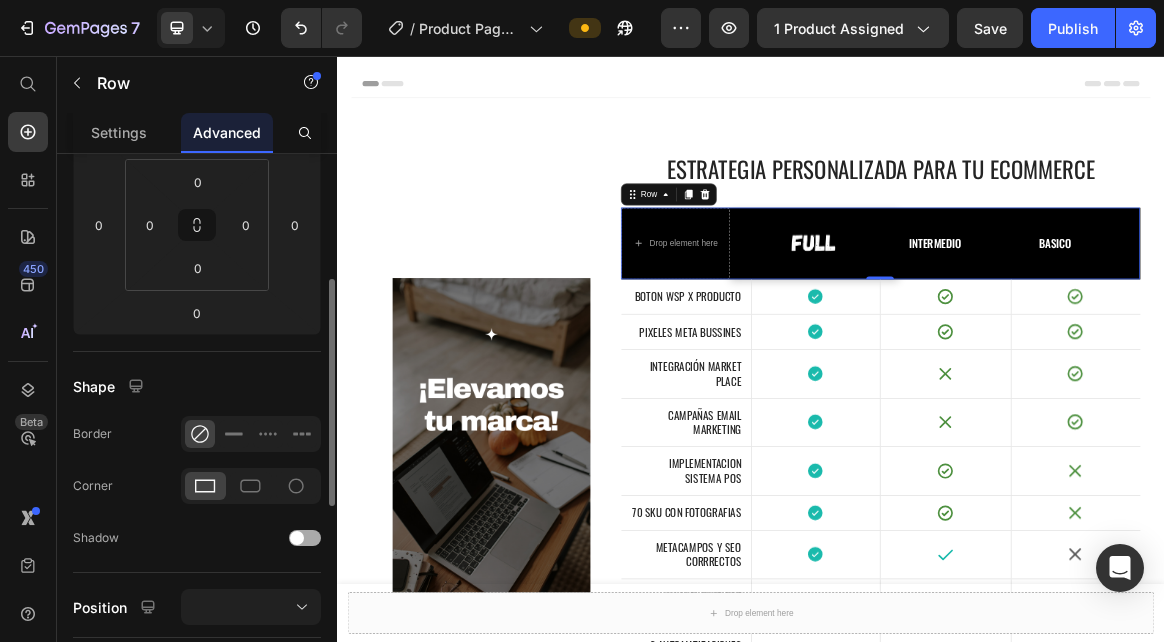 click at bounding box center (297, 538) 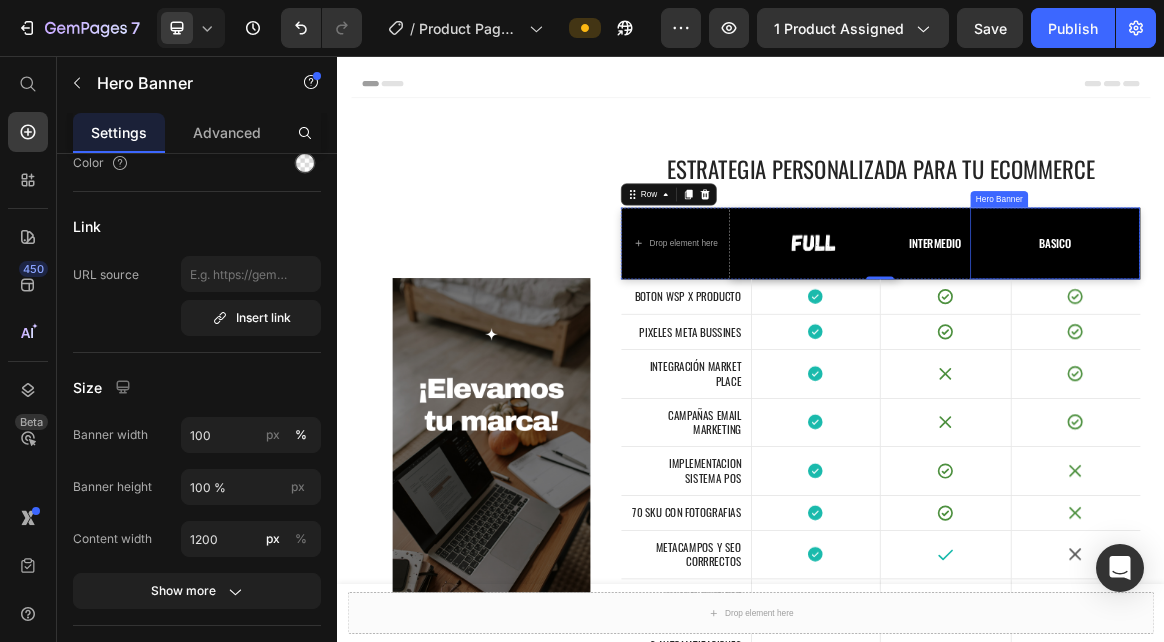 click at bounding box center (1379, 328) 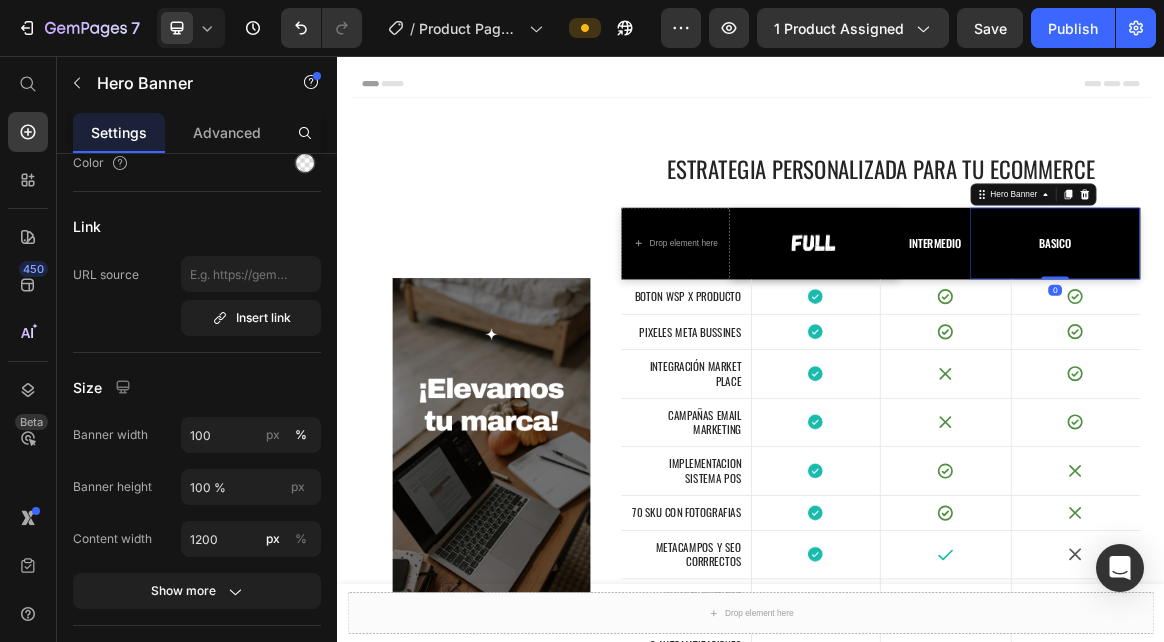 scroll, scrollTop: 0, scrollLeft: 0, axis: both 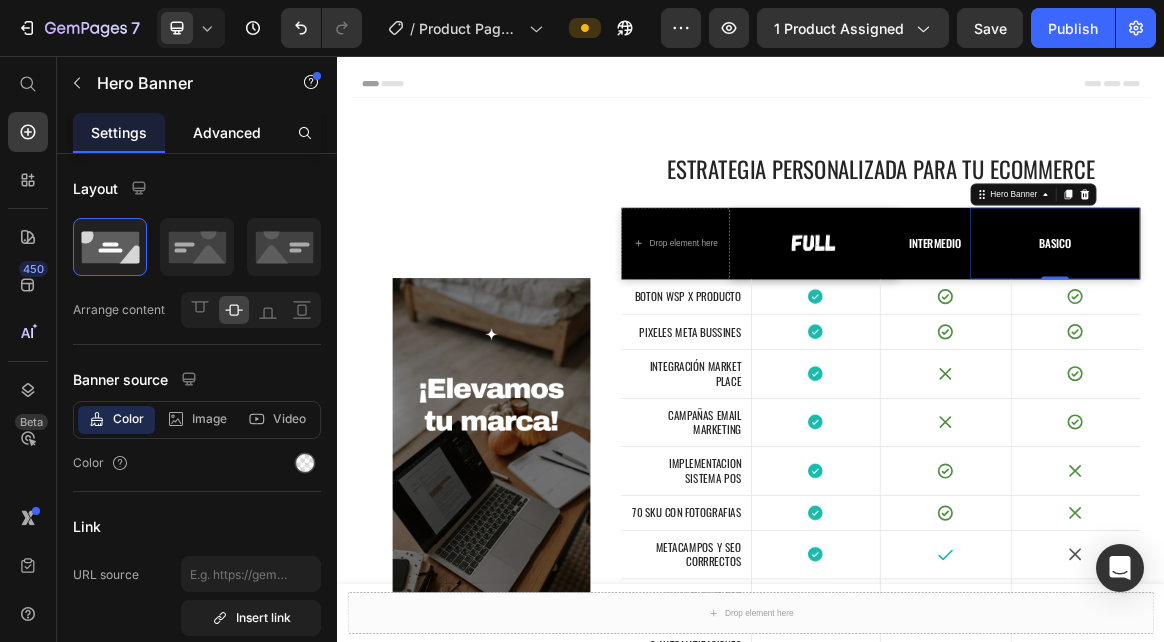 click on "Advanced" at bounding box center (227, 132) 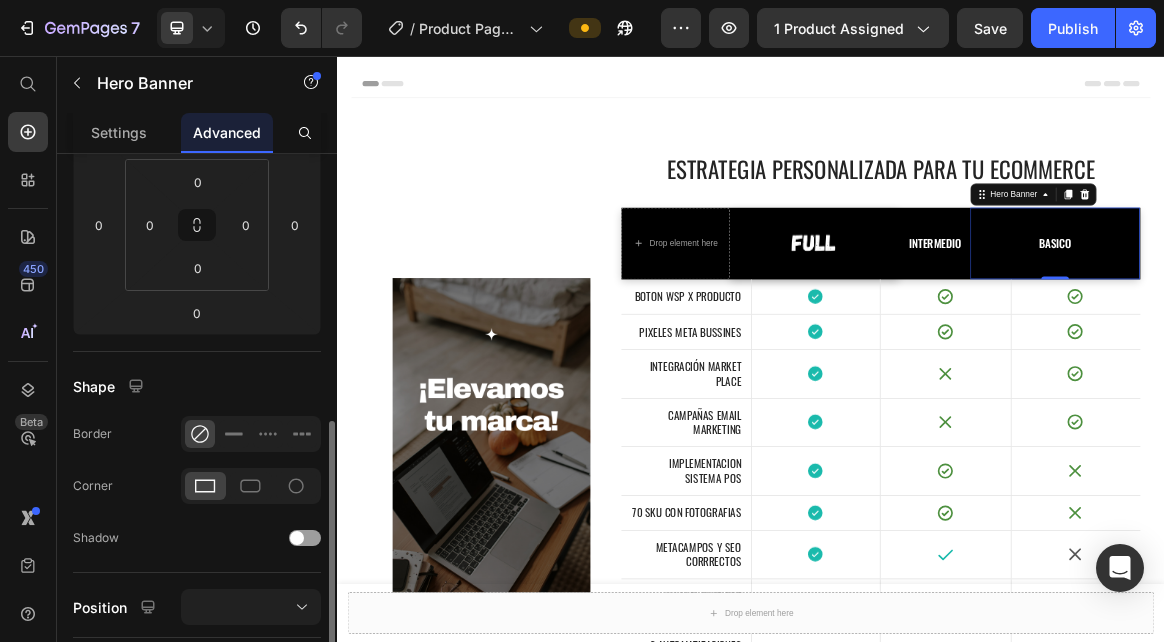 scroll, scrollTop: 500, scrollLeft: 0, axis: vertical 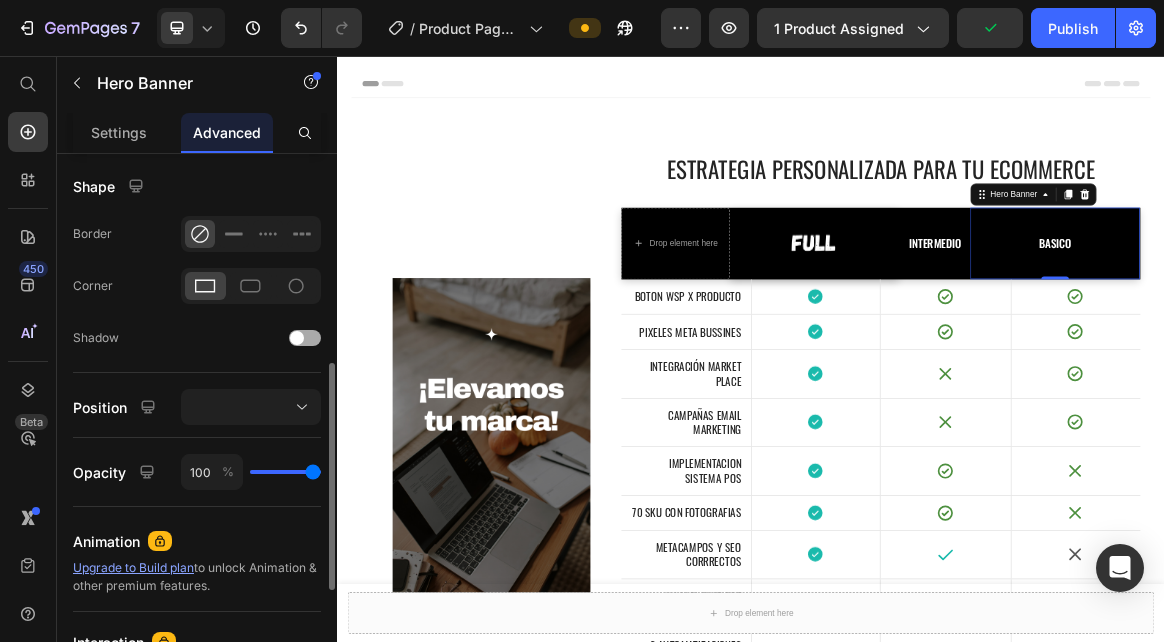 click at bounding box center (305, 338) 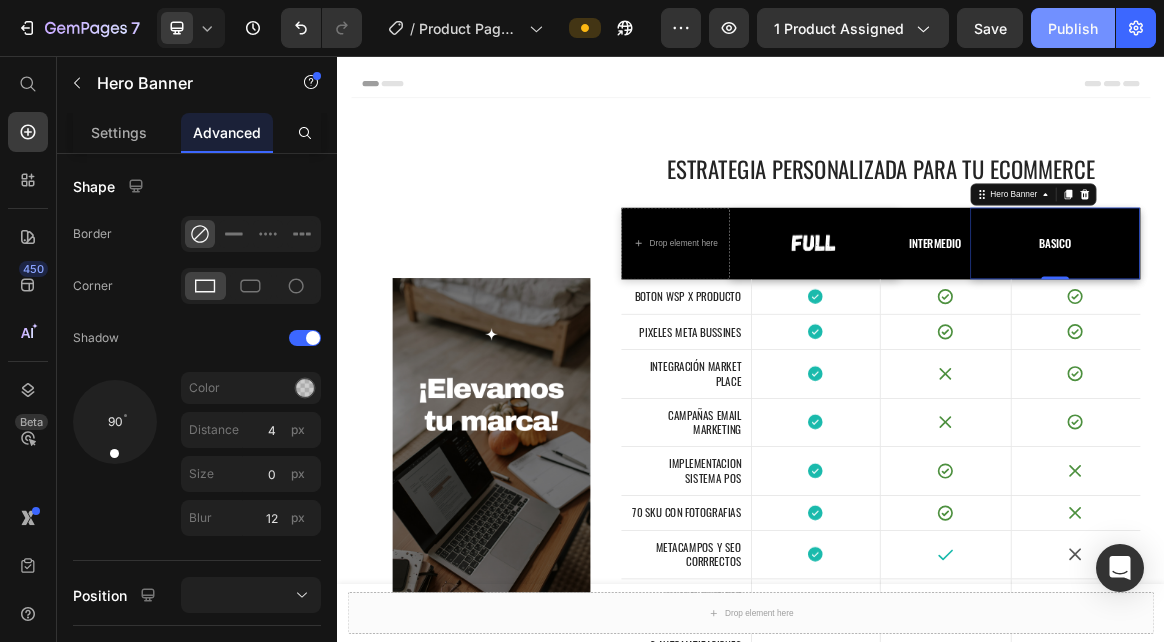 click on "Publish" at bounding box center [1073, 28] 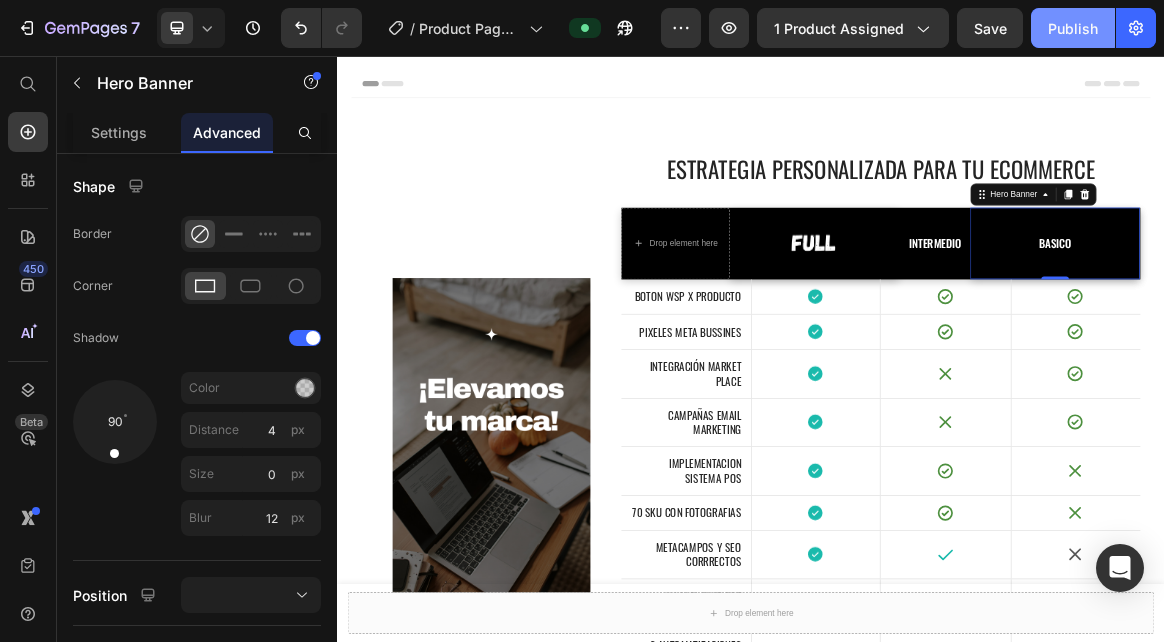 click on "Publish" at bounding box center (1073, 28) 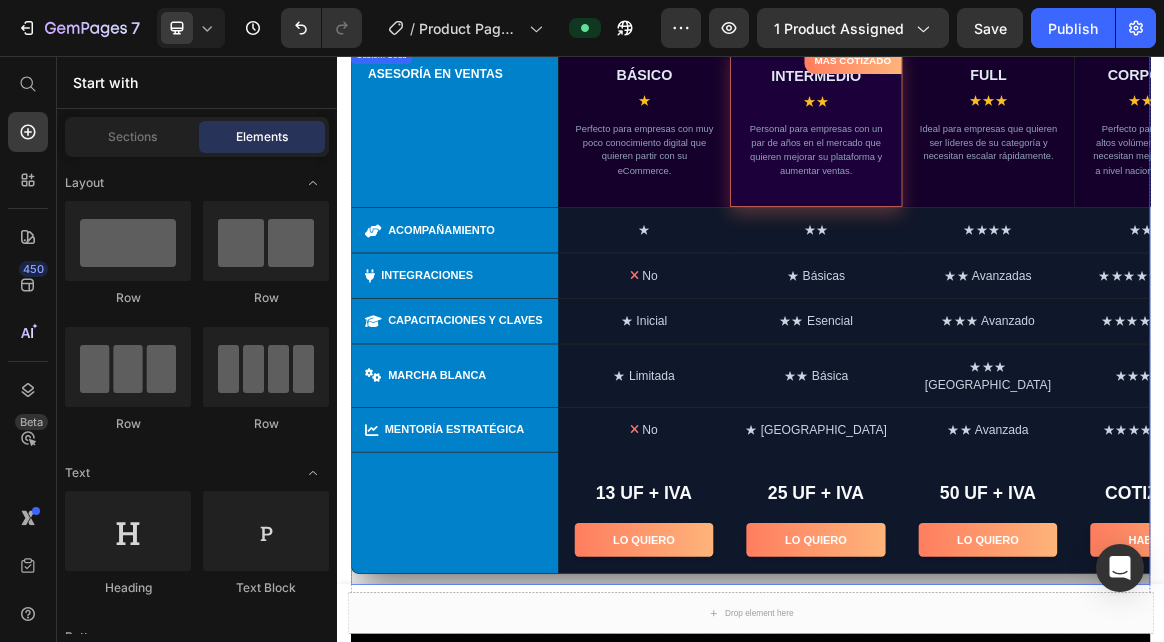 scroll, scrollTop: 1144, scrollLeft: 0, axis: vertical 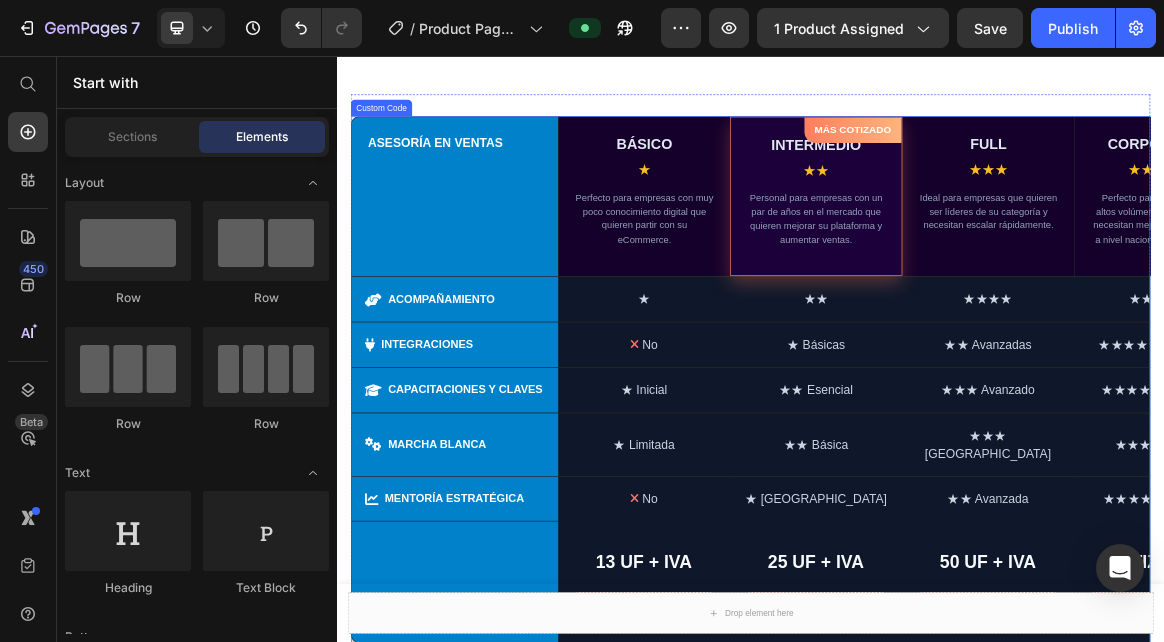 click on "ASESORÍA EN VENTAS" at bounding box center [508, 260] 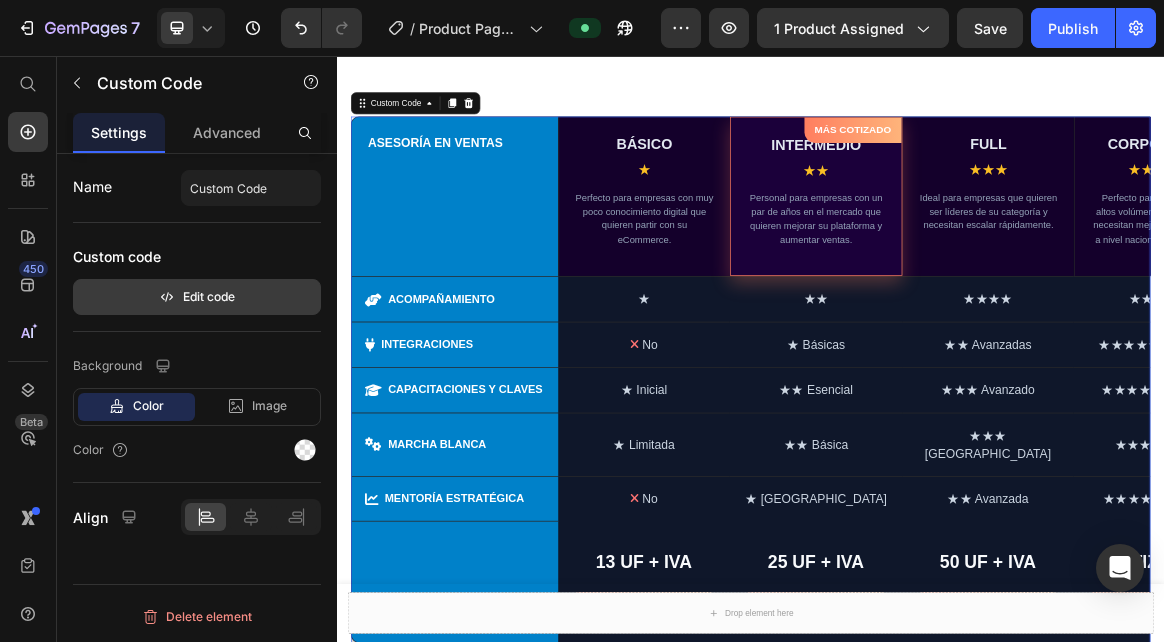 click on "Edit code" at bounding box center [197, 297] 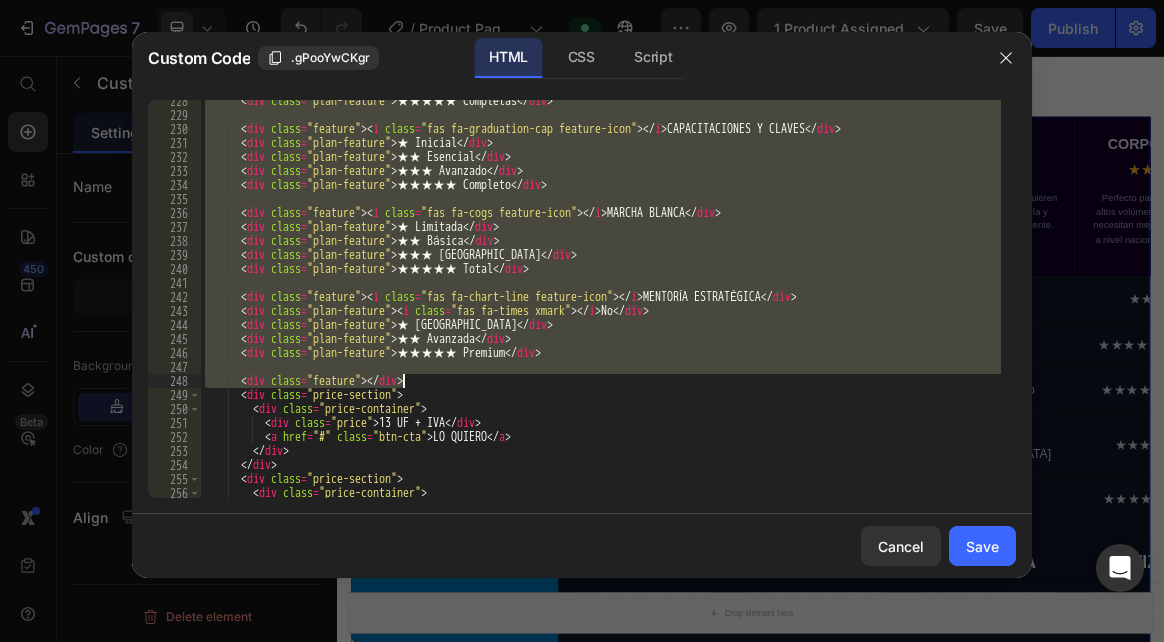 scroll, scrollTop: 3522, scrollLeft: 0, axis: vertical 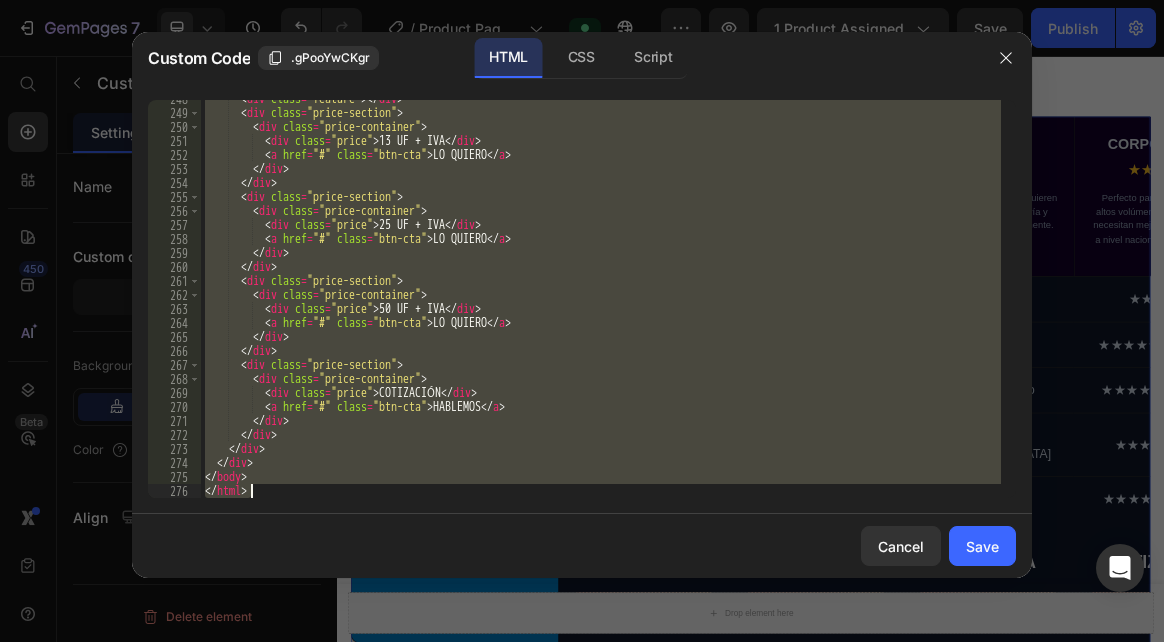 drag, startPoint x: 203, startPoint y: 105, endPoint x: 403, endPoint y: 510, distance: 451.69125 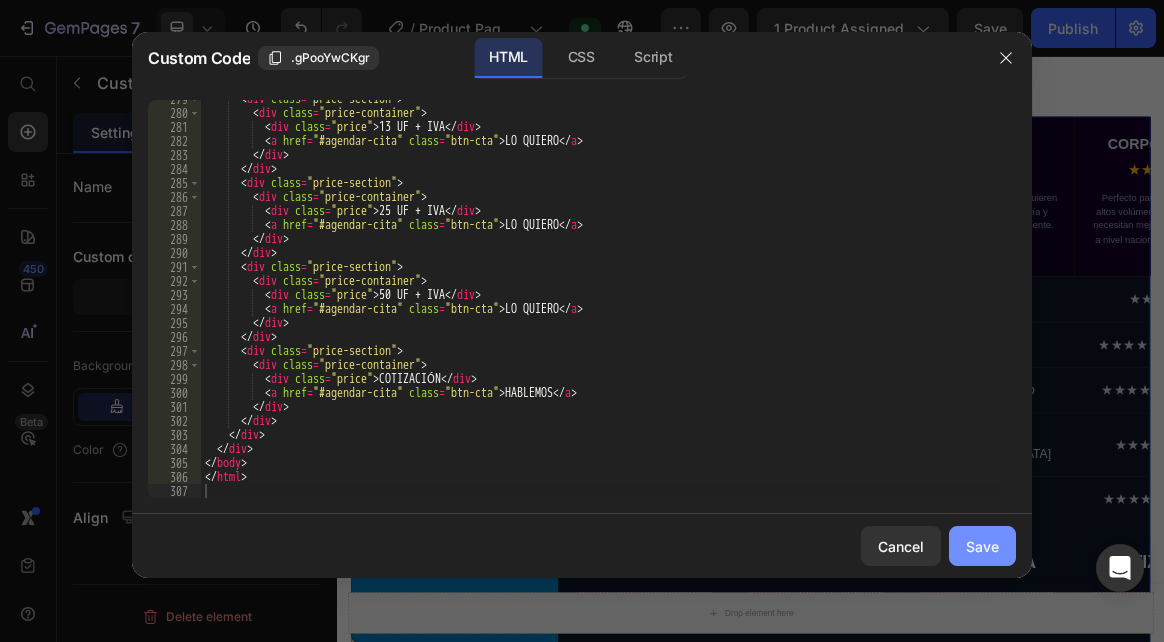 click on "Save" at bounding box center [982, 546] 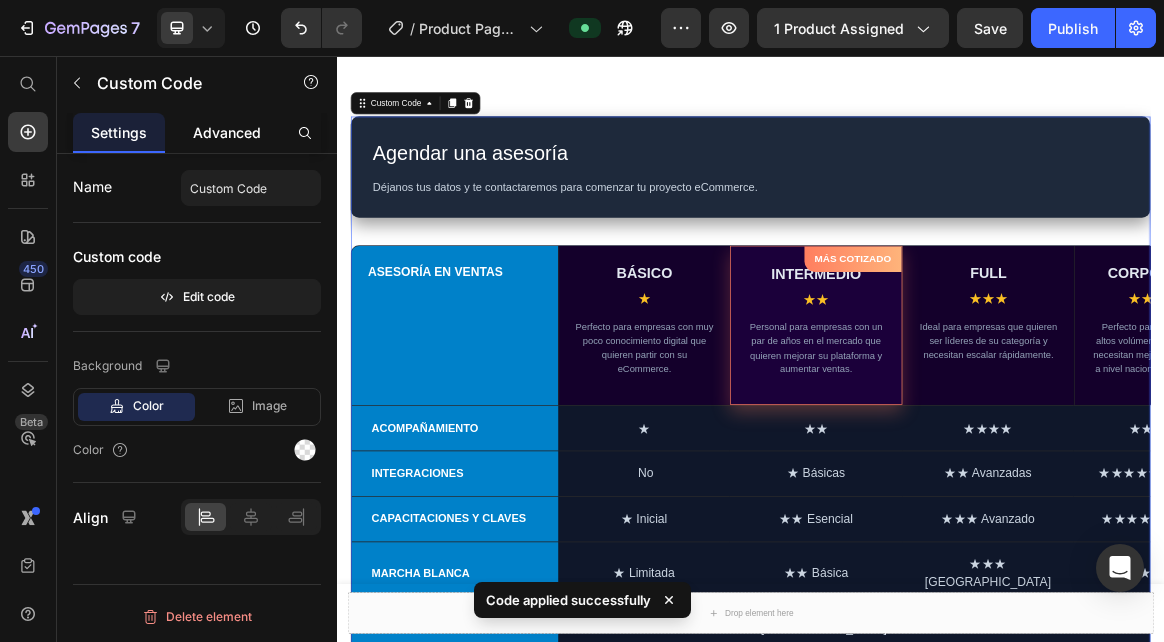 click on "Advanced" at bounding box center (227, 132) 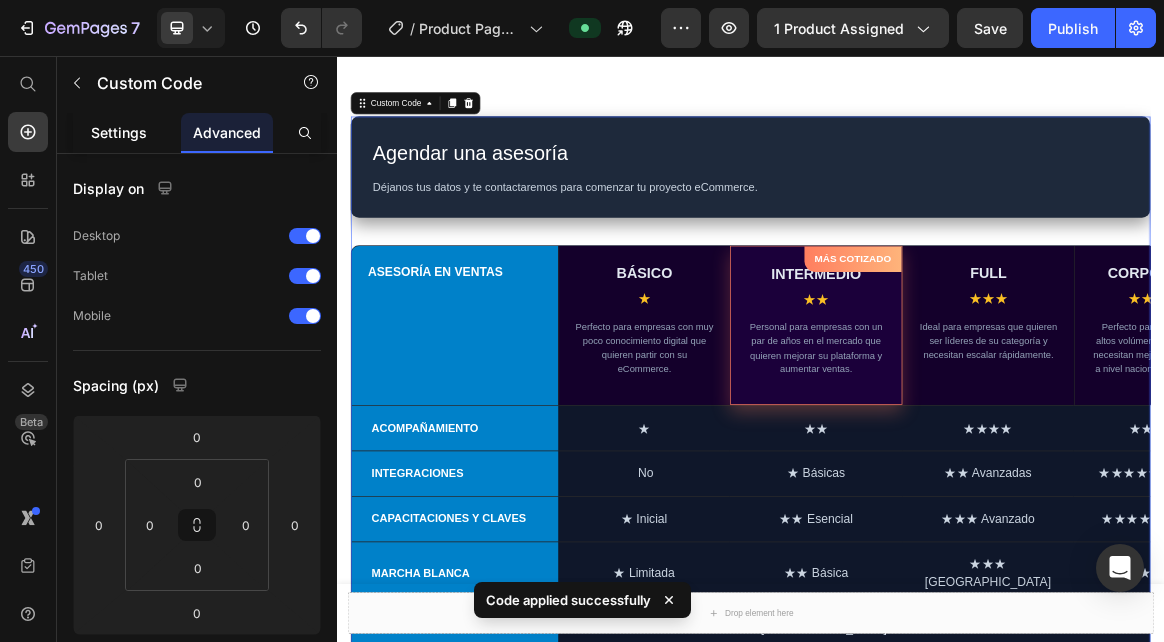 click on "Settings" 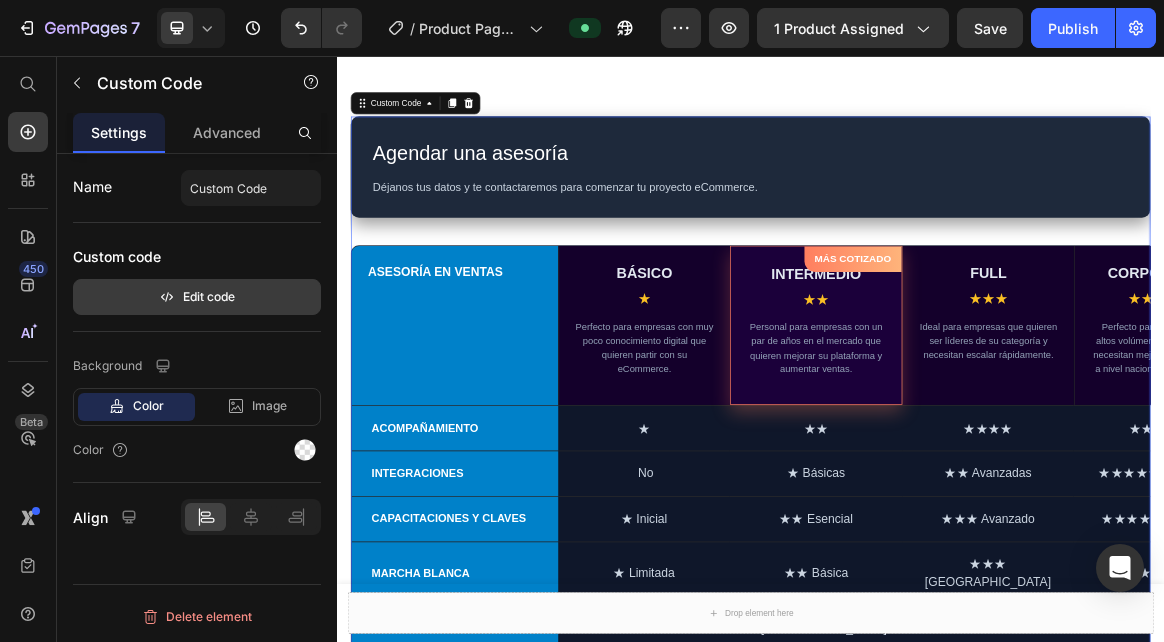 click on "Edit code" at bounding box center [197, 297] 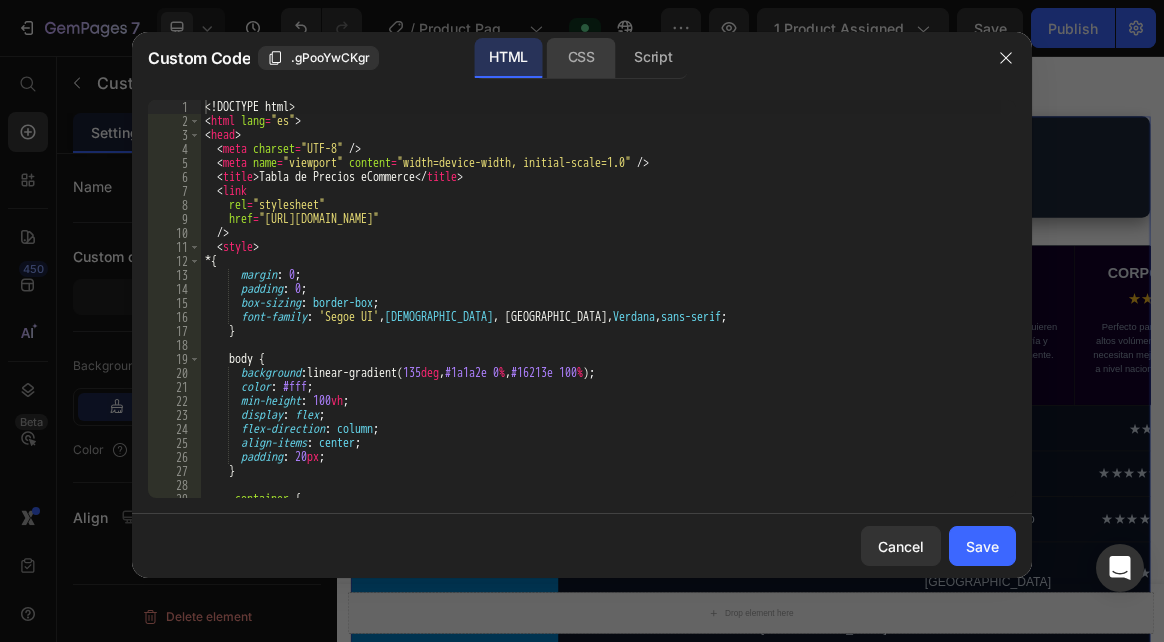 click on "CSS" 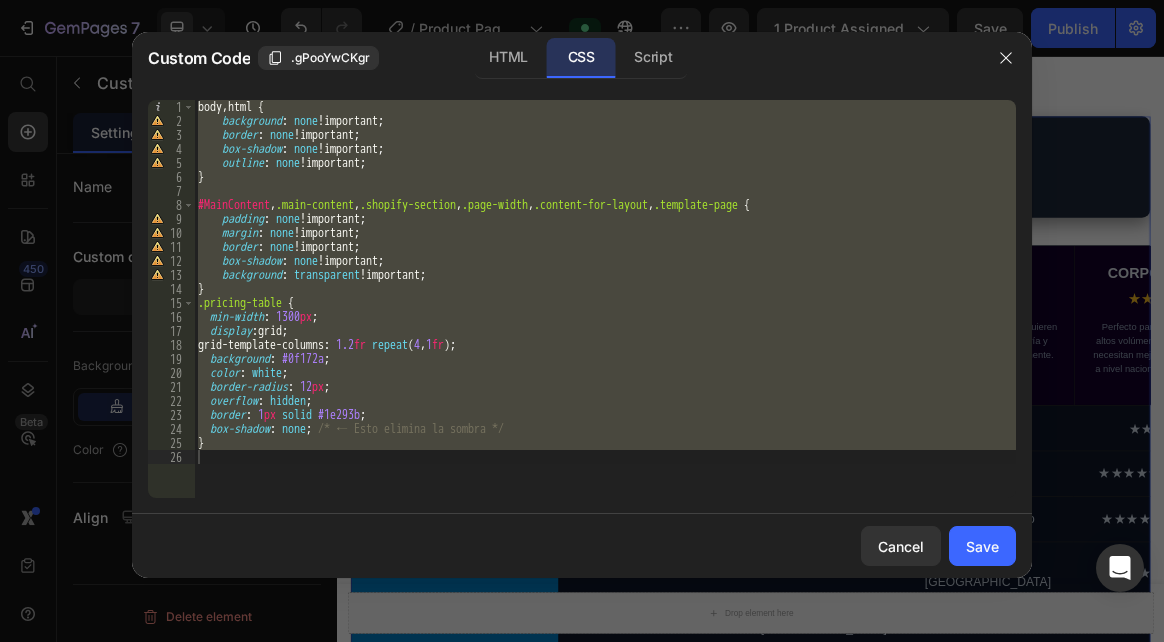 click on "body ,  html   {      background :   none  !important ;      border :   none  !important ;      box-shadow :   none  !important ;      outline :   none  !important ; } #MainContent ,  .main-content ,  .shopify-section ,  .page-width ,  .content-for-layout ,  .template-page   {      padding :   none  !important ;      margin :   none  !important ;      border :   none  !important ;      box-shadow :   none  !important ;      background :   transparent  !important ; } .pricing-table   {    min-width :   1300 px ;    display :  grid ;   grid-template-columns :   1.2 fr   repeat ( 4 ,  1 fr ) ;    background :   #0f172a ;    color :   [PERSON_NAME] ;    border-radius :   12 px ;    overflow :   hidden ;    border :   1 px   solid   #1e293b ;    box-shadow :   none ;   /* ← Esto elimina la sombra */ }" at bounding box center [605, 299] 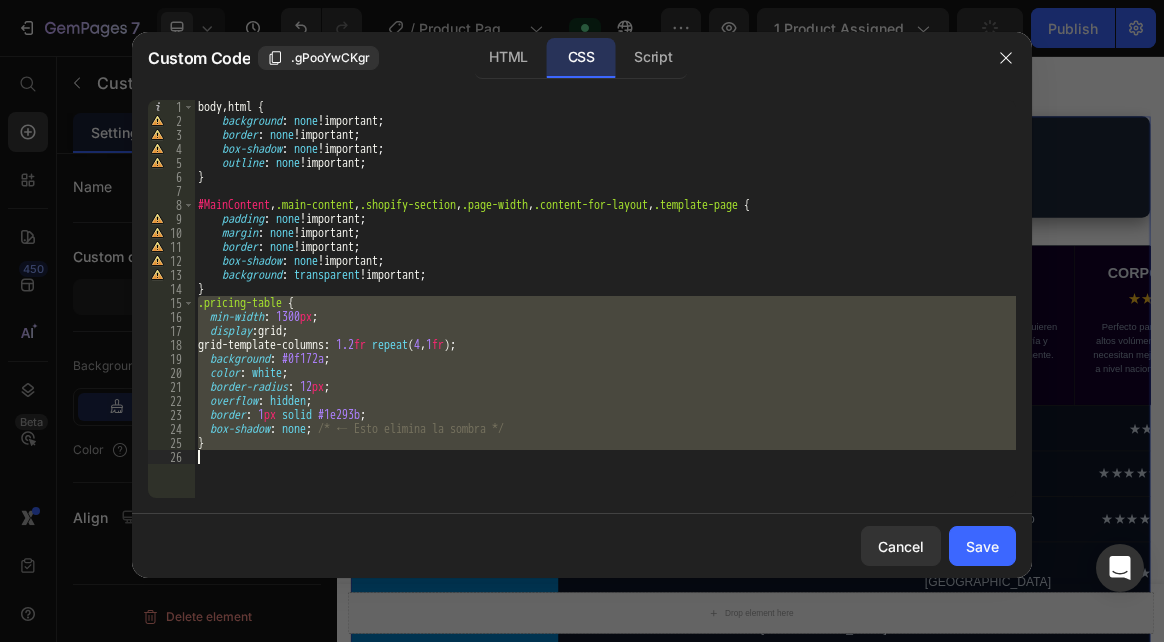 drag, startPoint x: 199, startPoint y: 303, endPoint x: 478, endPoint y: 520, distance: 353.45438 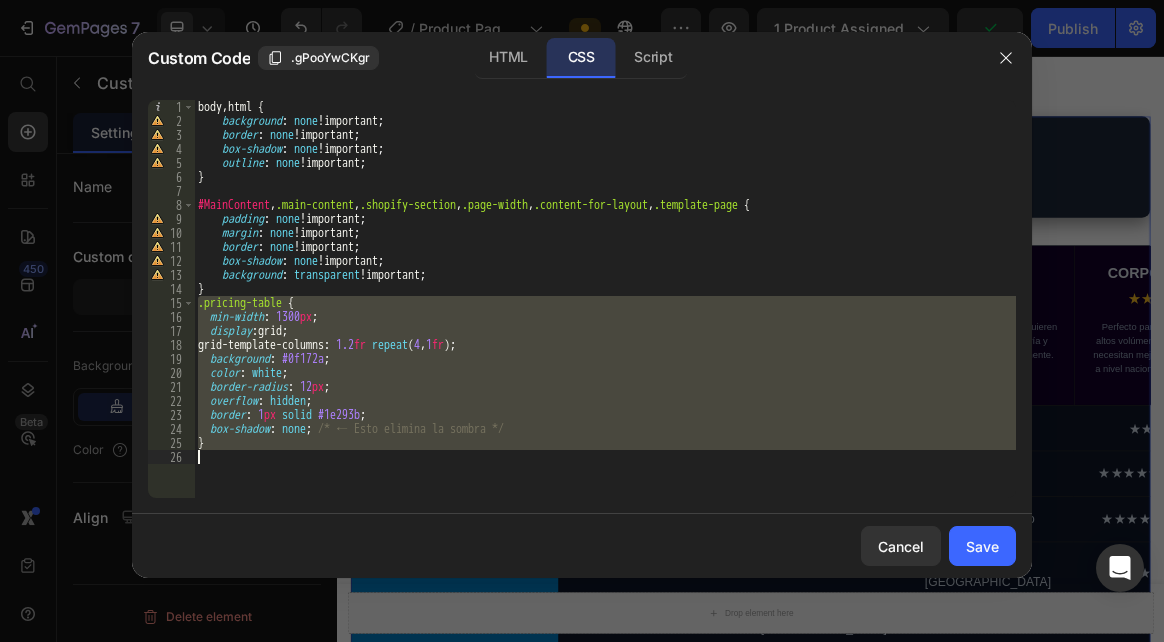 type 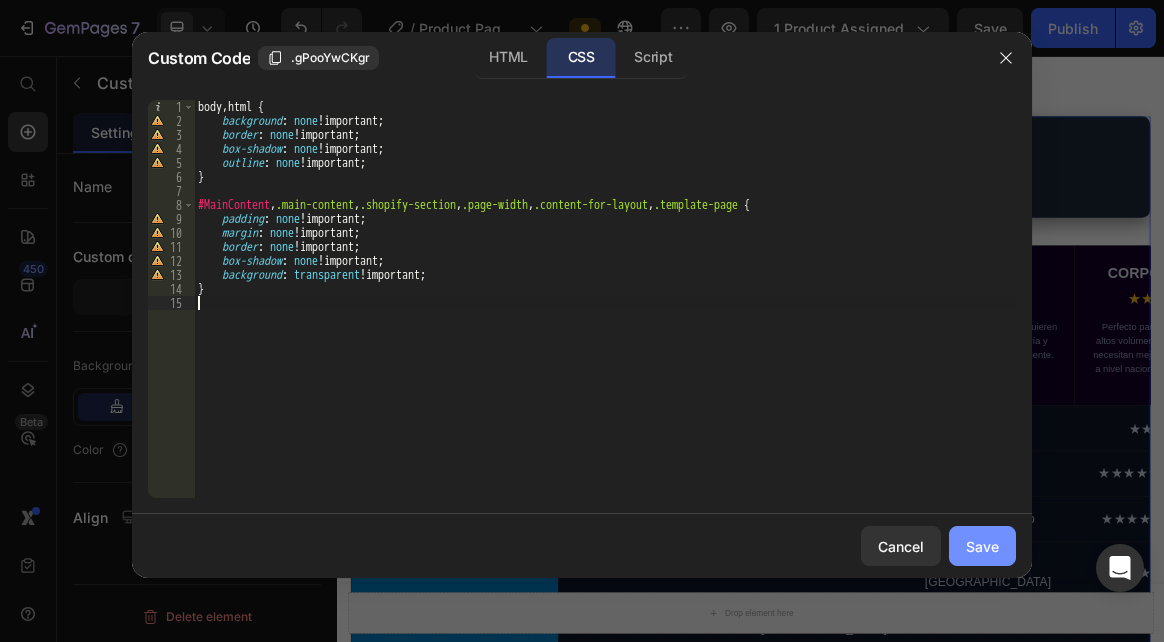click on "Save" at bounding box center [982, 546] 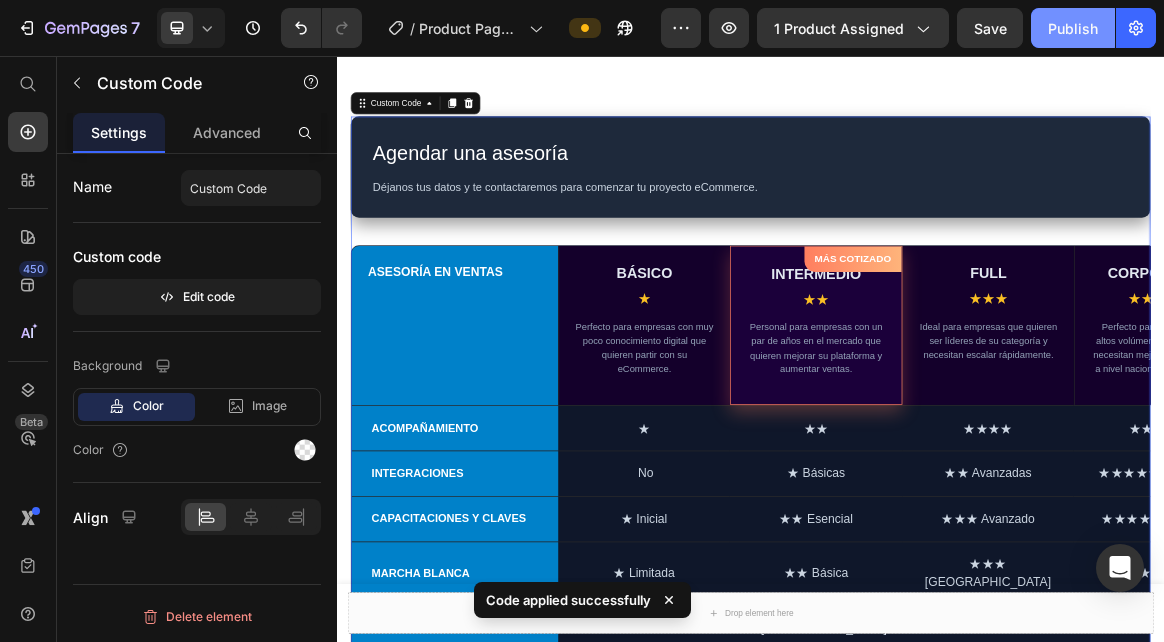 click on "Publish" at bounding box center (1073, 28) 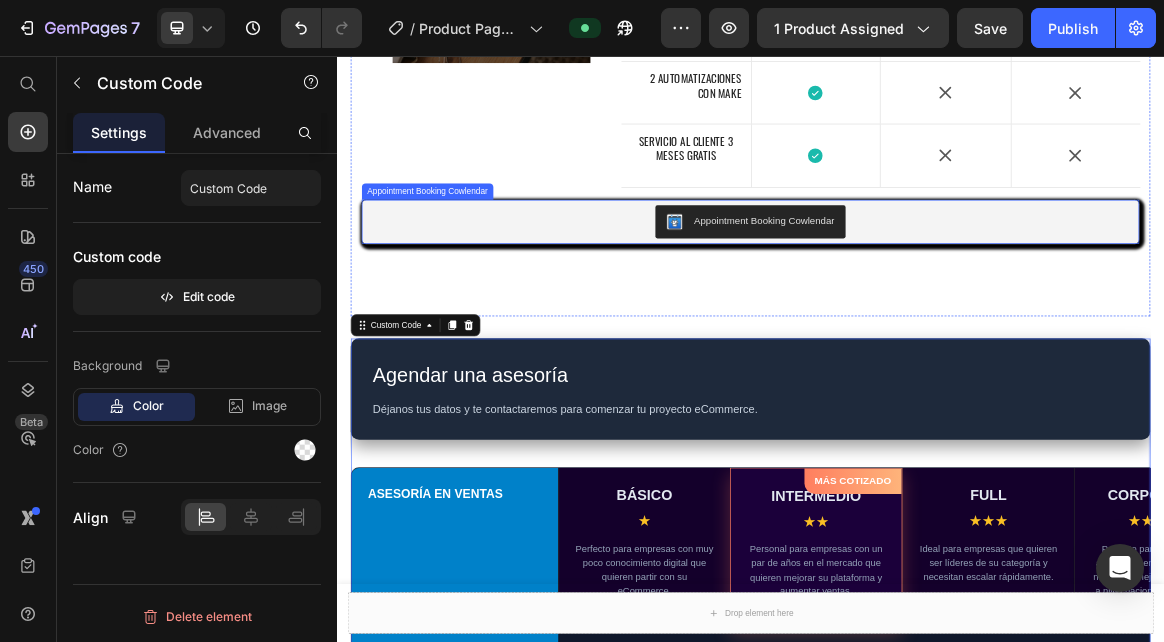 scroll, scrollTop: 844, scrollLeft: 0, axis: vertical 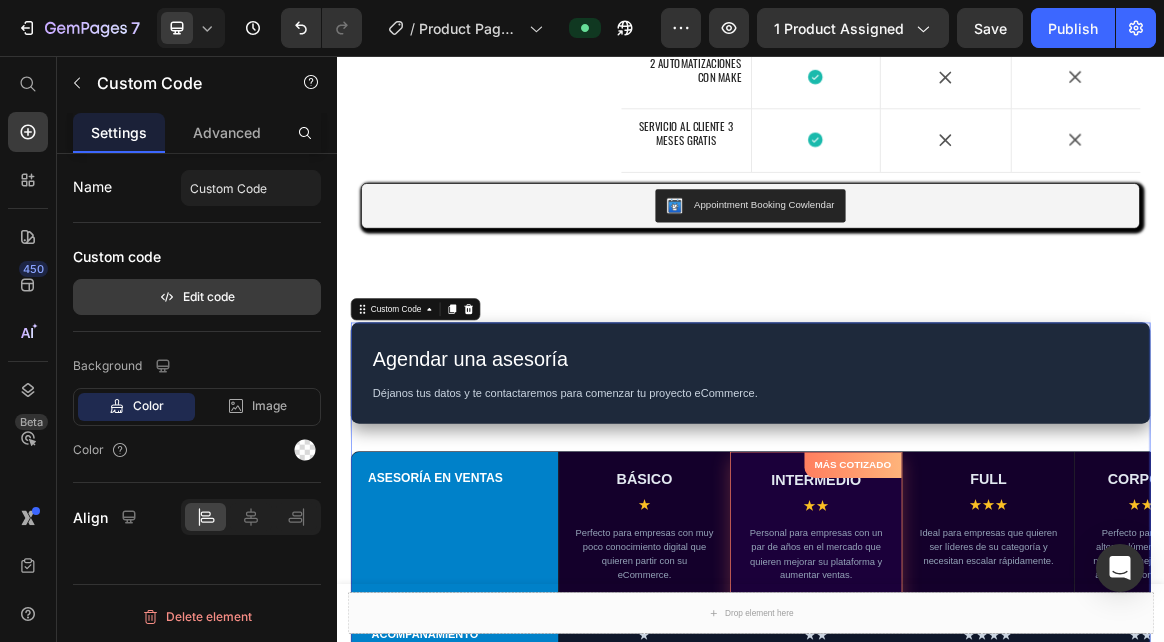 click on "Edit code" at bounding box center (197, 297) 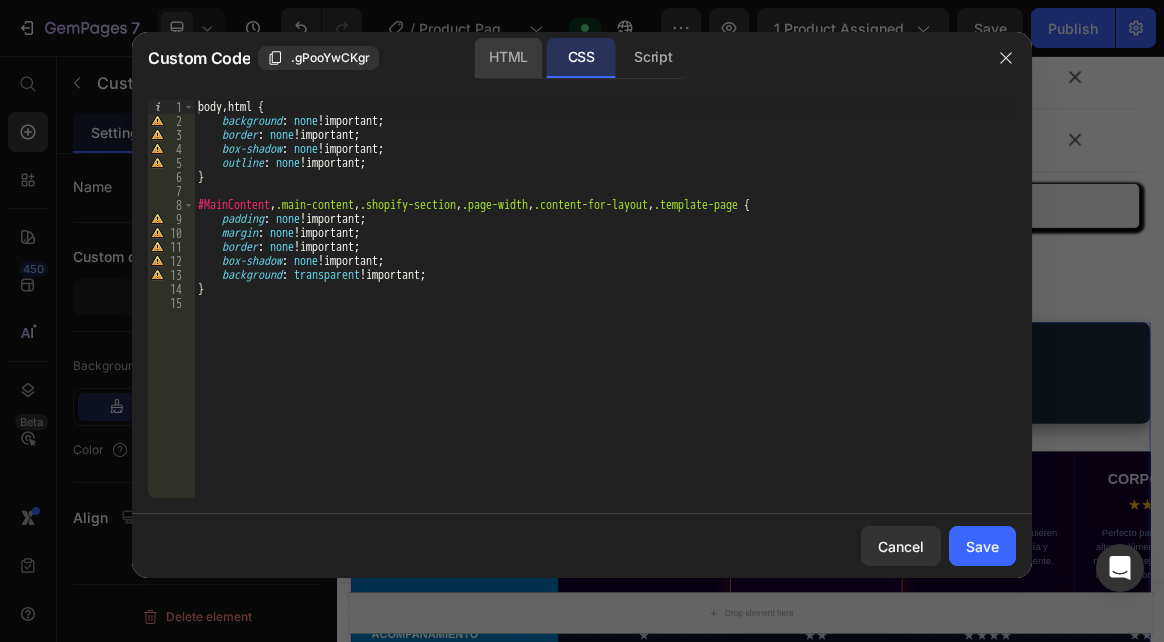 click on "HTML" 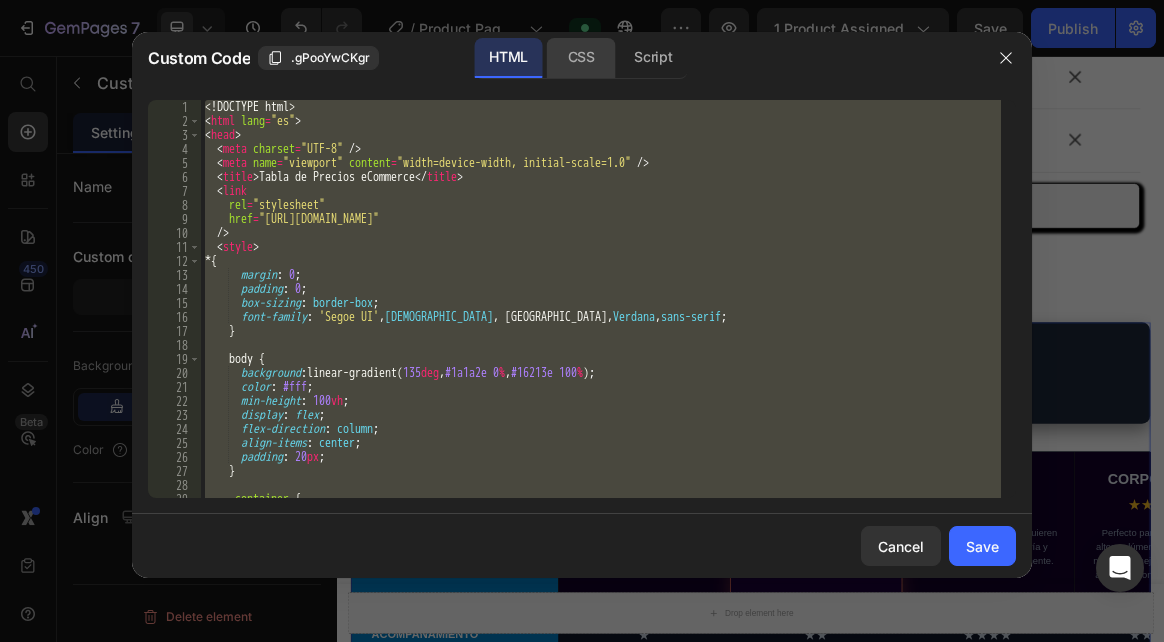 click on "CSS" 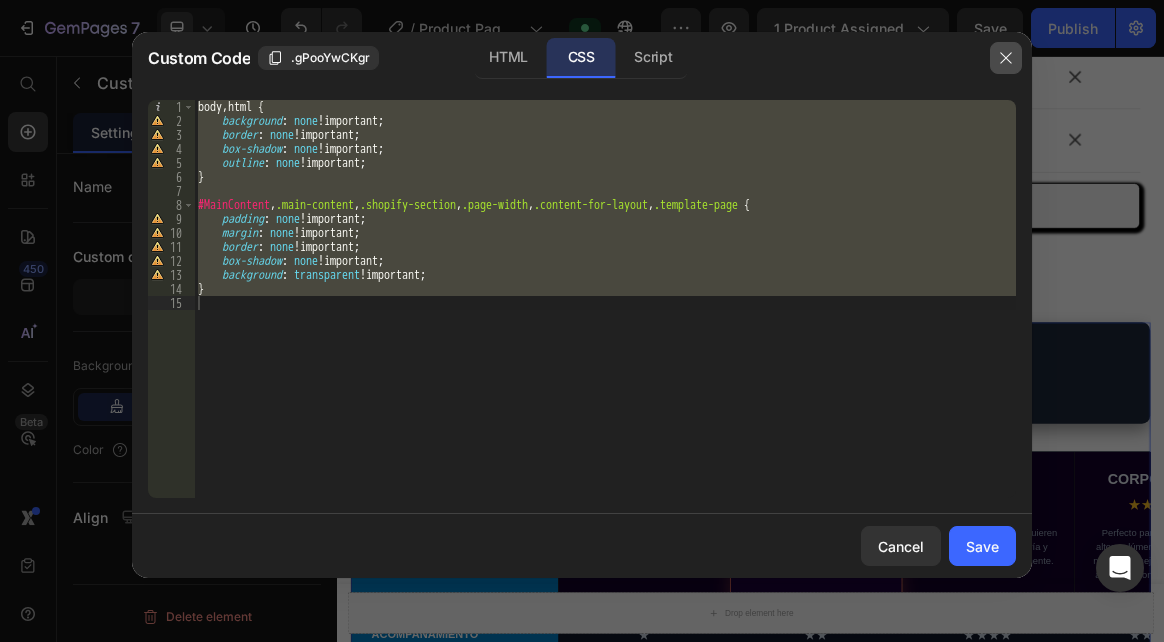 click 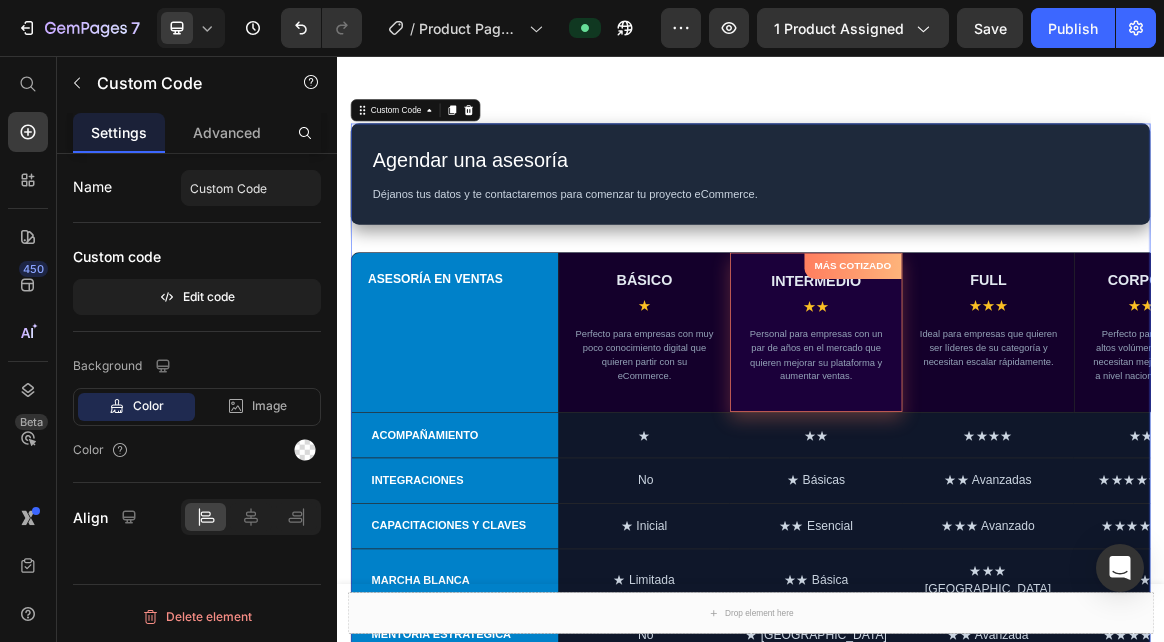 scroll, scrollTop: 1144, scrollLeft: 0, axis: vertical 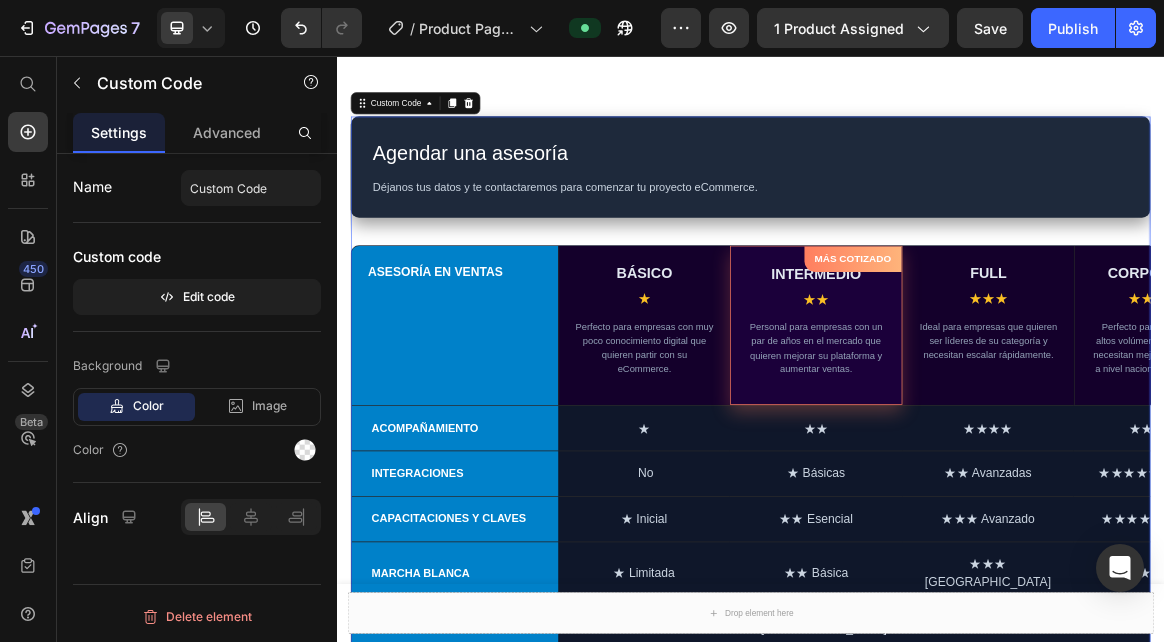 click on "ASESORÍA EN VENTAS" at bounding box center [508, 447] 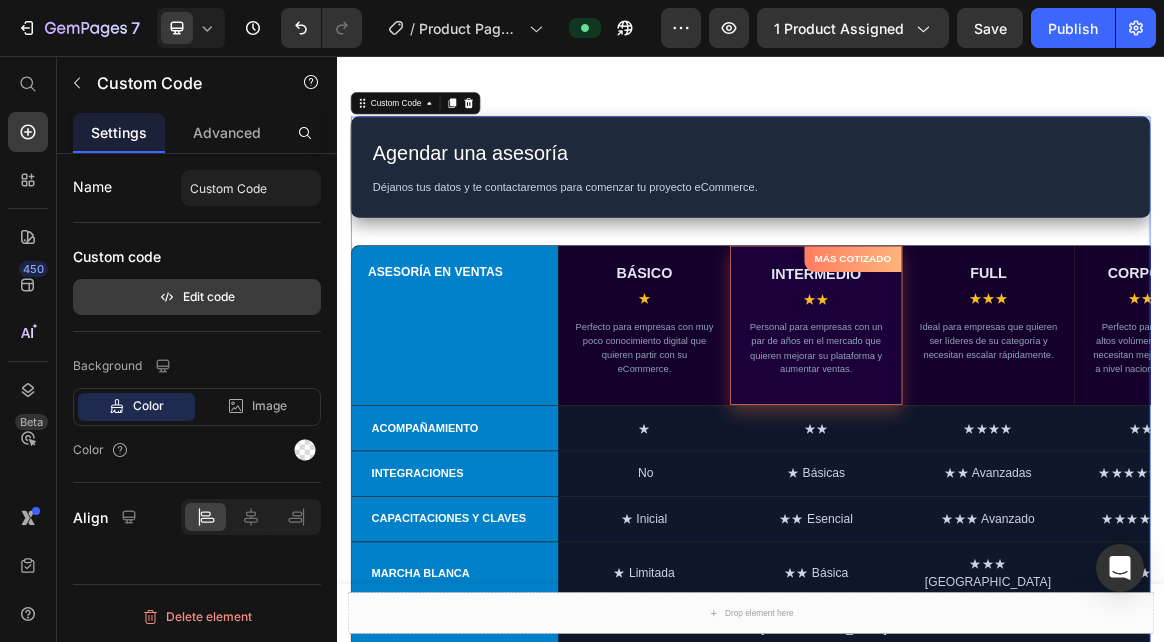 click on "Edit code" at bounding box center (197, 297) 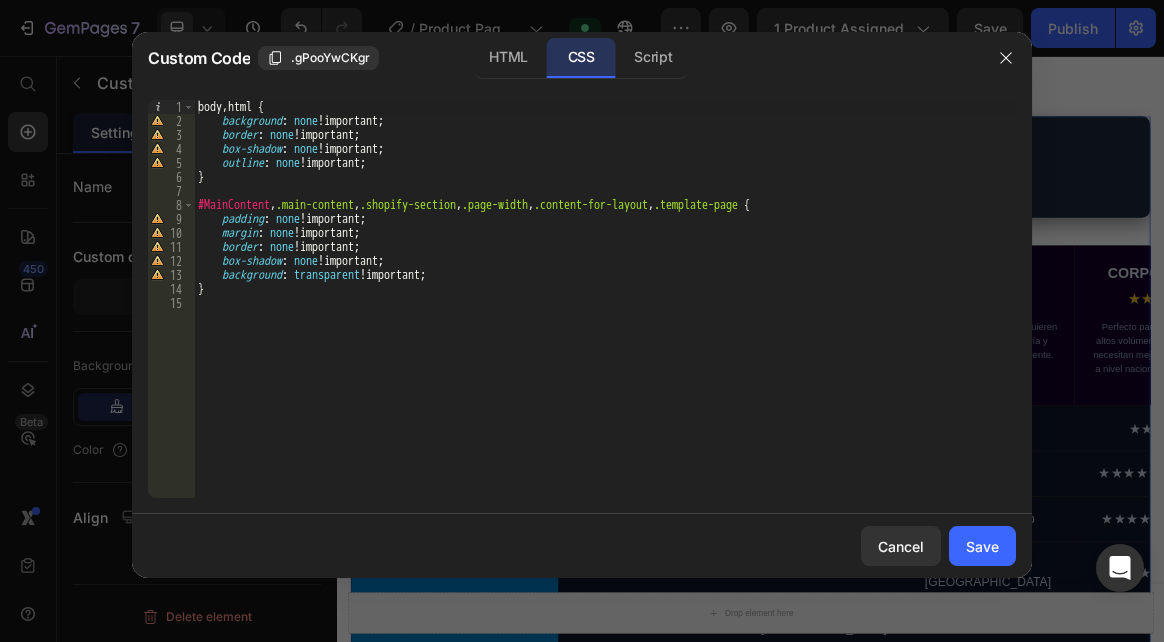 click on "CSS" 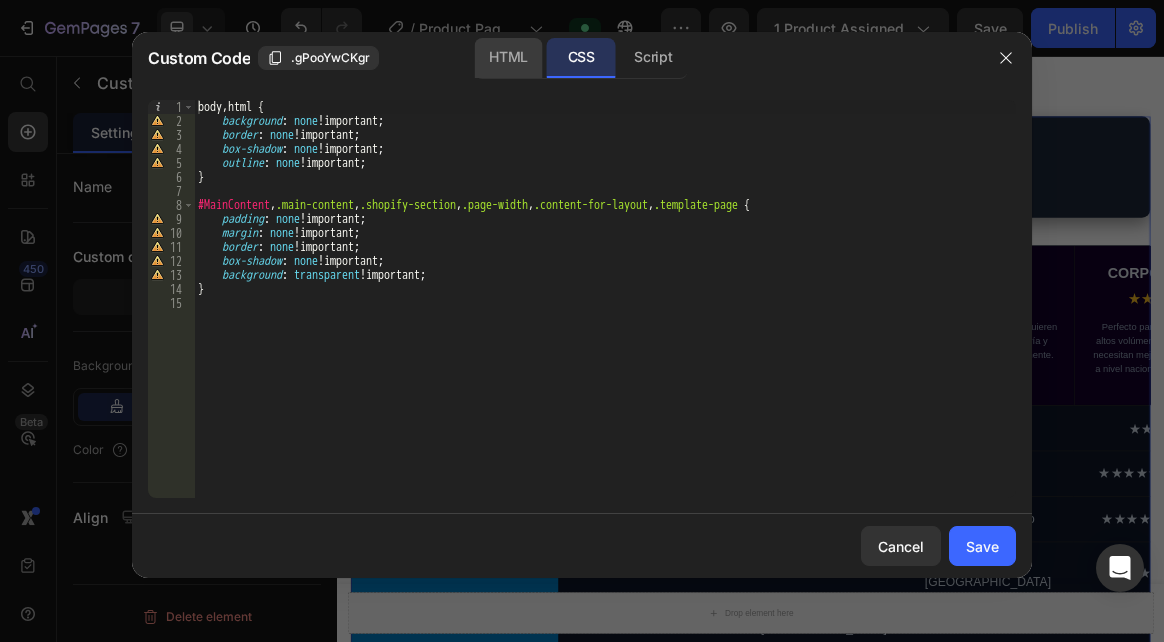 click on "HTML" 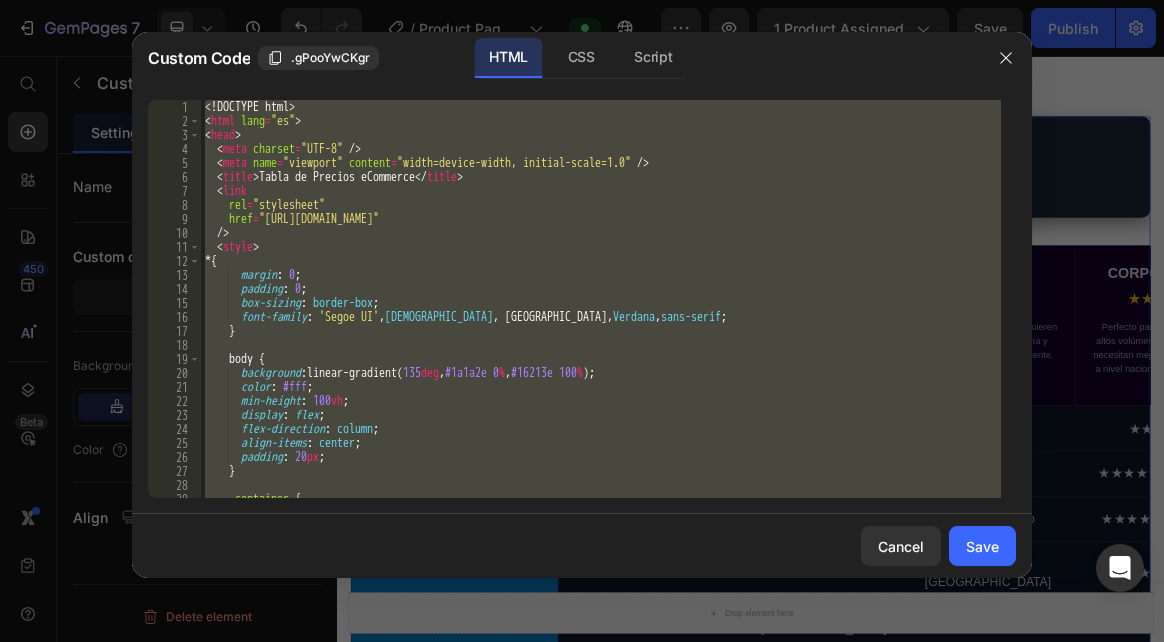 click on "<! DOCTYPE   html > < html   lang = "es" > < head >    < meta   charset = "UTF-8"   />    < meta   name = "viewport"   content = "width=device-width, initial-scale=1.0"   />    < title > Tabla de Precios eCommerce </ title >    < link      rel = "stylesheet"      href = "[URL][DOMAIN_NAME]"    />    < style >     *  {         margin :   0 ;         padding :   0 ;         box-sizing :   border-box ;         font-family :   ' Segoe UI ' ,  Tahoma , [GEOGRAPHIC_DATA],  Verdana ,  sans-serif ;      }      body   {         background :  linear-gradient( 135 deg ,  #1a1a2e   0 % ,  #16213e   100 % ) ;         color :   #fff ;         min-height :   100 vh ;         display :   flex ;         flex-direction :   column ;         align-items :   center ;         padding :   20 px ;      }      .container   {         width :   100 % ;" at bounding box center [601, 299] 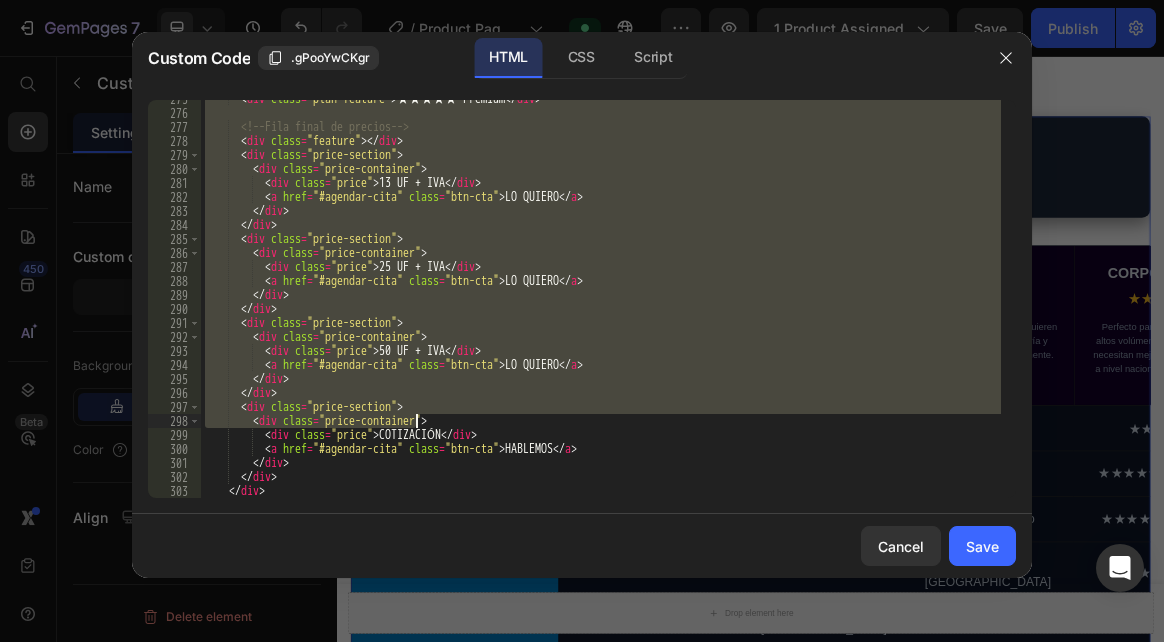 scroll, scrollTop: 3956, scrollLeft: 0, axis: vertical 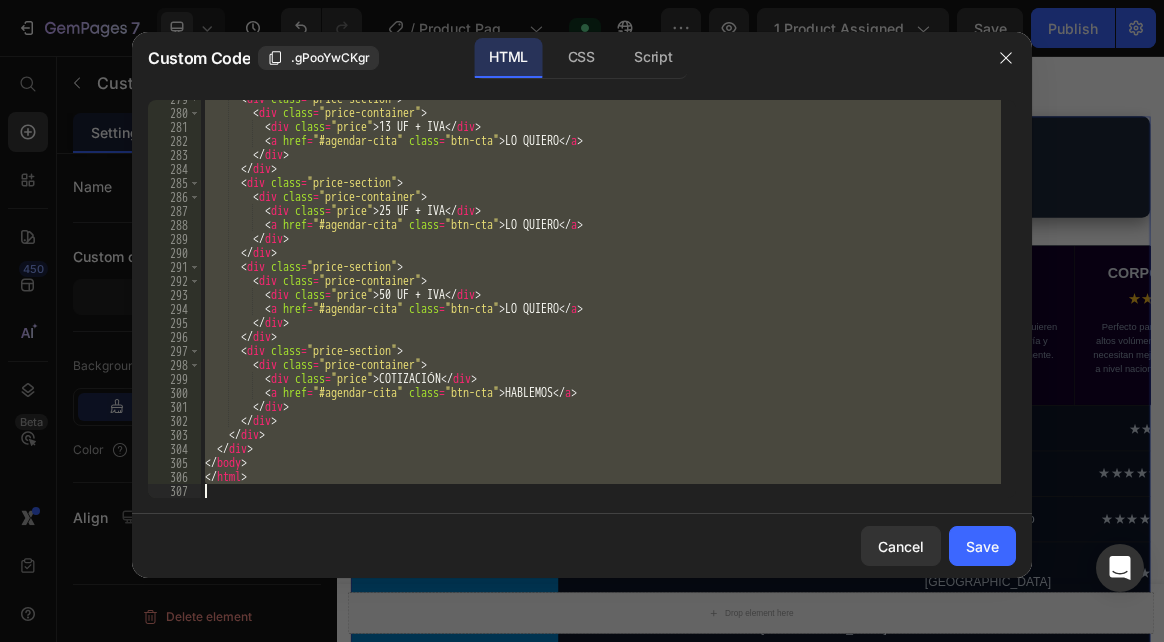 drag, startPoint x: 204, startPoint y: 105, endPoint x: 403, endPoint y: 538, distance: 476.5396 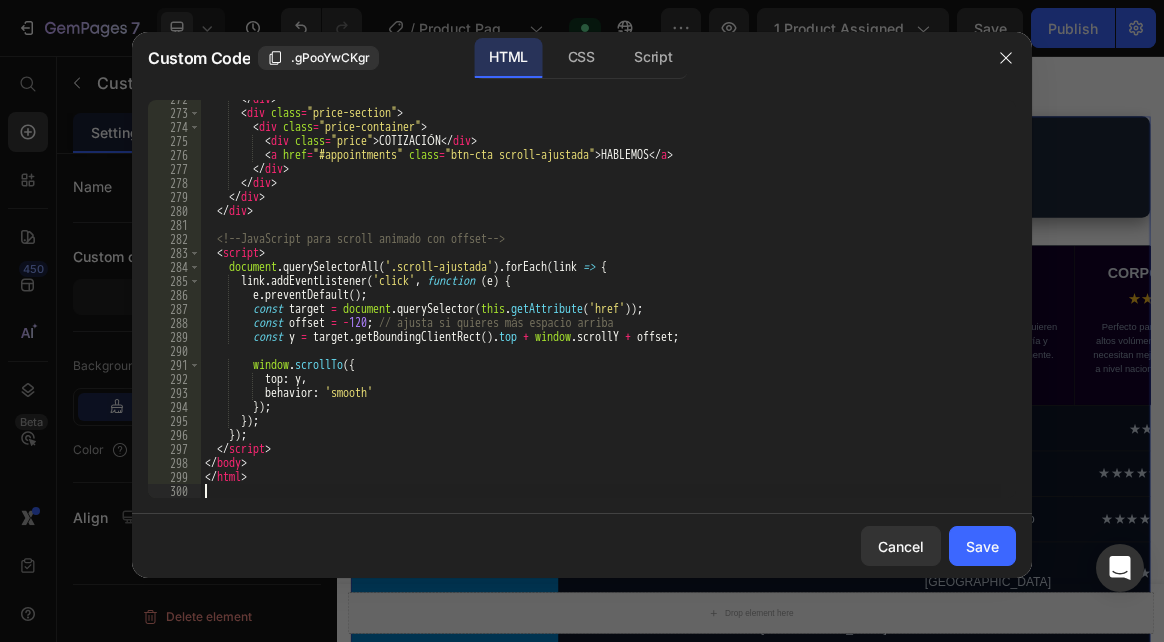 scroll, scrollTop: 3858, scrollLeft: 0, axis: vertical 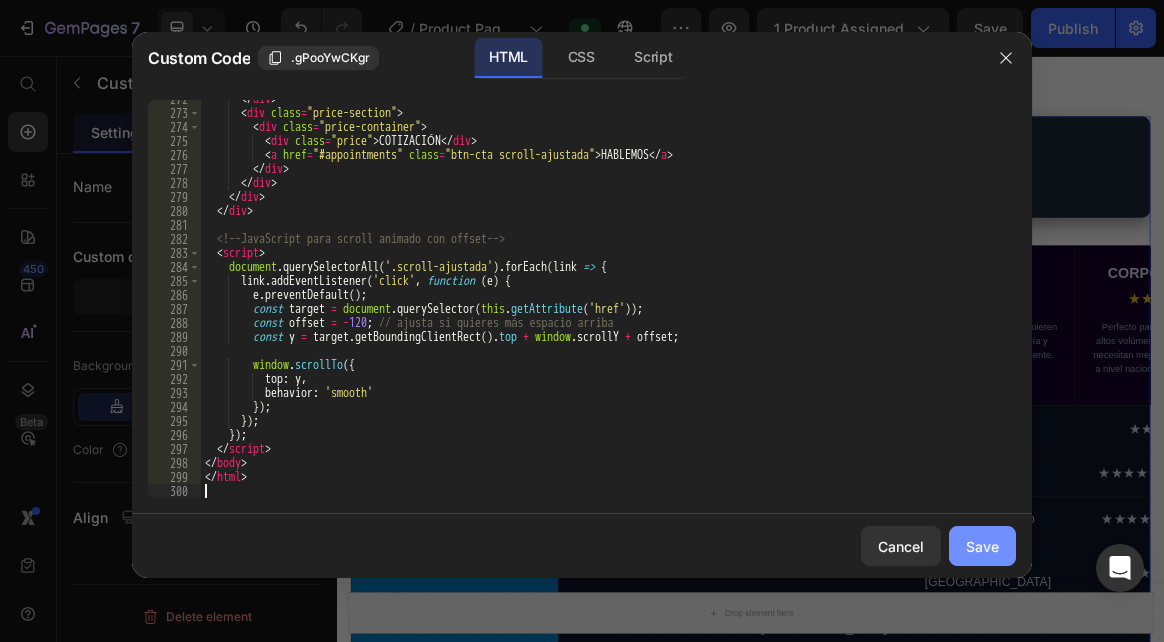 click on "Save" at bounding box center (982, 546) 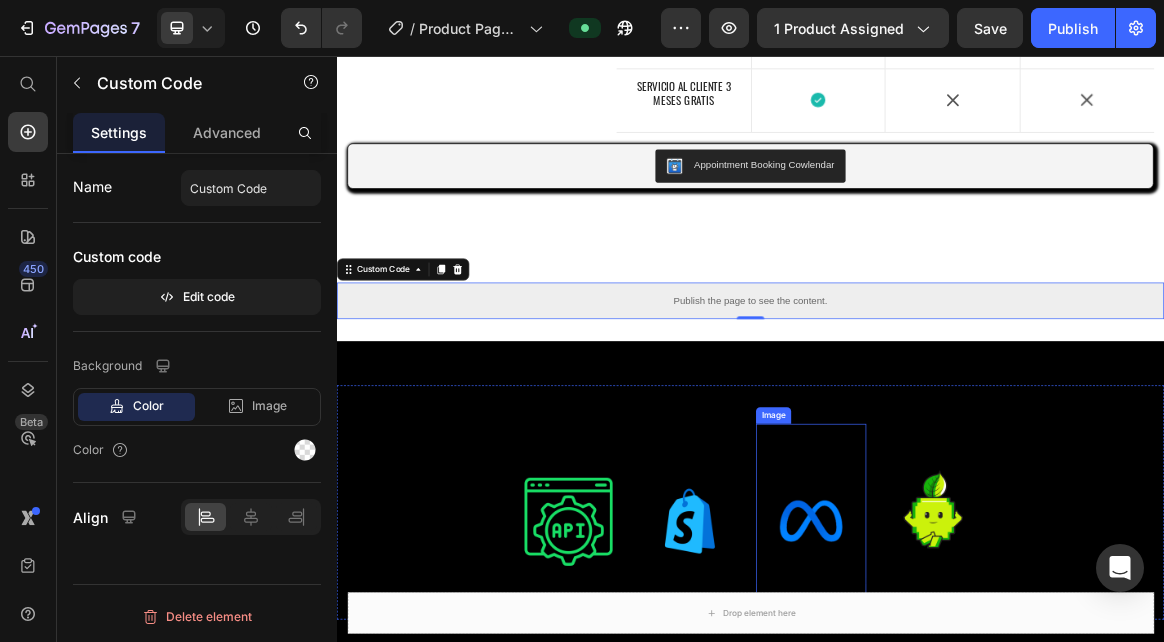 scroll, scrollTop: 900, scrollLeft: 0, axis: vertical 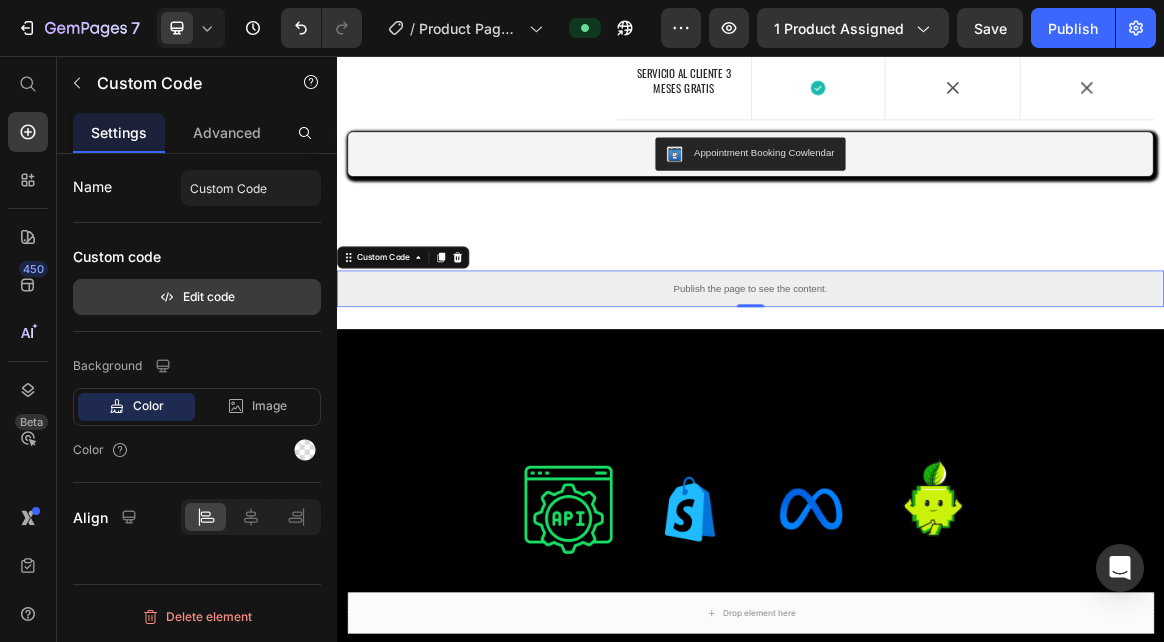 click on "Edit code" at bounding box center [197, 297] 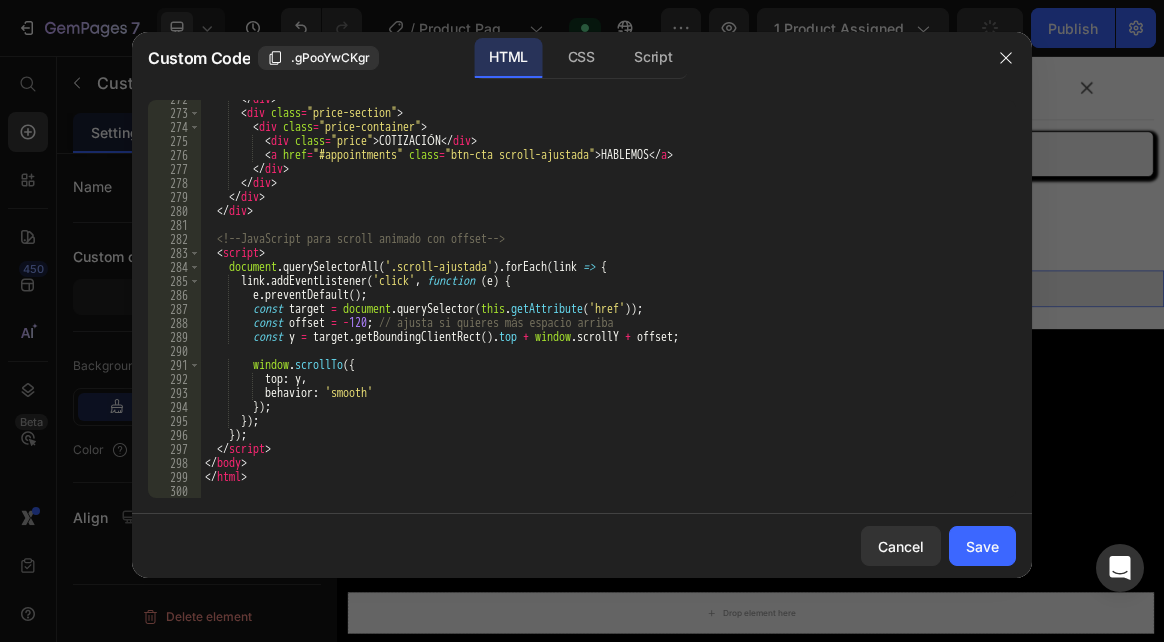 scroll, scrollTop: 3858, scrollLeft: 0, axis: vertical 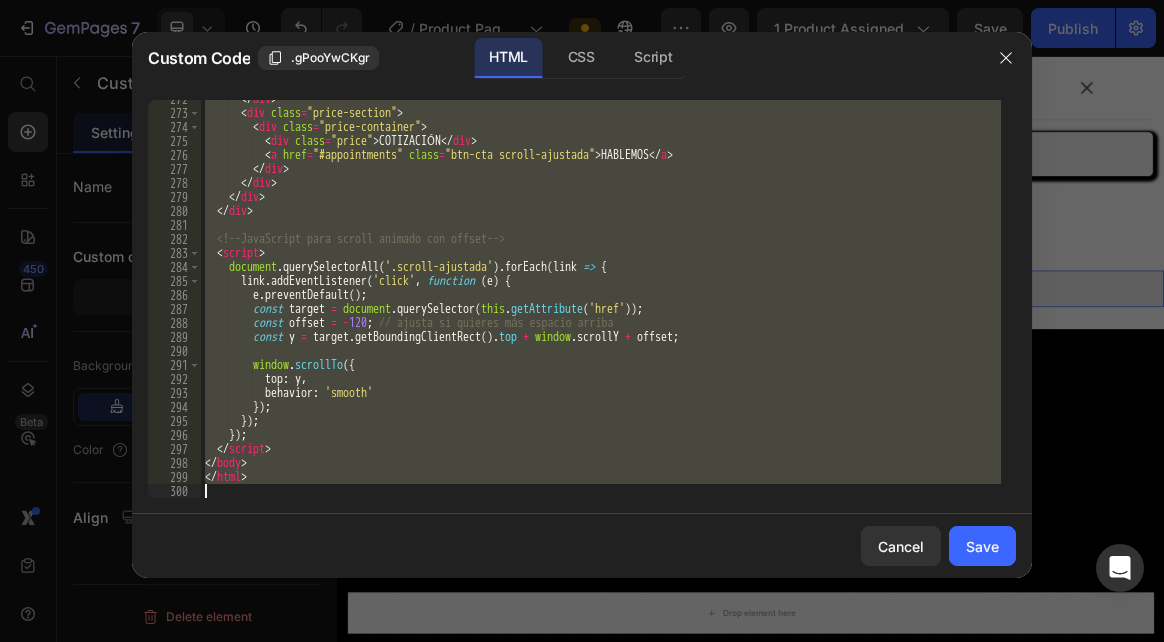 drag, startPoint x: 204, startPoint y: 108, endPoint x: 632, endPoint y: 584, distance: 640.125 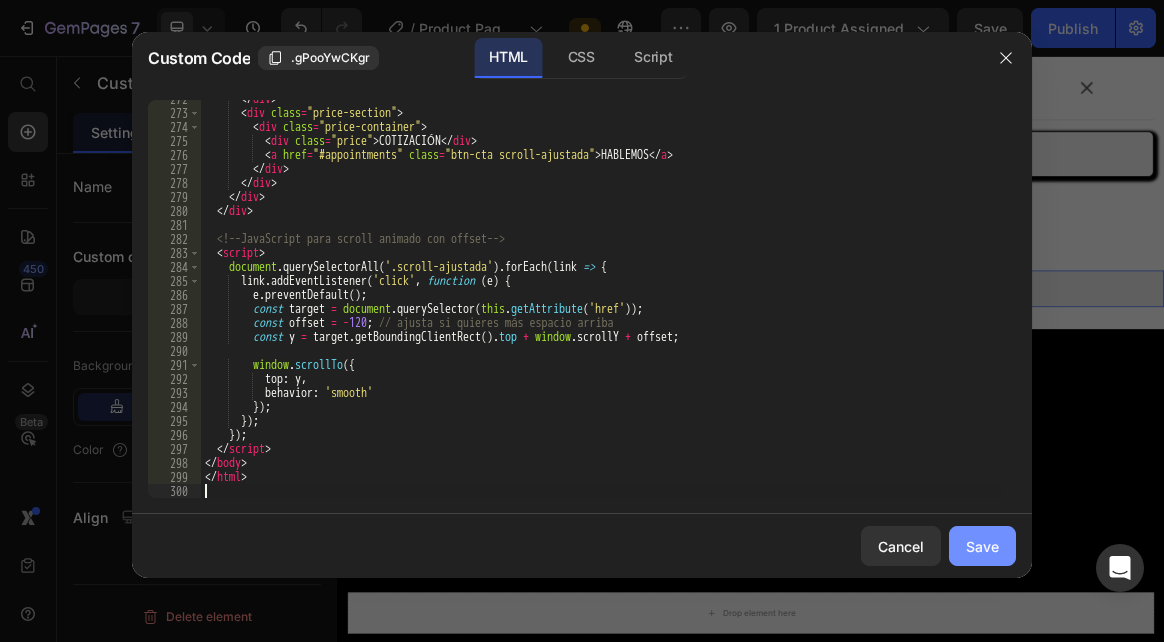 click on "Save" at bounding box center (982, 546) 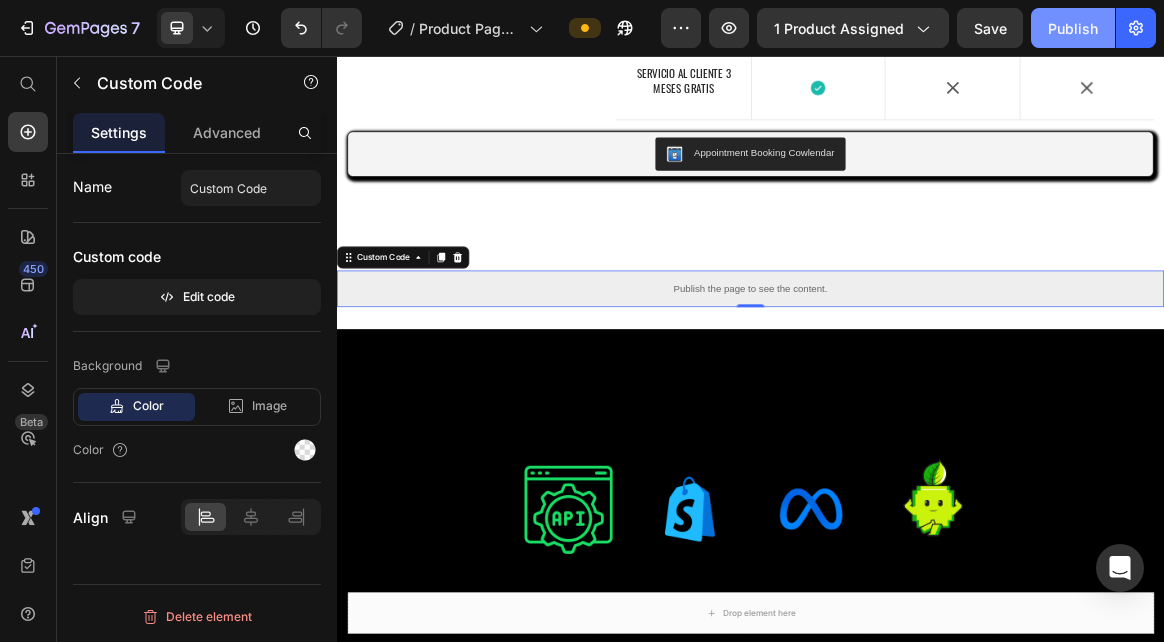 click on "Publish" at bounding box center [1073, 28] 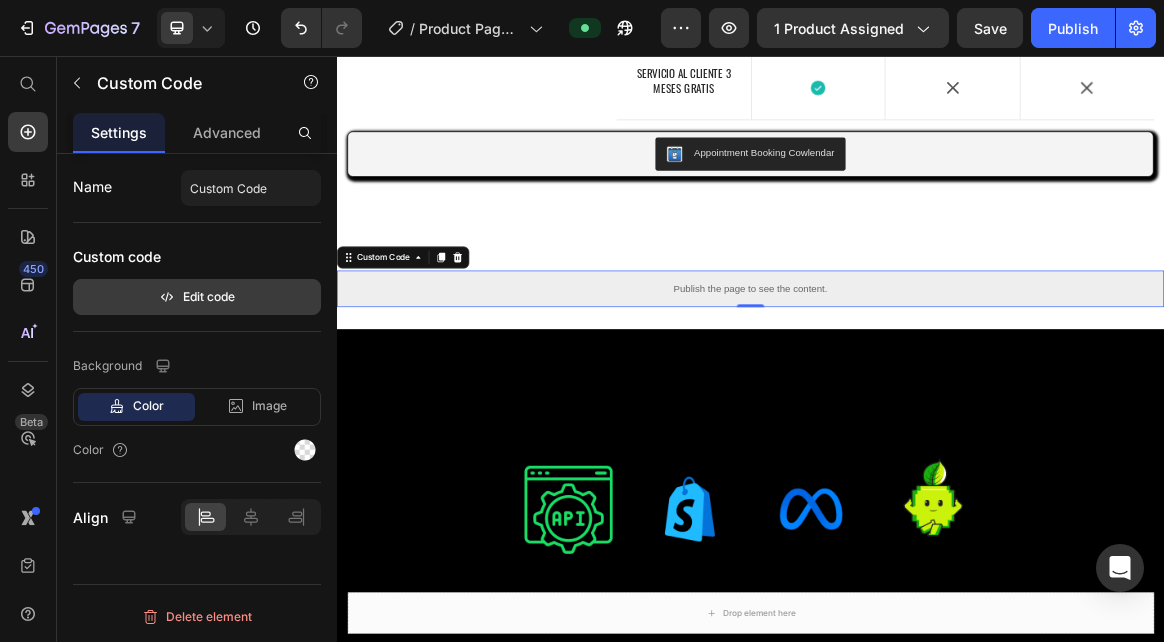 click on "Edit code" at bounding box center (197, 297) 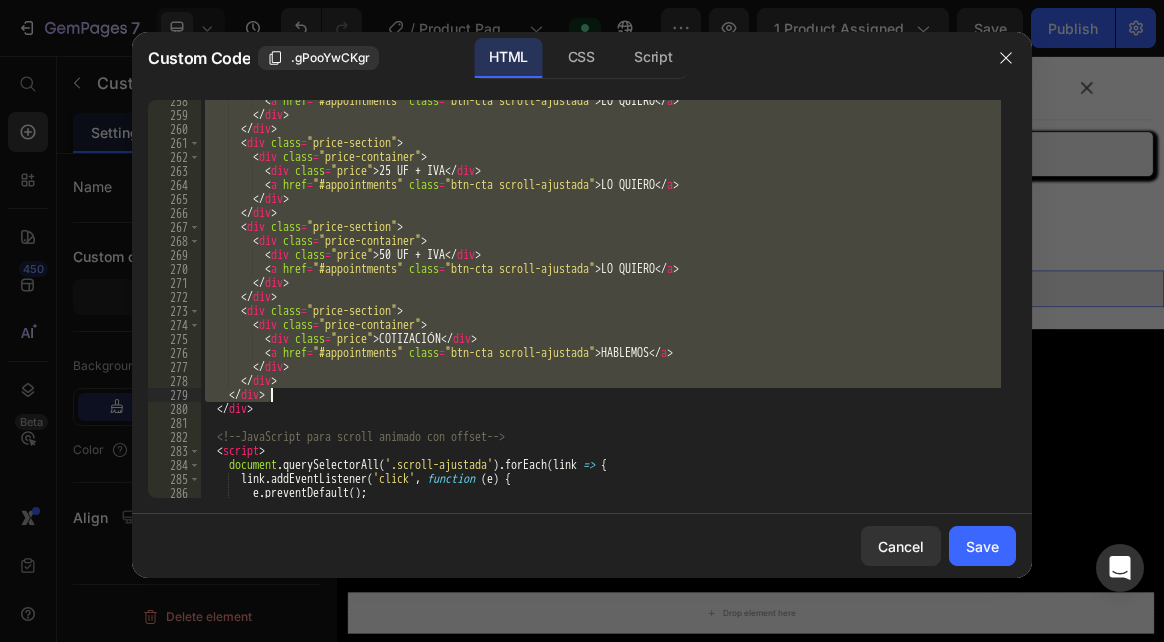 scroll, scrollTop: 3858, scrollLeft: 0, axis: vertical 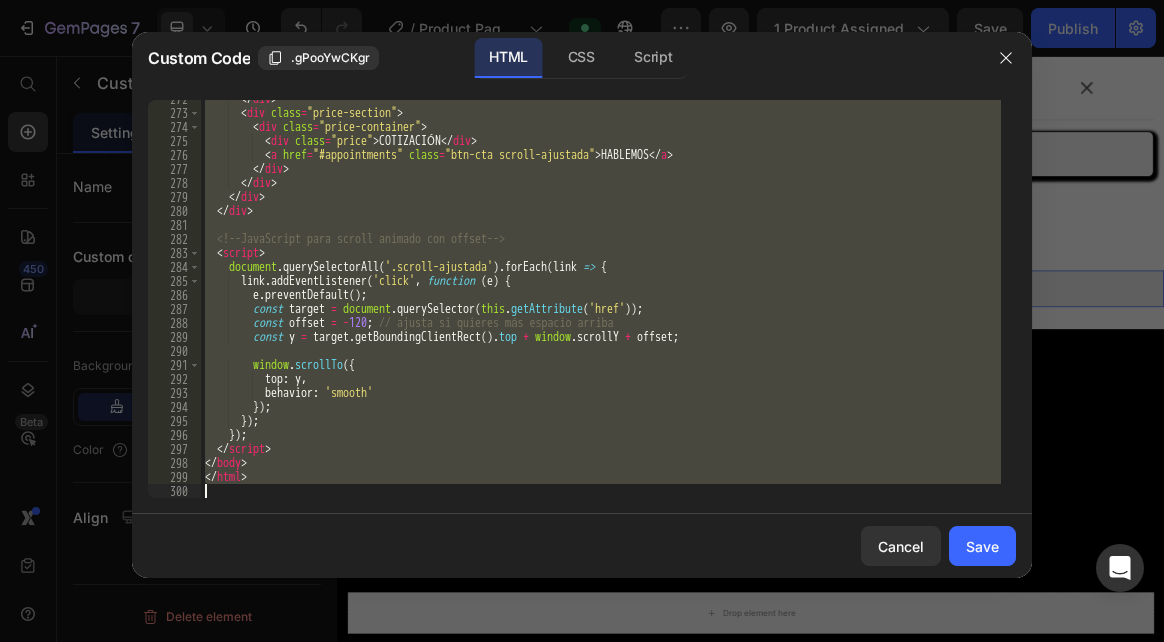 drag, startPoint x: 204, startPoint y: 105, endPoint x: 504, endPoint y: 501, distance: 496.8058 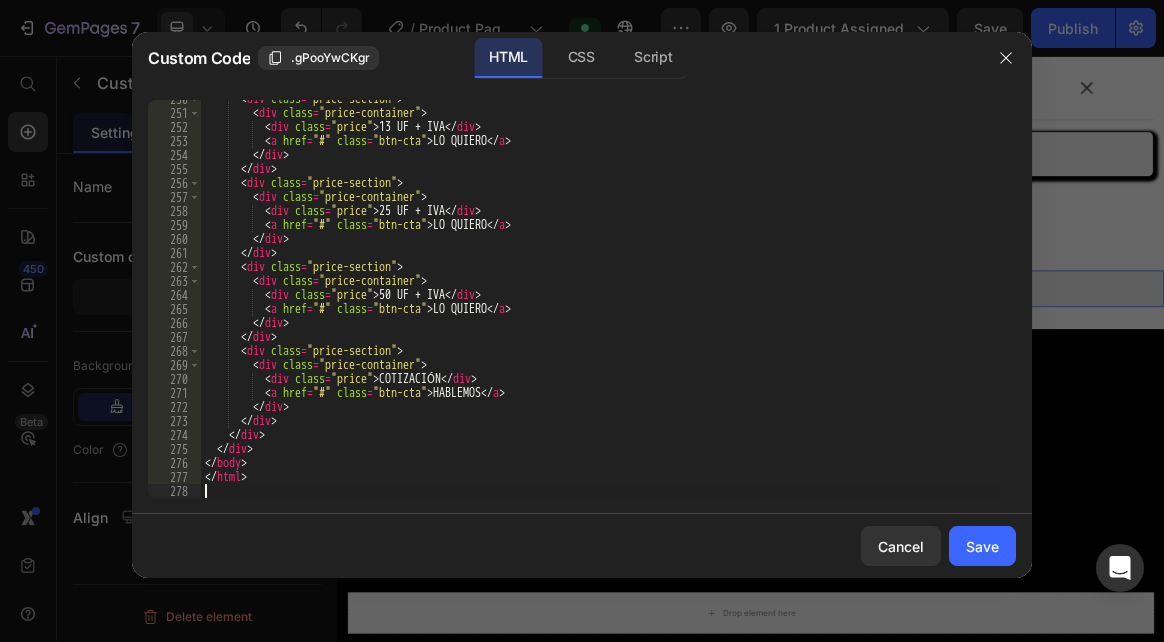 scroll, scrollTop: 3550, scrollLeft: 0, axis: vertical 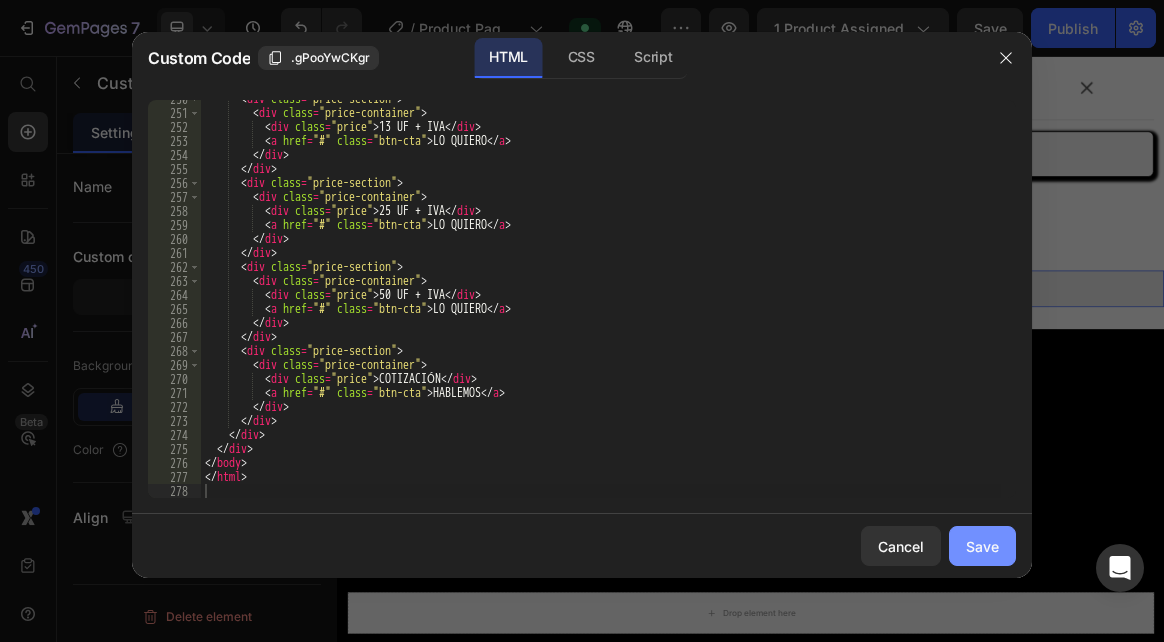 click on "Save" at bounding box center [982, 546] 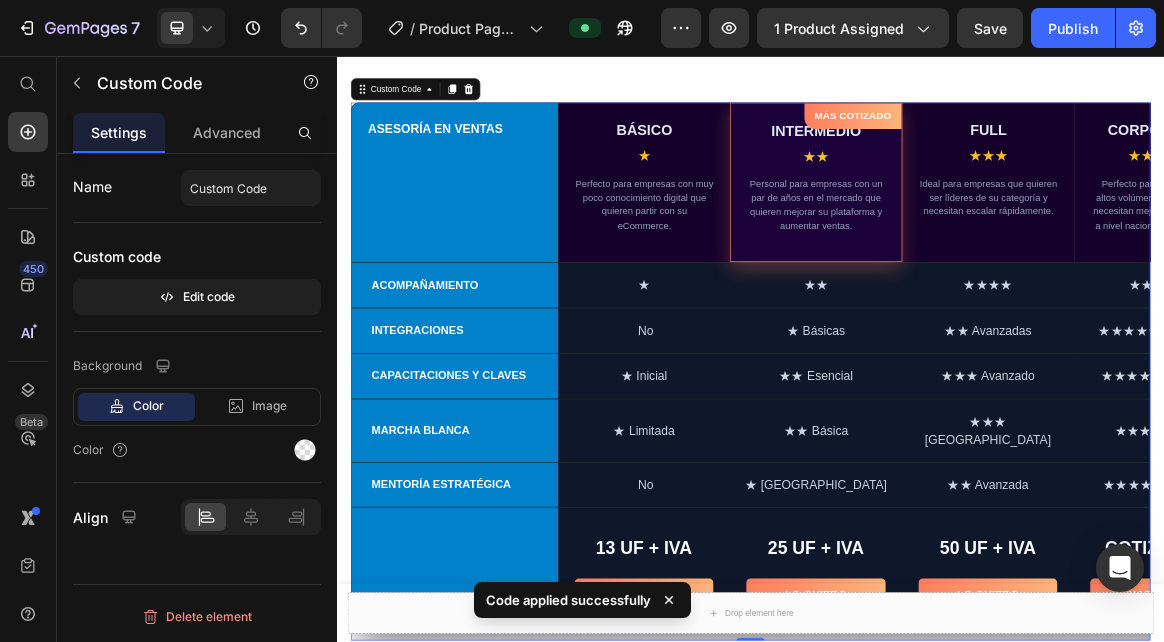 scroll, scrollTop: 1300, scrollLeft: 0, axis: vertical 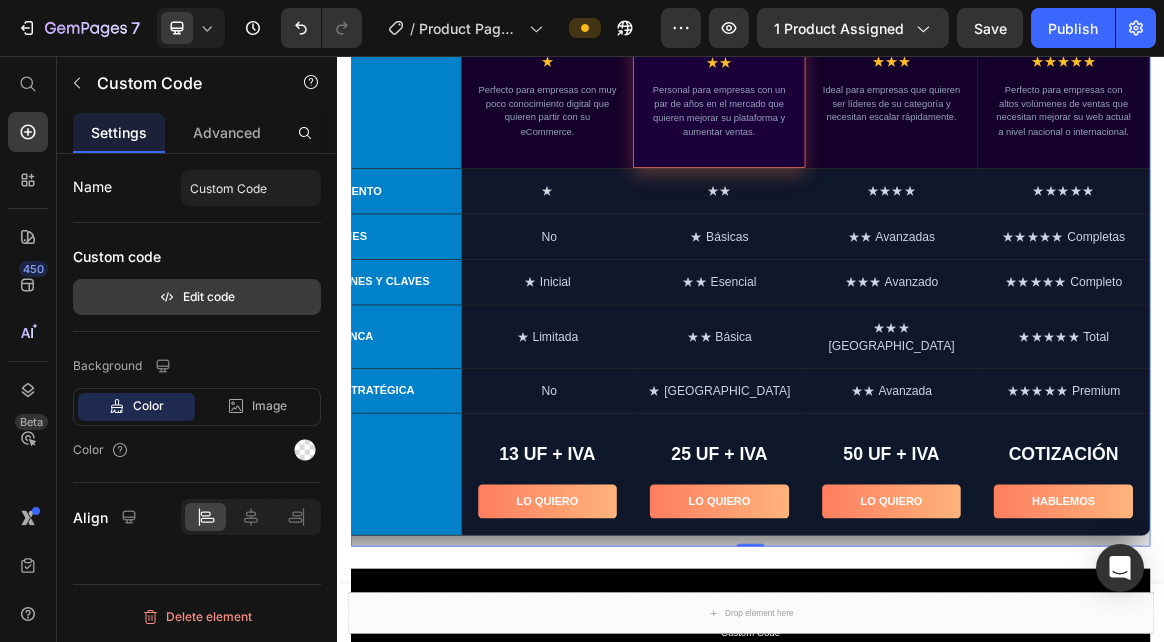 click on "Edit code" at bounding box center (197, 297) 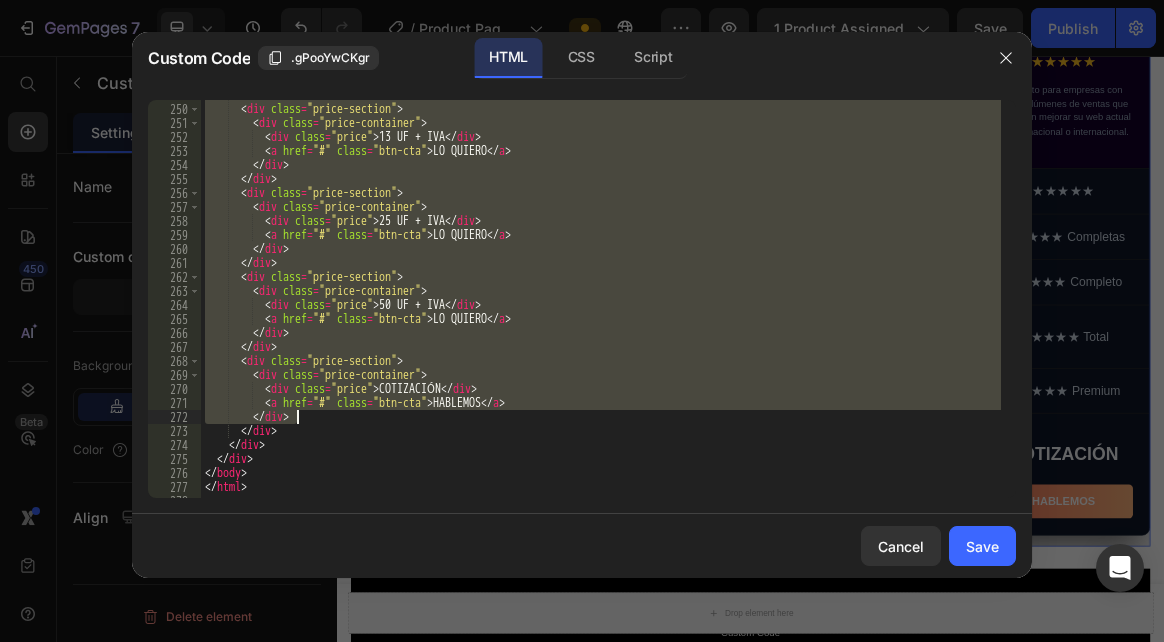 scroll, scrollTop: 3550, scrollLeft: 0, axis: vertical 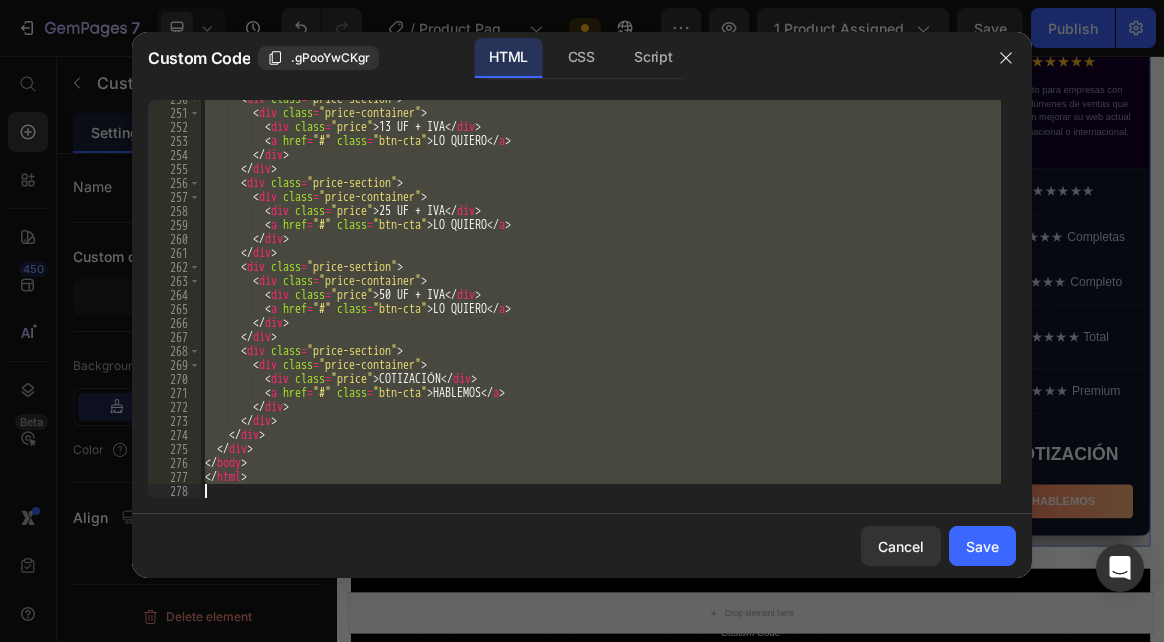 drag, startPoint x: 202, startPoint y: 106, endPoint x: 414, endPoint y: 485, distance: 434.26373 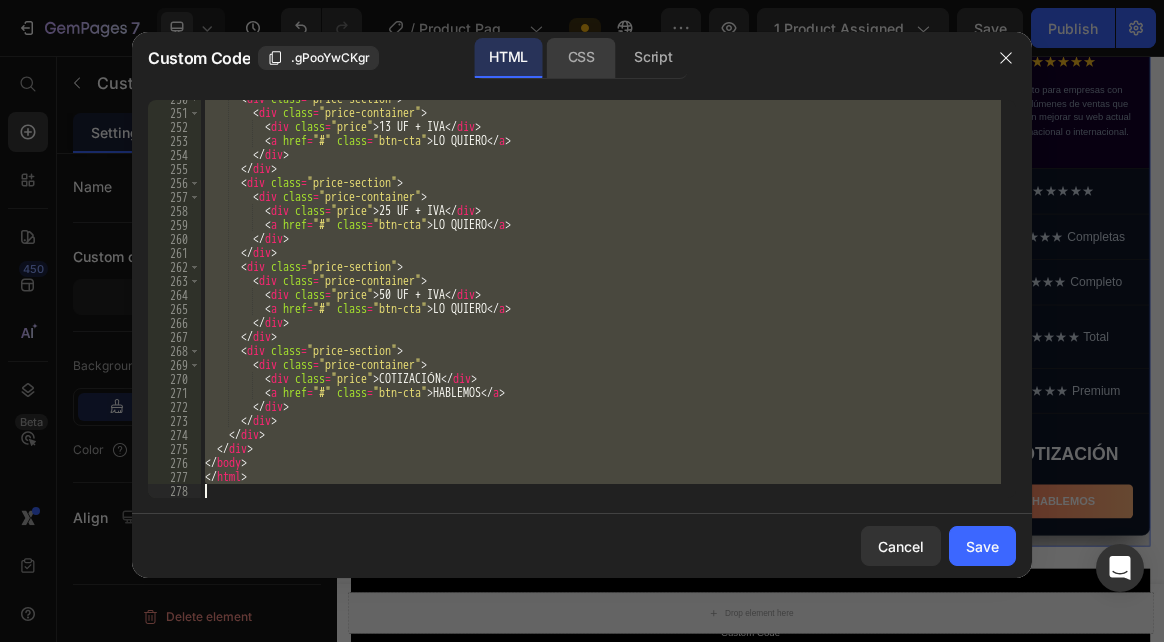 click on "CSS" 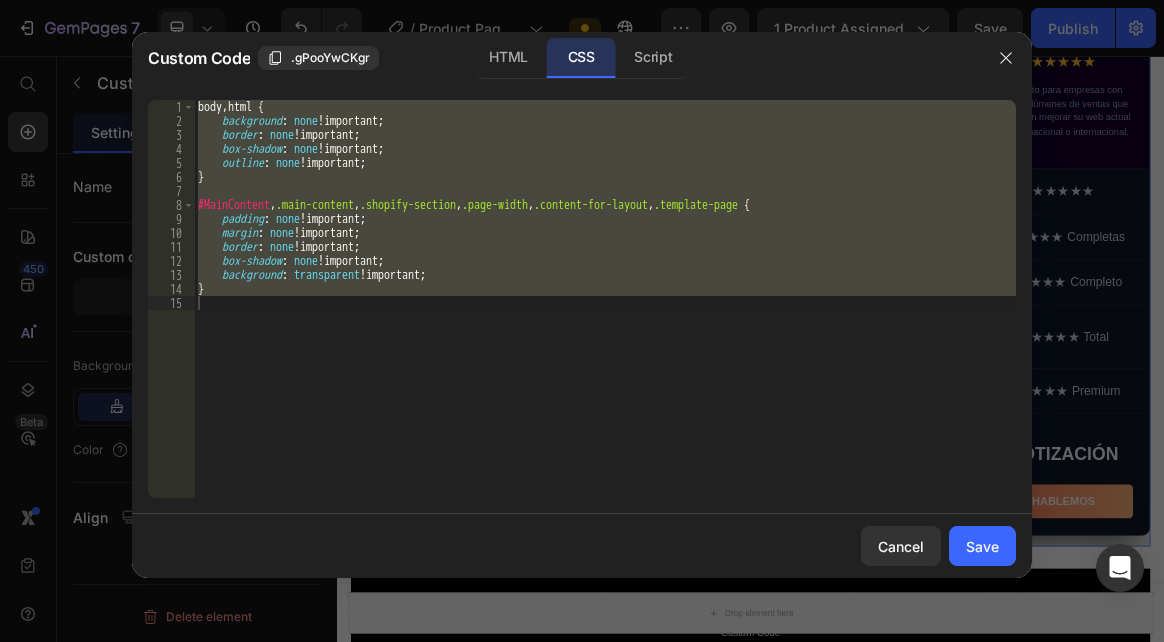 type on "}" 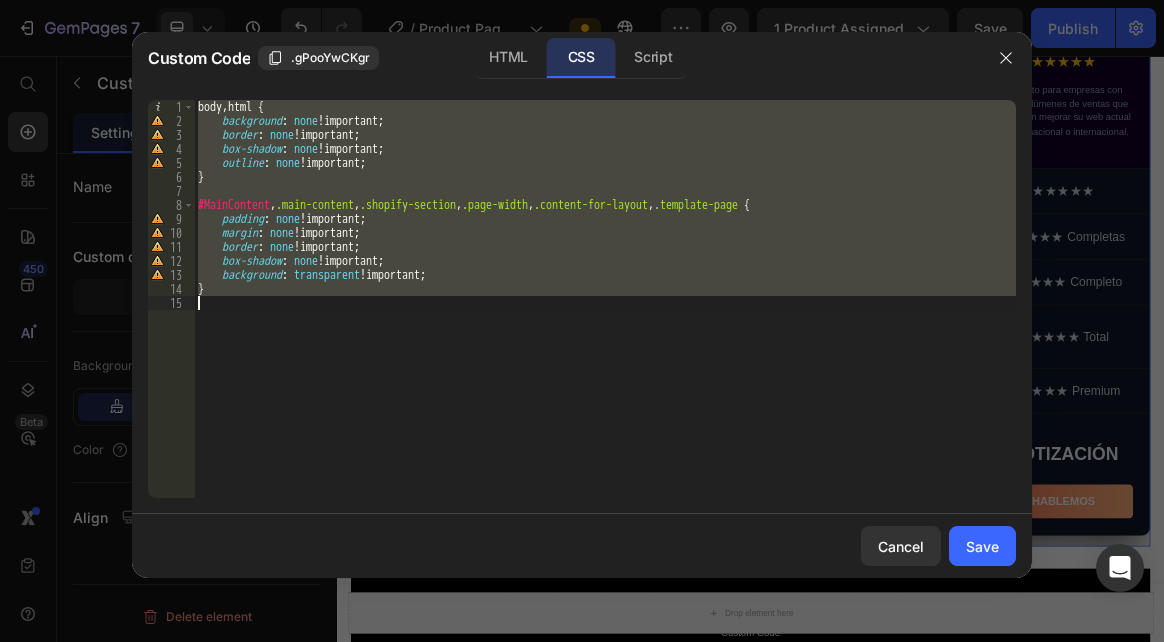 paste 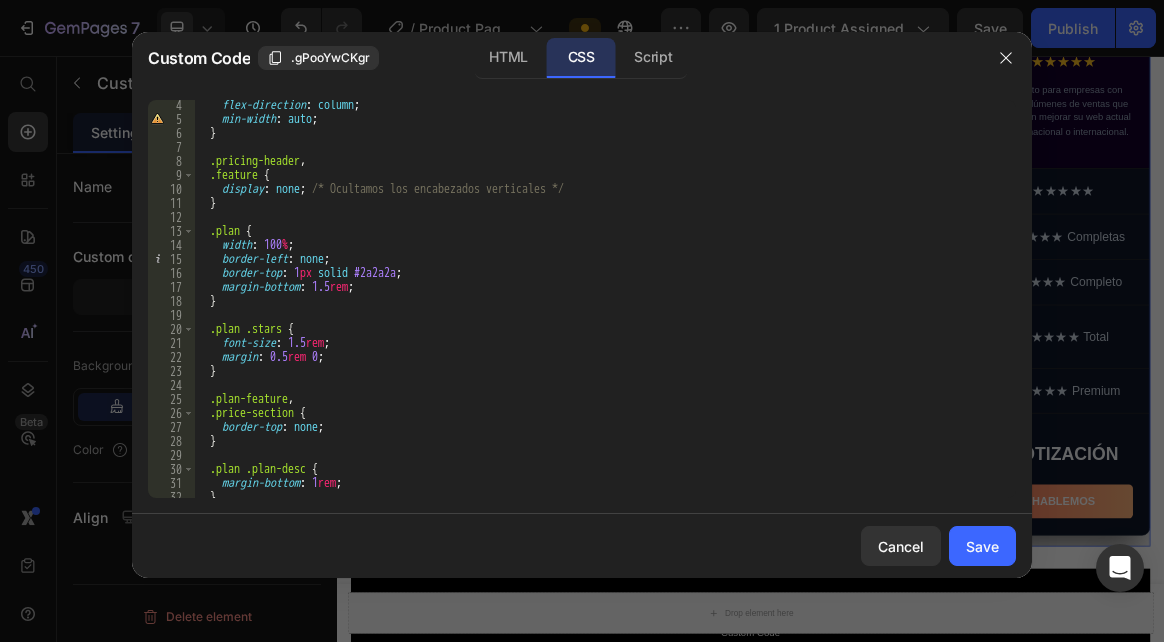 scroll, scrollTop: 0, scrollLeft: 0, axis: both 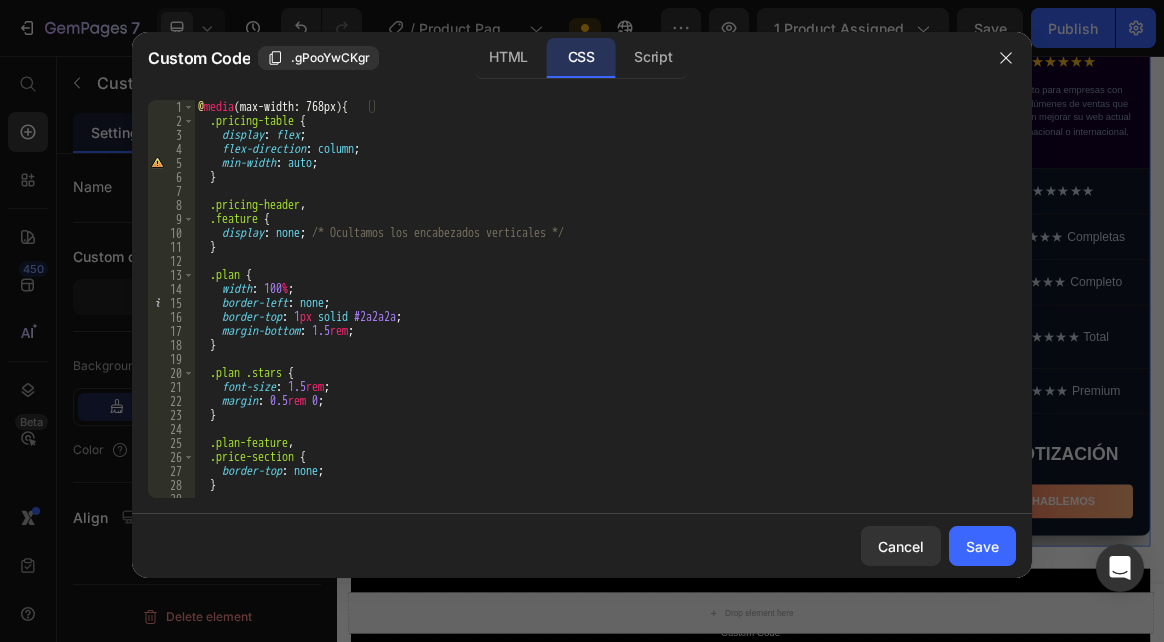 type on "}" 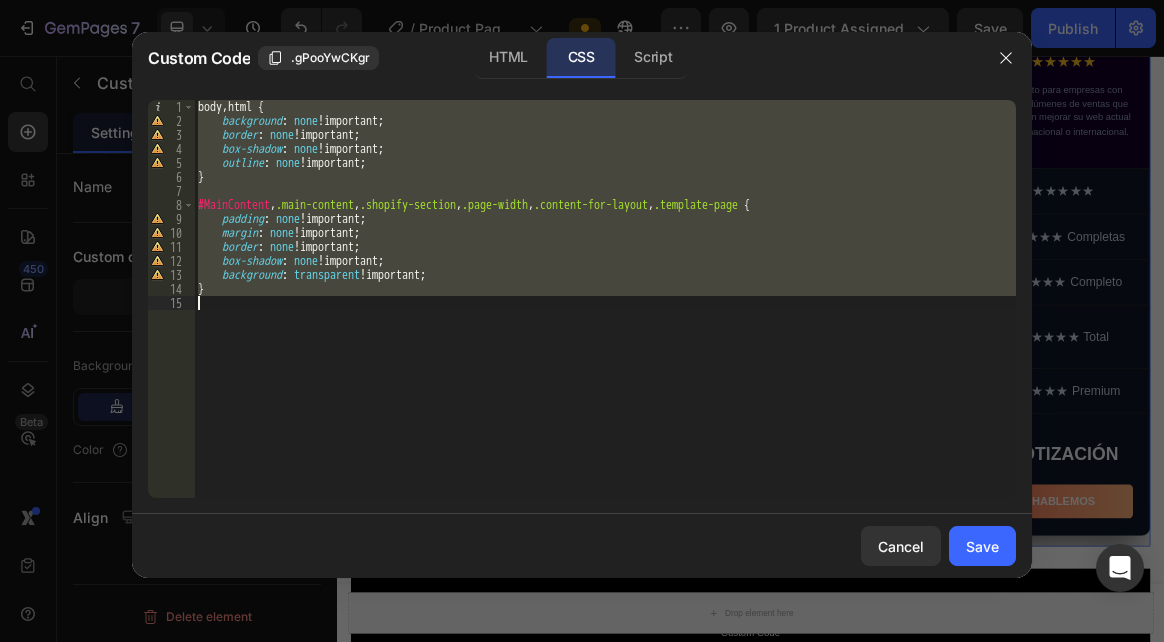 click on "body ,  html   {      background :   none  !important ;      border :   none  !important ;      box-shadow :   none  !important ;      outline :   none  !important ; } #MainContent ,  .main-content ,  .shopify-section ,  .page-width ,  .content-for-layout ,  .template-page   {      padding :   none  !important ;      margin :   none  !important ;      border :   none  !important ;      box-shadow :   none  !important ;      background :   transparent  !important ; }" at bounding box center [605, 299] 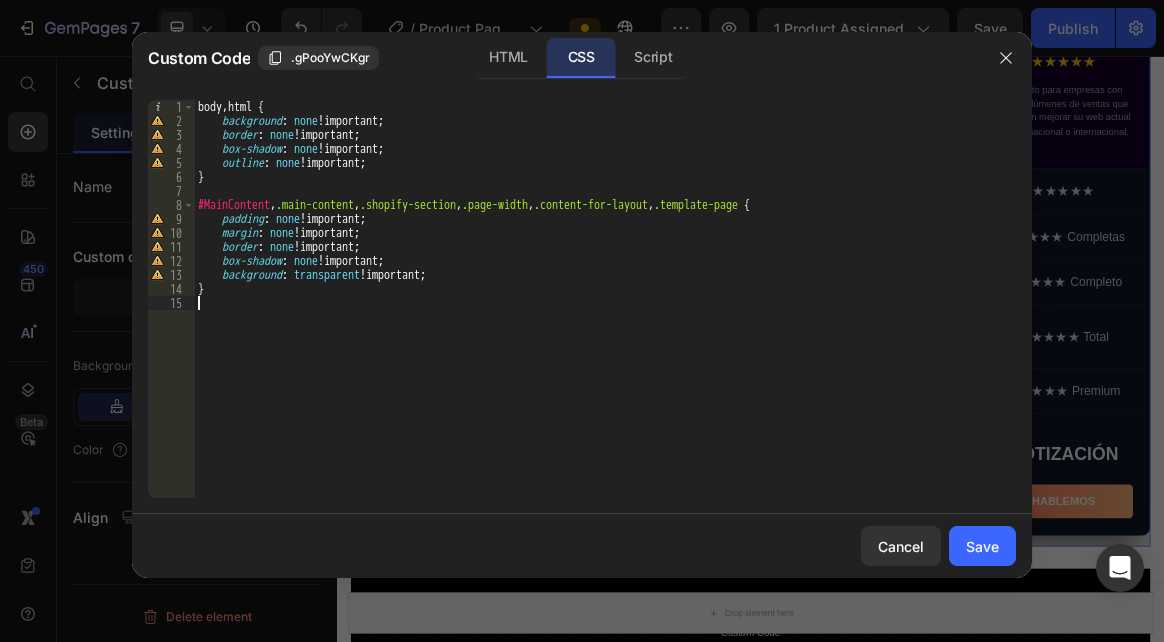 paste on "}" 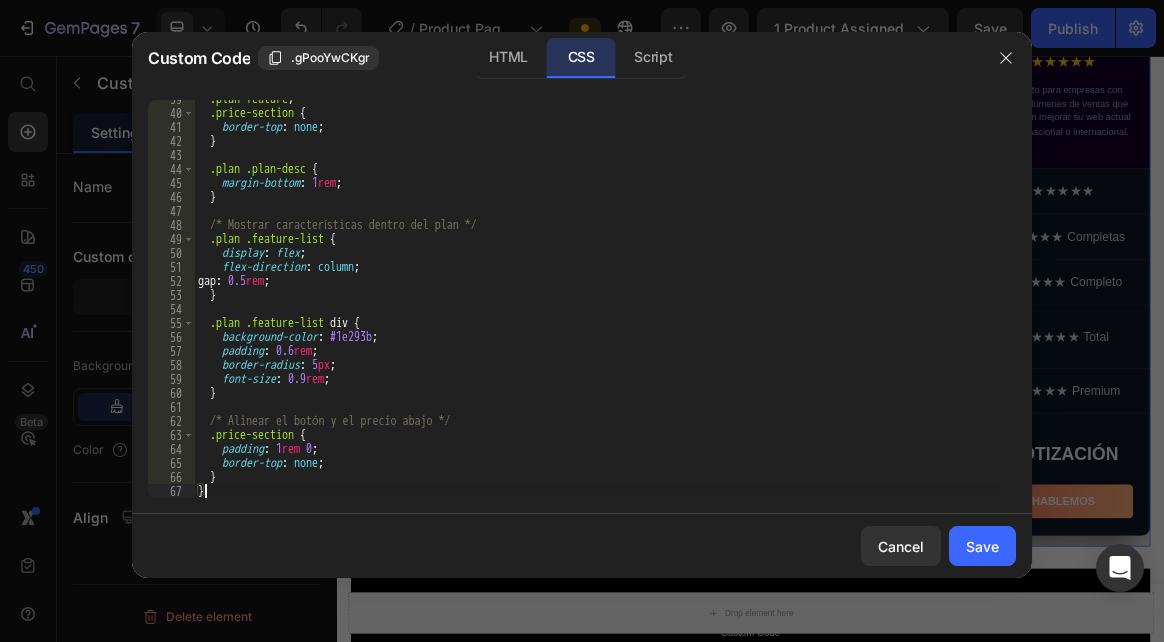 scroll, scrollTop: 540, scrollLeft: 0, axis: vertical 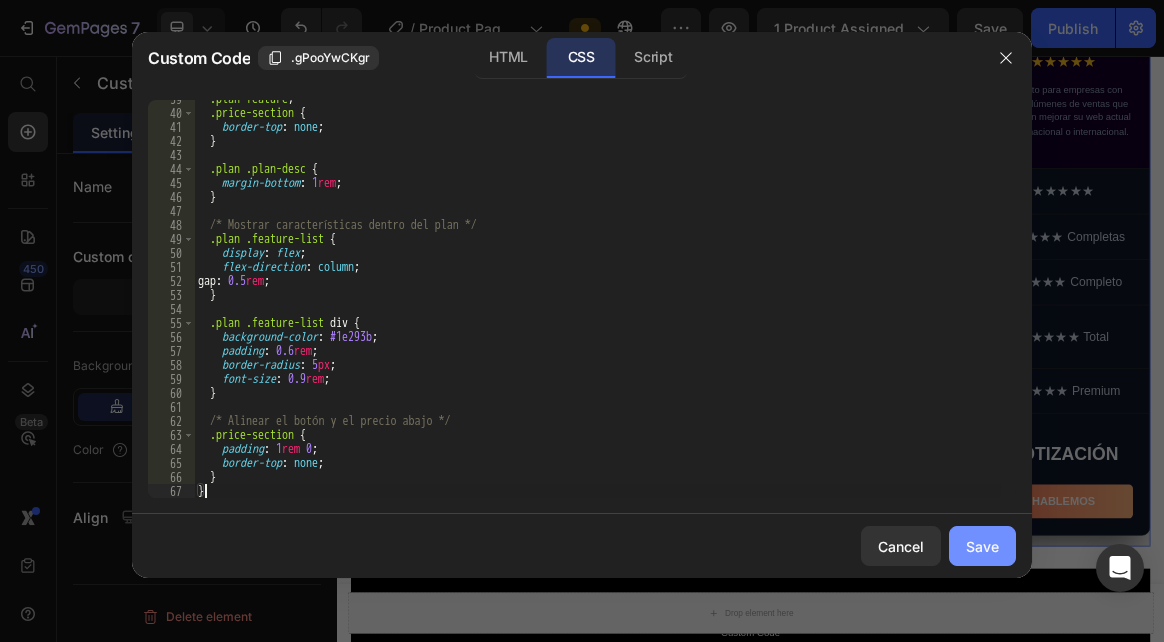 click on "Save" at bounding box center [982, 546] 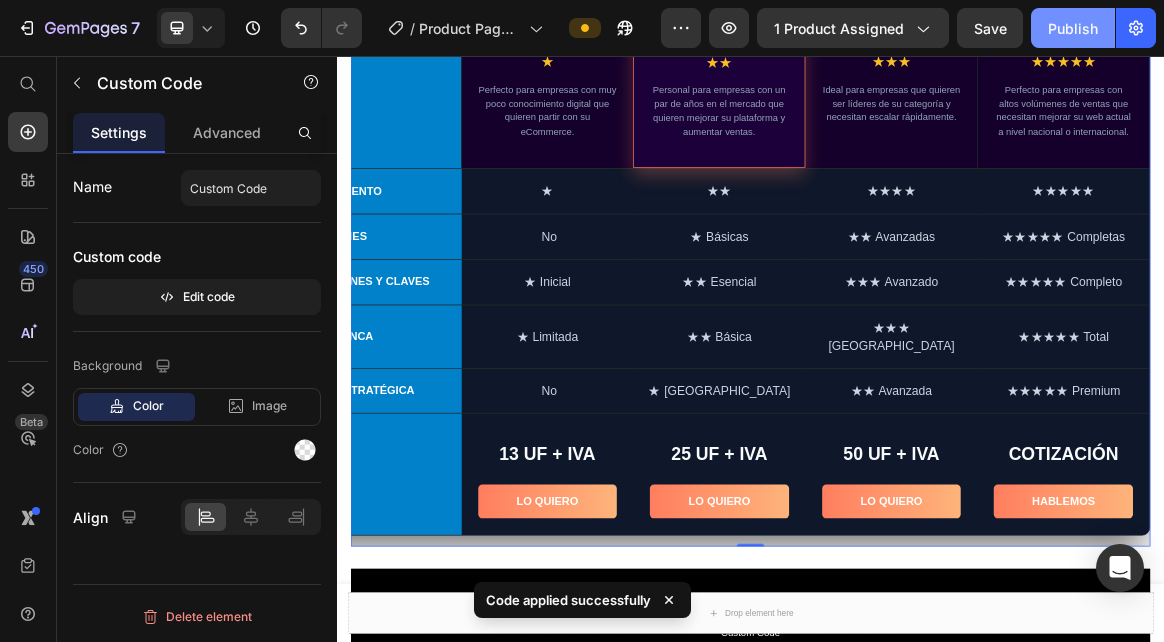 click on "Publish" at bounding box center [1073, 28] 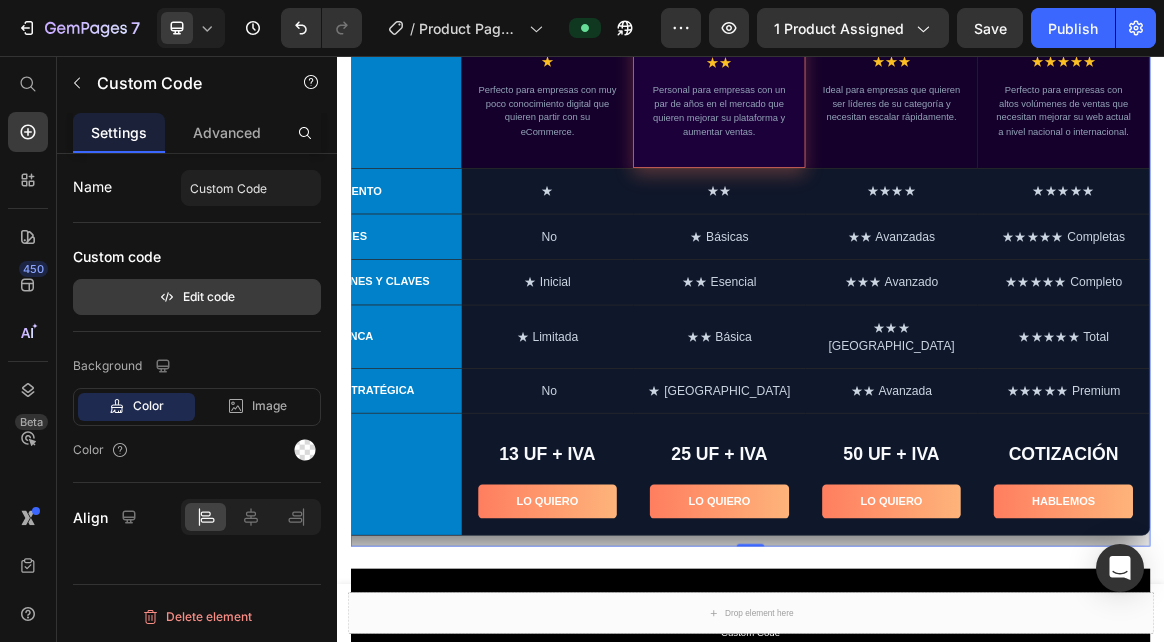 click on "Edit code" at bounding box center [197, 297] 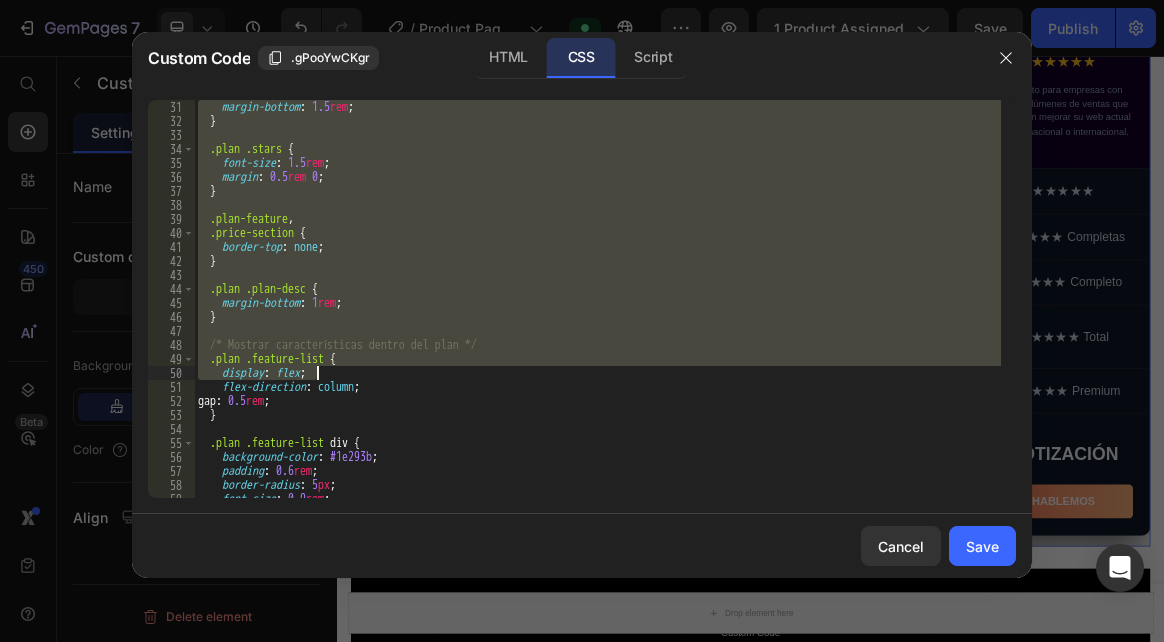 scroll, scrollTop: 540, scrollLeft: 0, axis: vertical 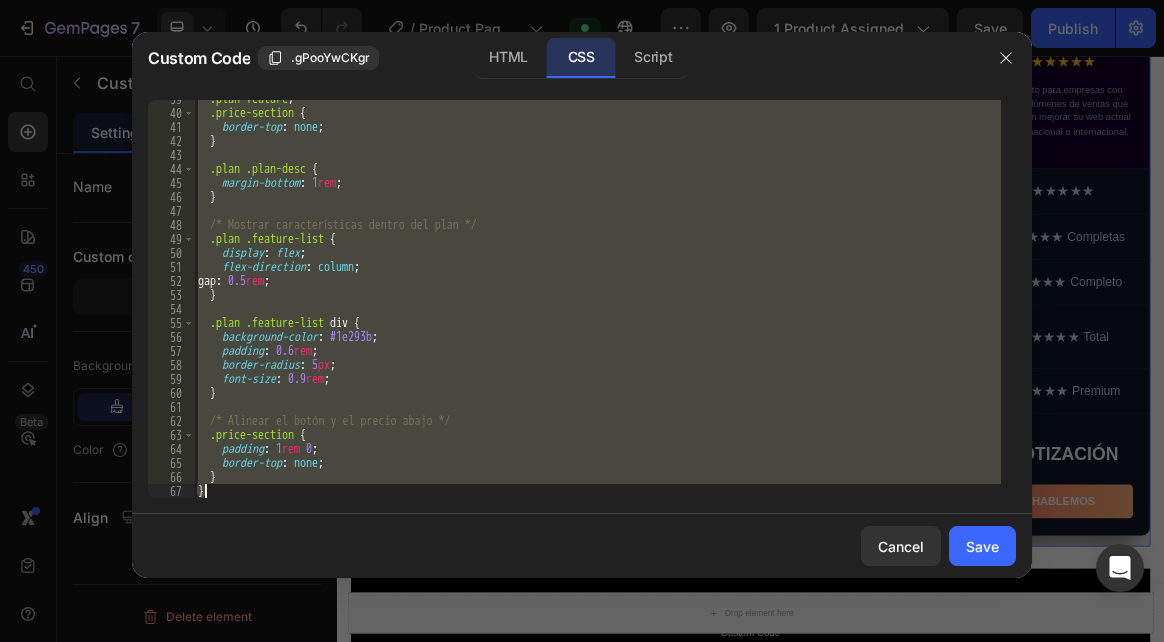 drag, startPoint x: 195, startPoint y: 302, endPoint x: 369, endPoint y: 500, distance: 263.5906 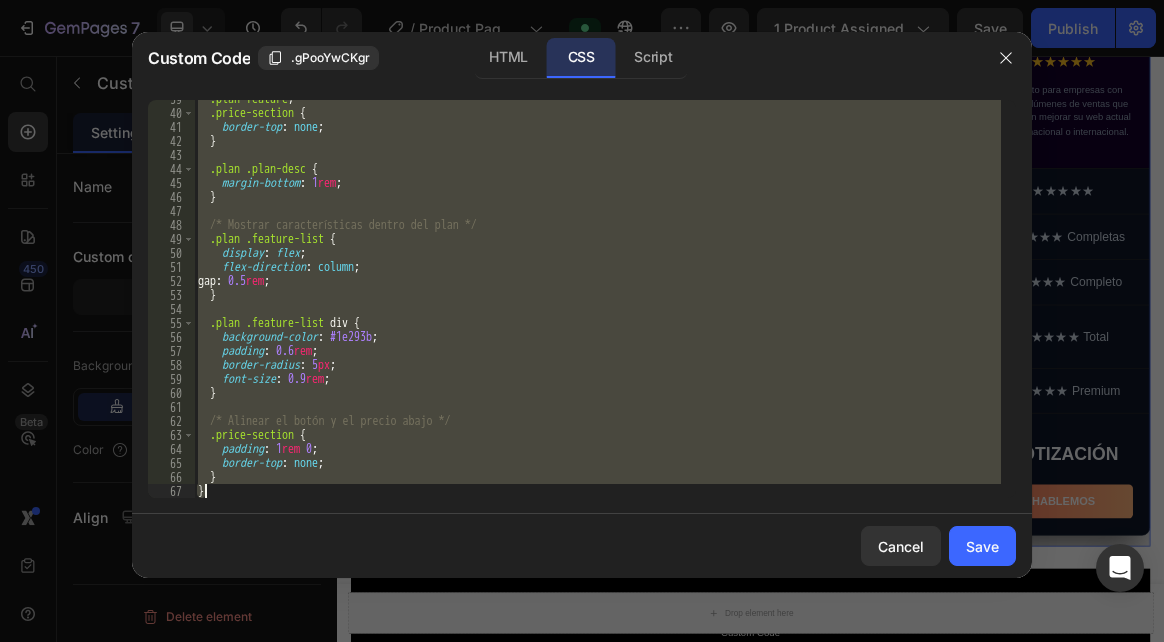 type 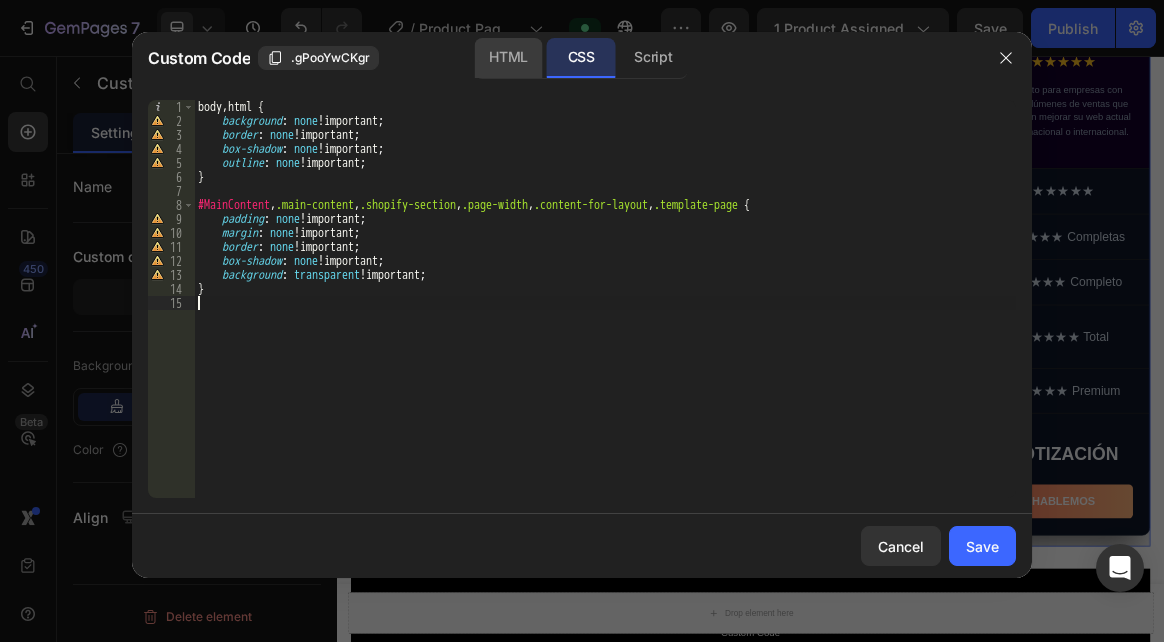 click on "HTML" 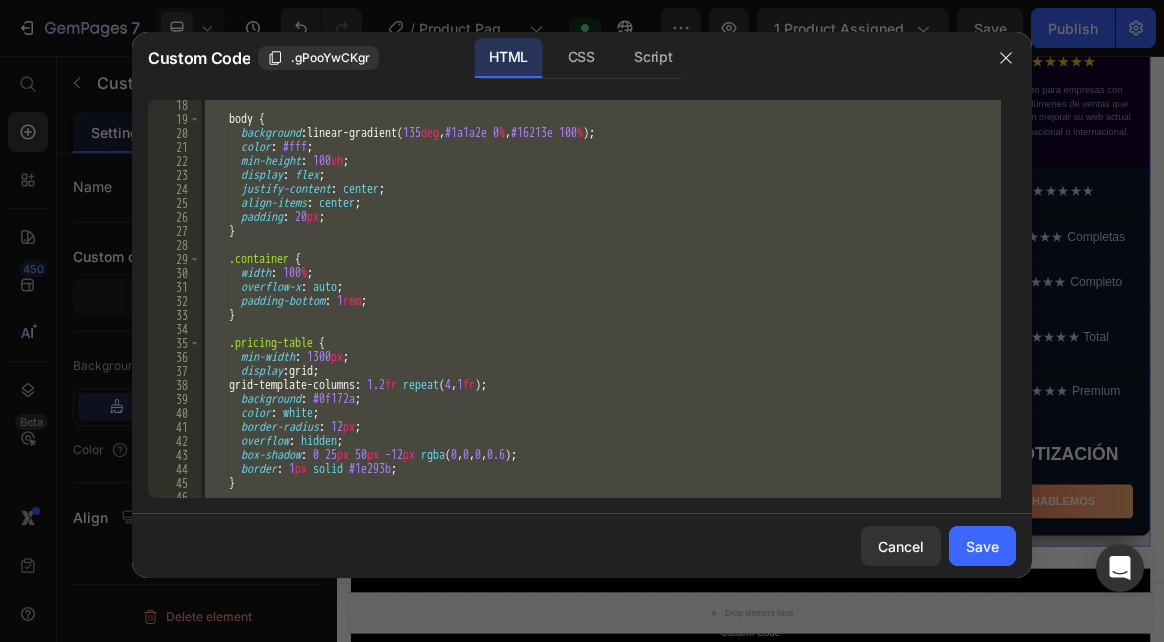 scroll, scrollTop: 240, scrollLeft: 0, axis: vertical 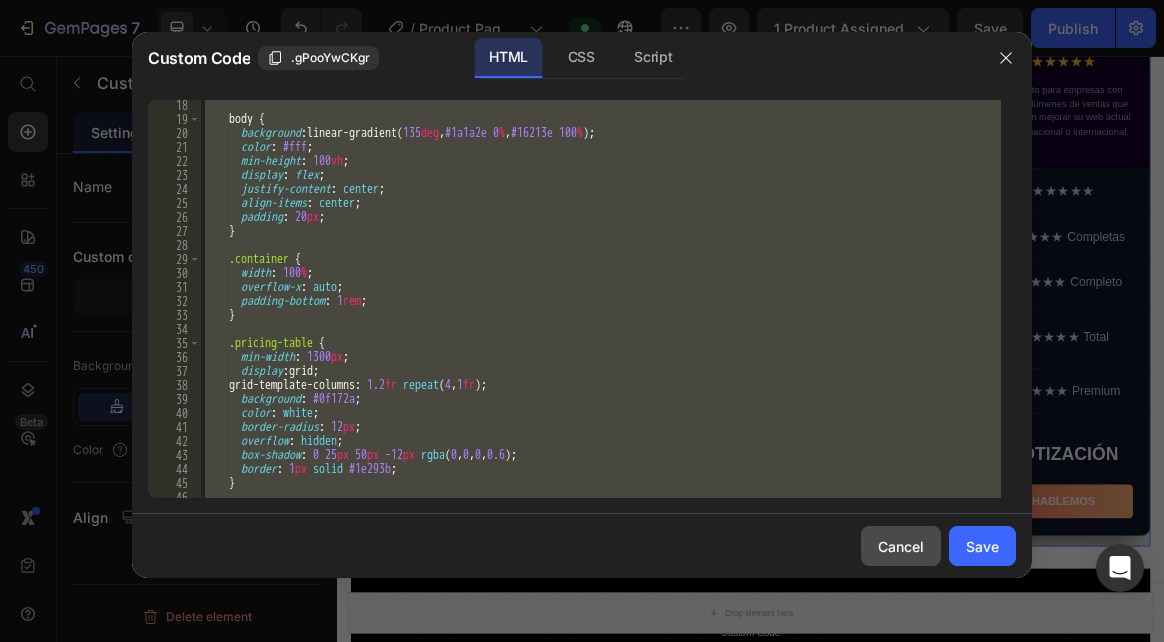 click on "Cancel" at bounding box center (901, 546) 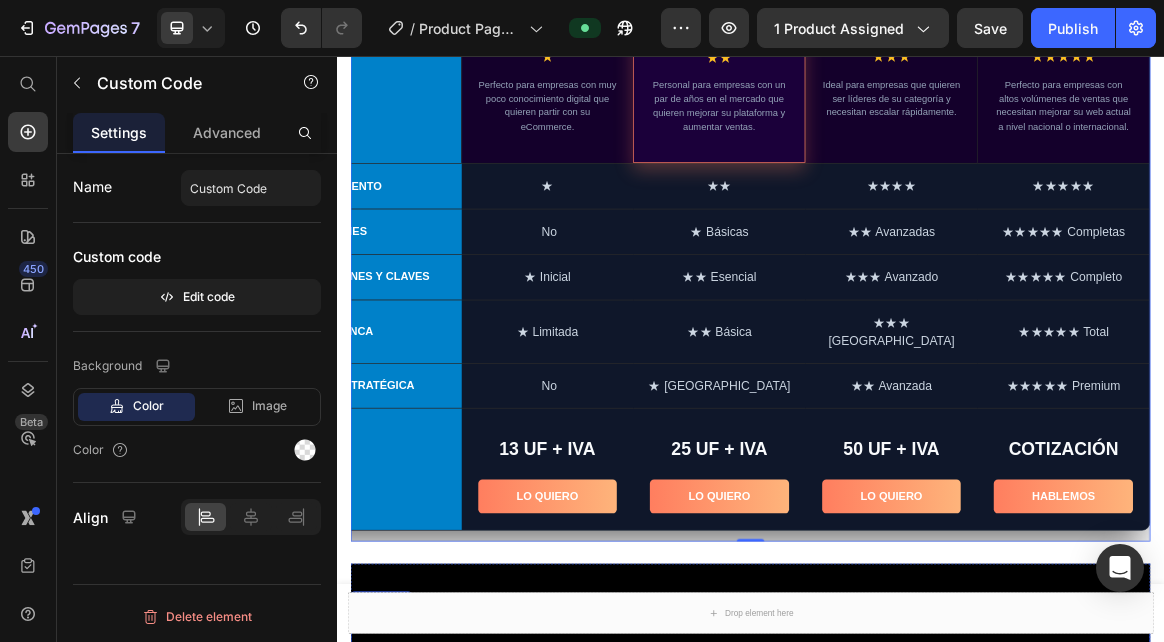 scroll, scrollTop: 1300, scrollLeft: 0, axis: vertical 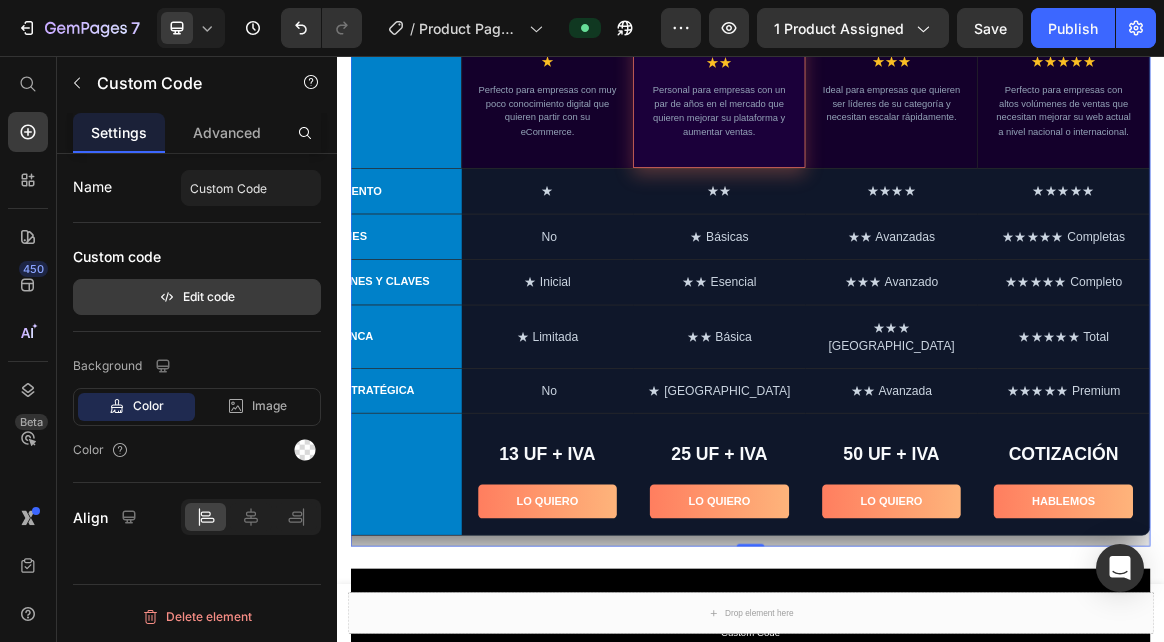 click on "Edit code" at bounding box center [197, 297] 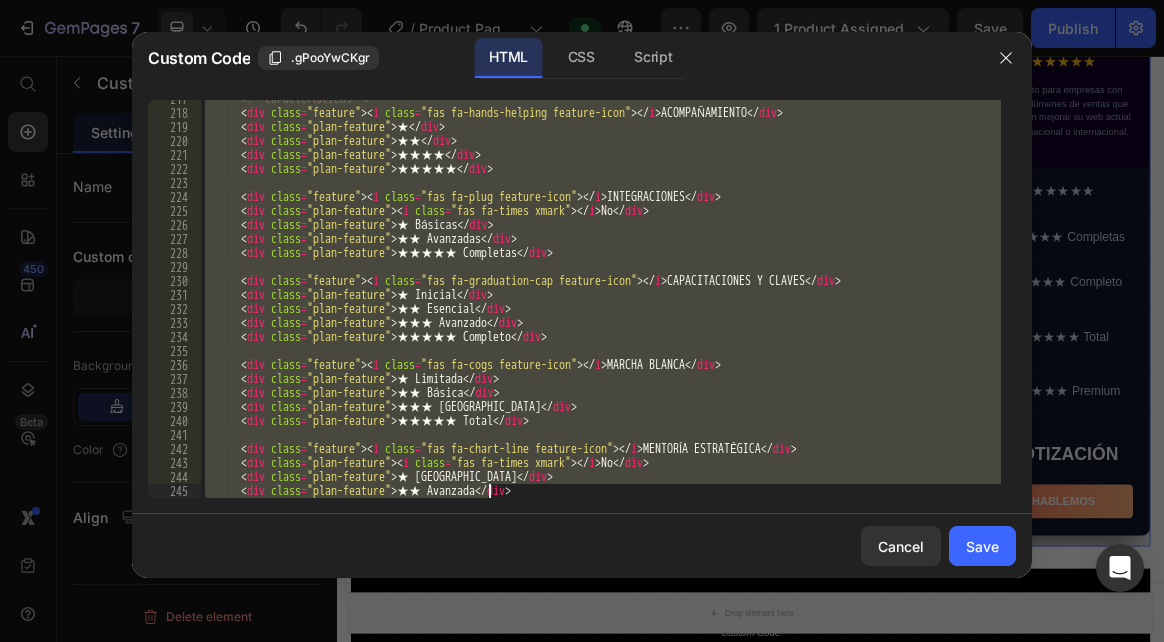 scroll, scrollTop: 3550, scrollLeft: 0, axis: vertical 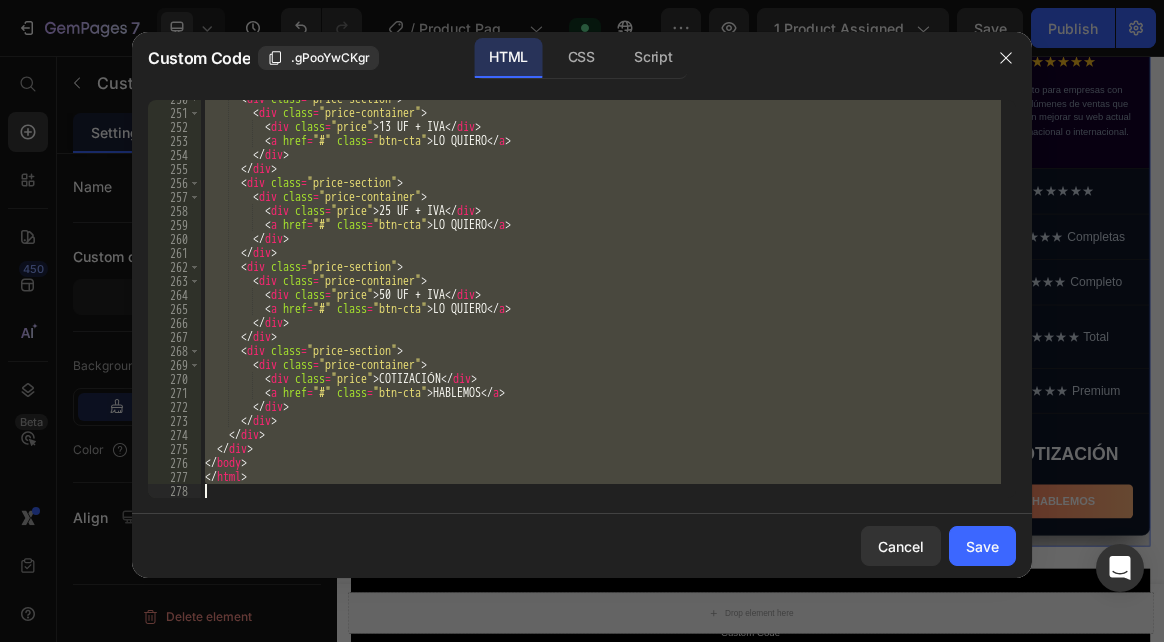 drag, startPoint x: 201, startPoint y: 108, endPoint x: 480, endPoint y: 558, distance: 529.47235 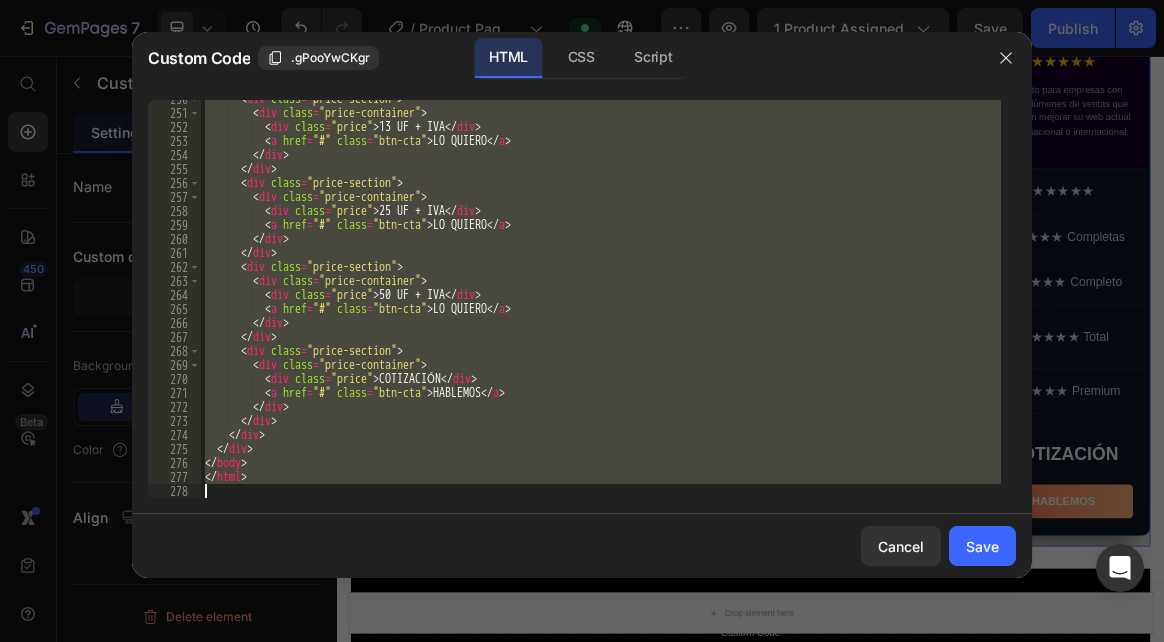paste 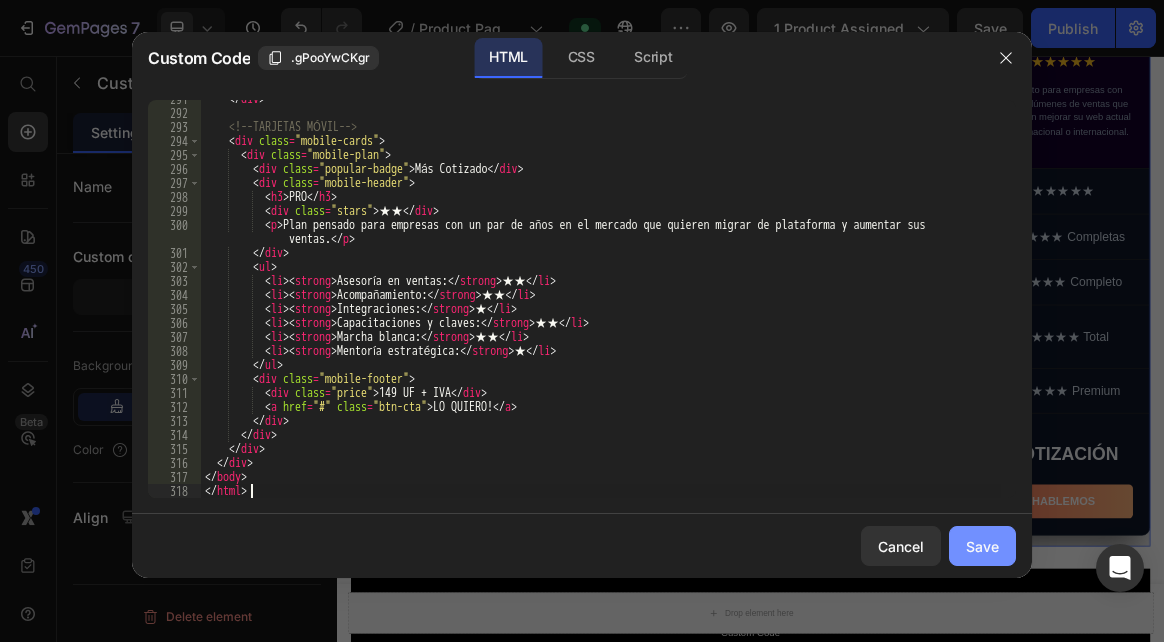 click on "Save" at bounding box center (982, 546) 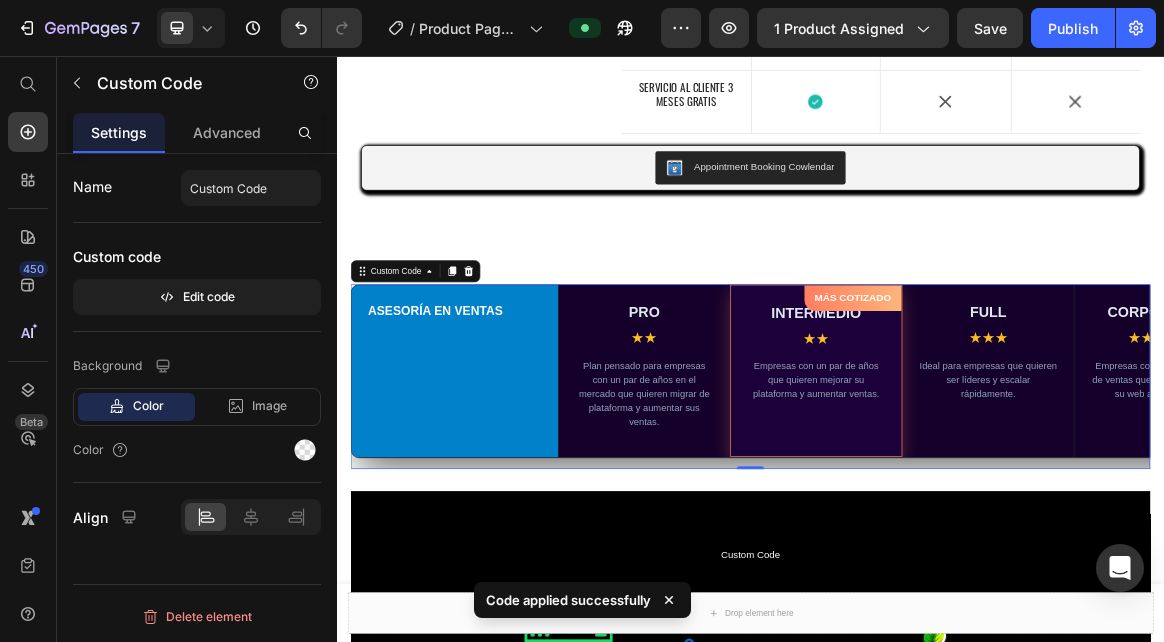scroll, scrollTop: 900, scrollLeft: 0, axis: vertical 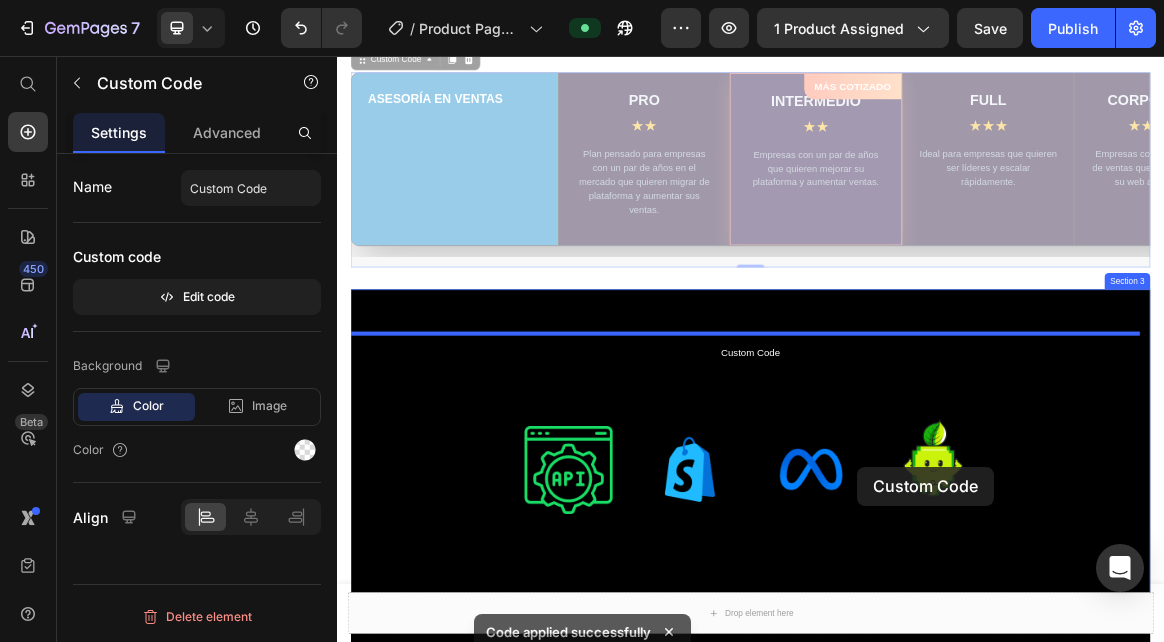 drag, startPoint x: 812, startPoint y: 663, endPoint x: 1092, endPoint y: 652, distance: 280.21597 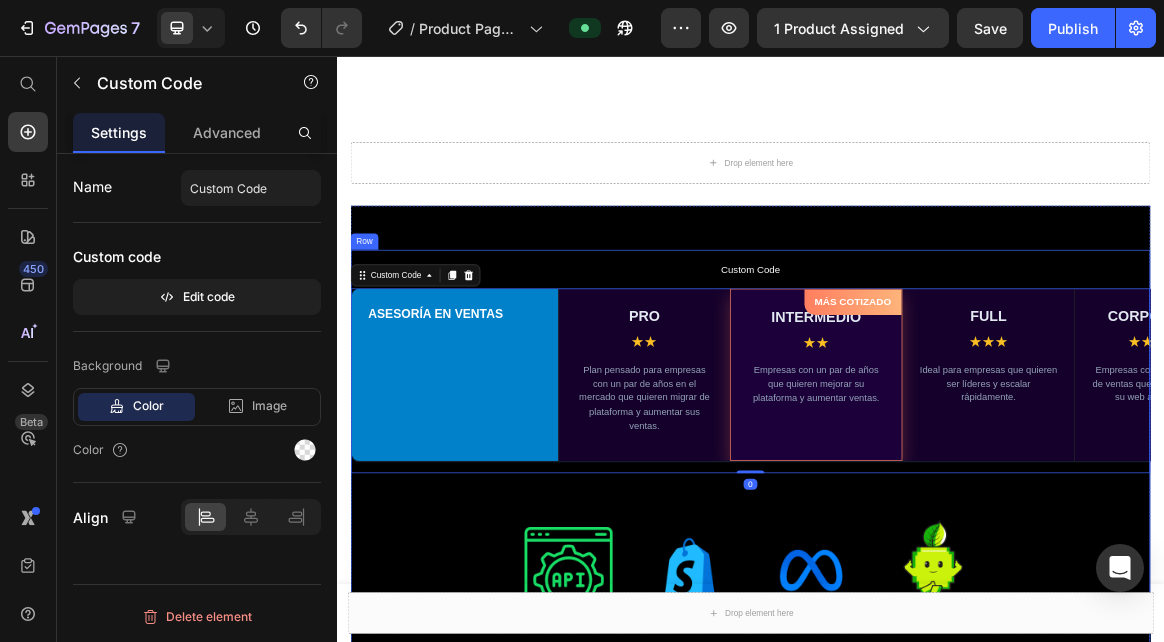 scroll, scrollTop: 1052, scrollLeft: 0, axis: vertical 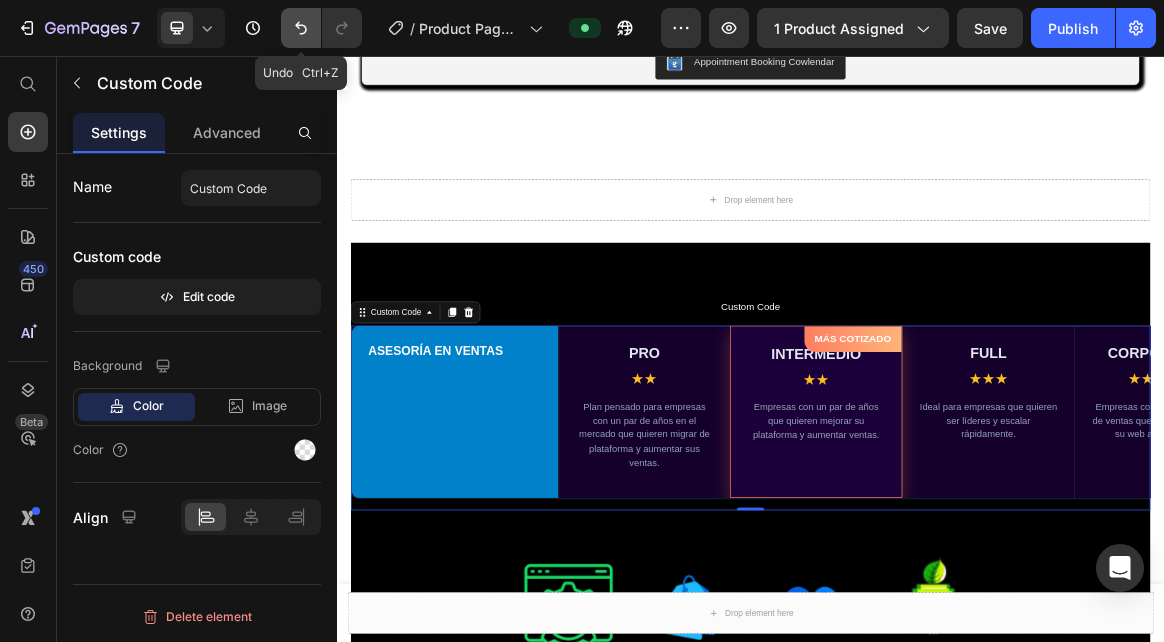 click 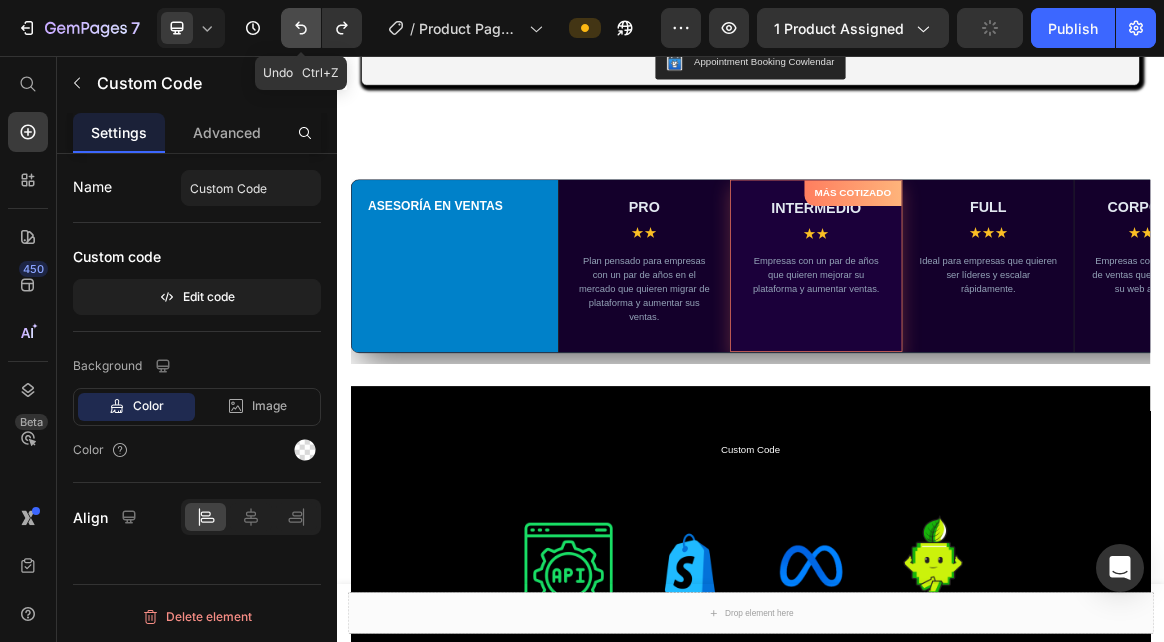 click 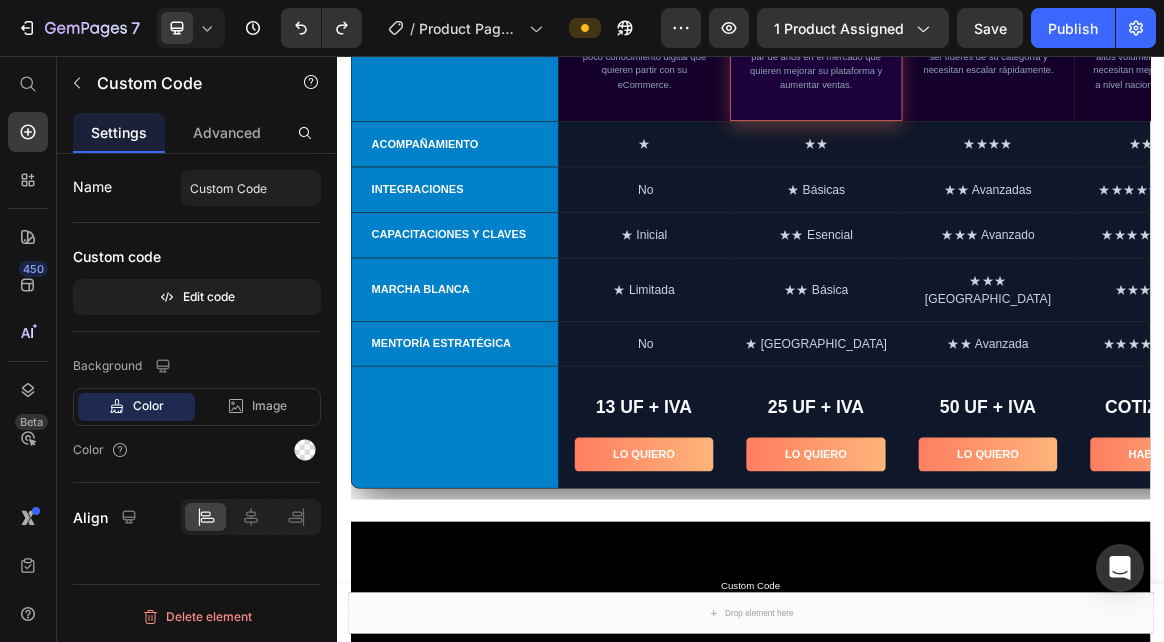 scroll, scrollTop: 1252, scrollLeft: 0, axis: vertical 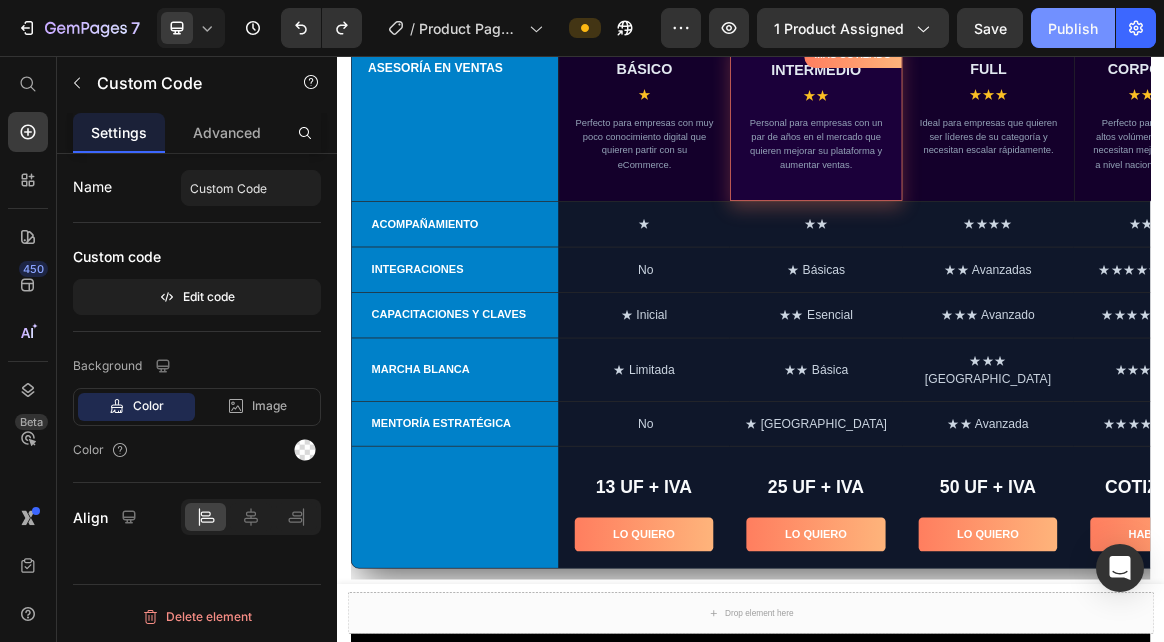click on "Publish" at bounding box center (1073, 28) 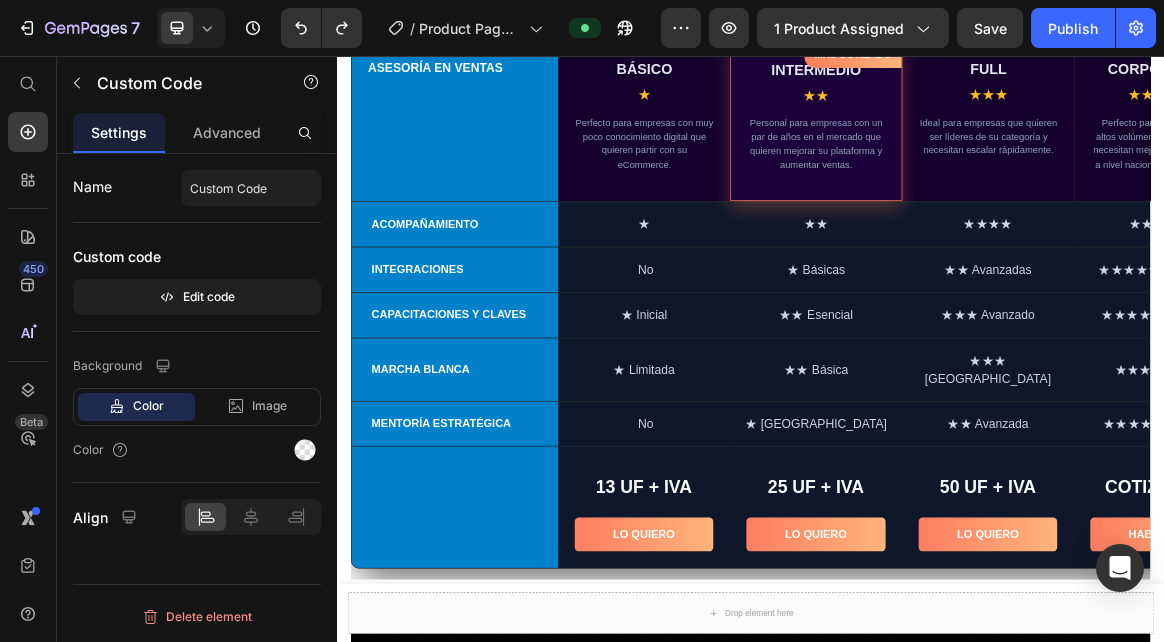 scroll, scrollTop: 1452, scrollLeft: 0, axis: vertical 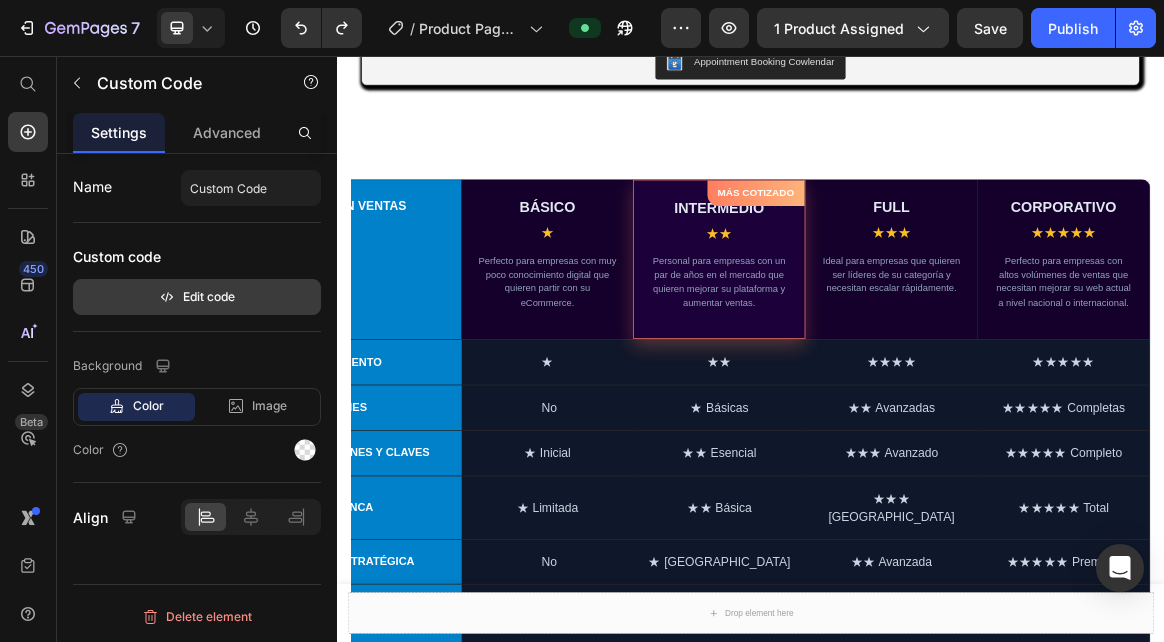 click on "Edit code" at bounding box center [197, 297] 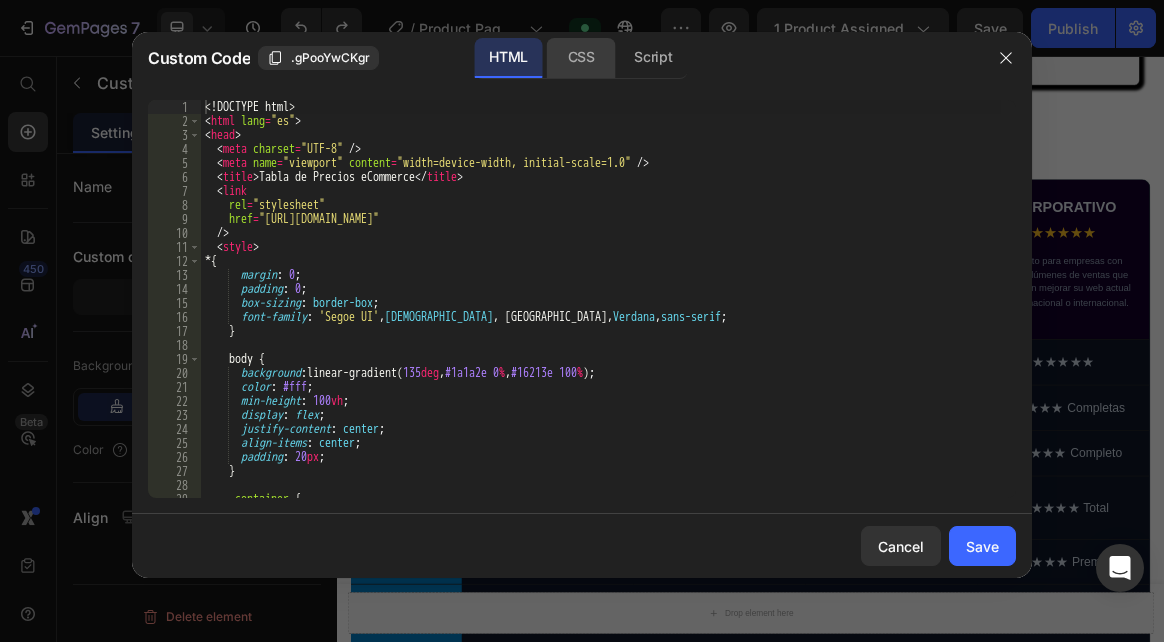 click on "CSS" 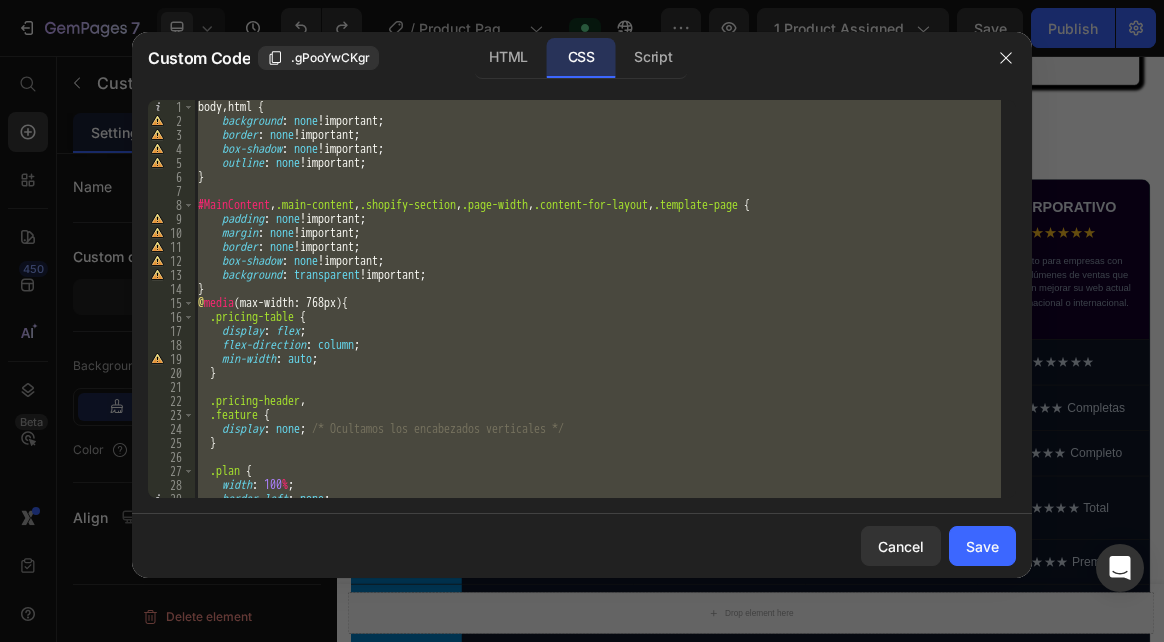 click on "body ,  html   {      background :   none  !important ;      border :   none  !important ;      box-shadow :   none  !important ;      outline :   none  !important ; } #MainContent ,  .main-content ,  .shopify-section ,  .page-width ,  .content-for-layout ,  .template-page   {      padding :   none  !important ;      margin :   none  !important ;      border :   none  !important ;      box-shadow :   none  !important ;      background :   transparent  !important ; } @ media  (max-width: 768px)  {    .pricing-table   {      display :   flex ;      flex-direction :   column ;      min-width :   auto ;    }    .pricing-header ,    .feature   {      display :   none ;   /* Ocultamos los encabezados verticales */    }    .plan   {      width :   100 % ;      border-left :   none ;      border-top :   1 px   solid   #2a2a2a ;" at bounding box center [597, 299] 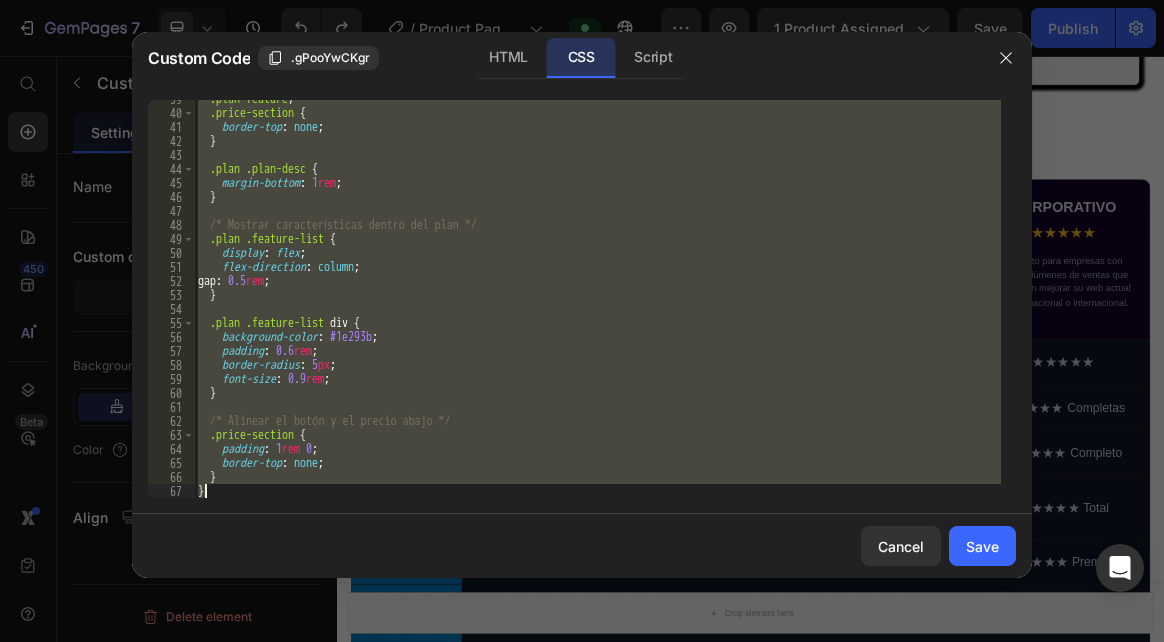 scroll, scrollTop: 540, scrollLeft: 0, axis: vertical 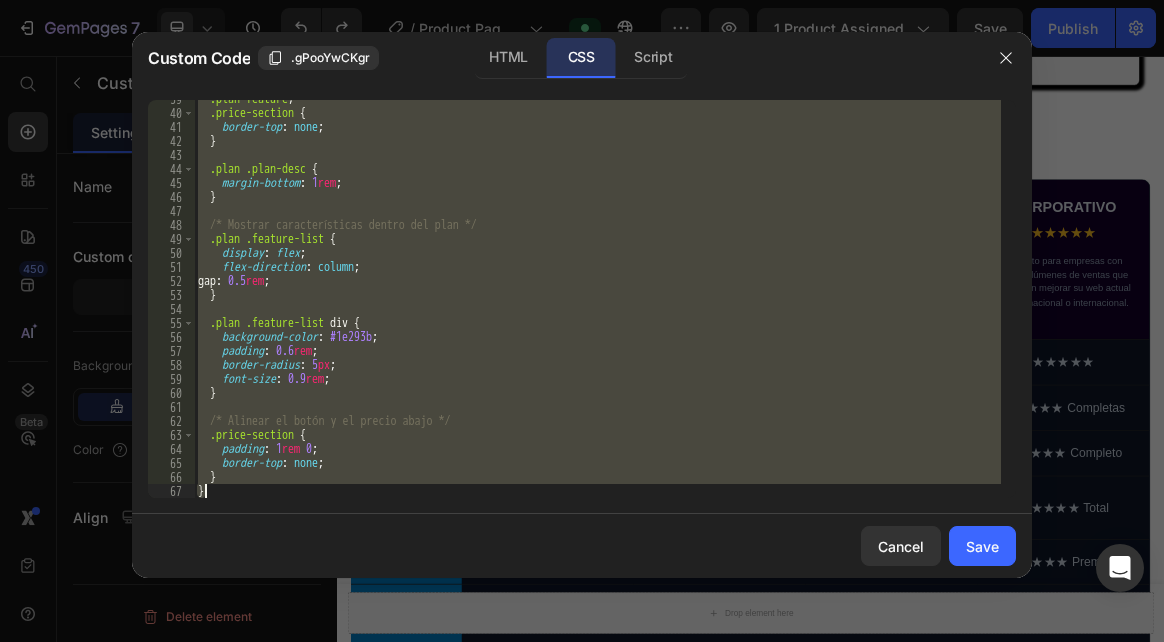 drag, startPoint x: 197, startPoint y: 304, endPoint x: 480, endPoint y: 641, distance: 440.06592 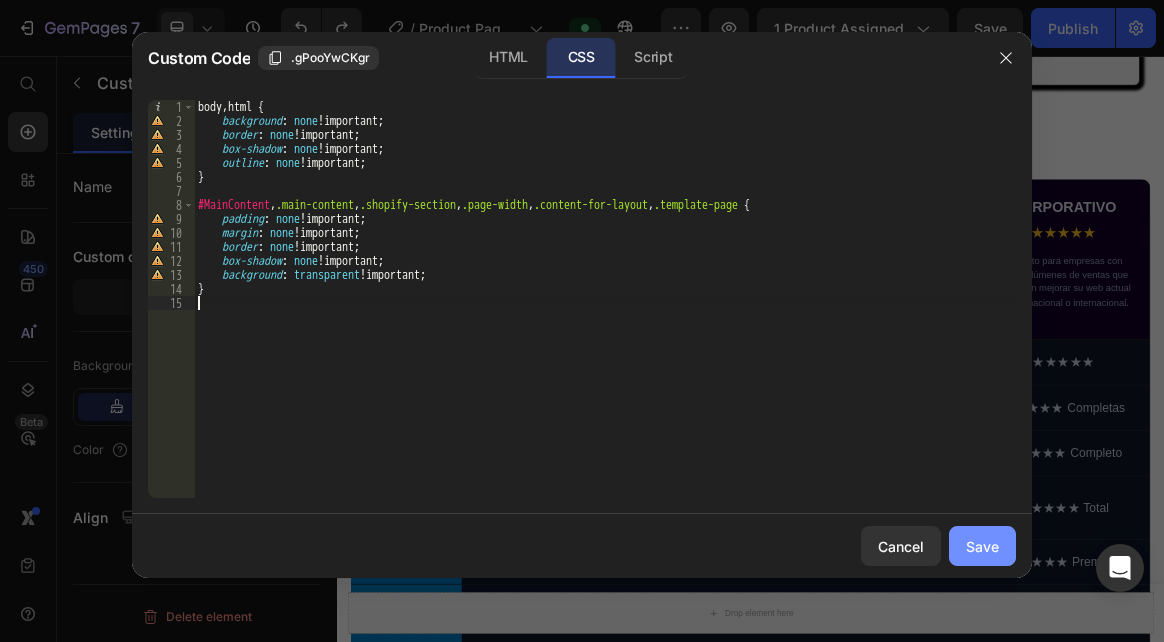click on "Save" at bounding box center [982, 546] 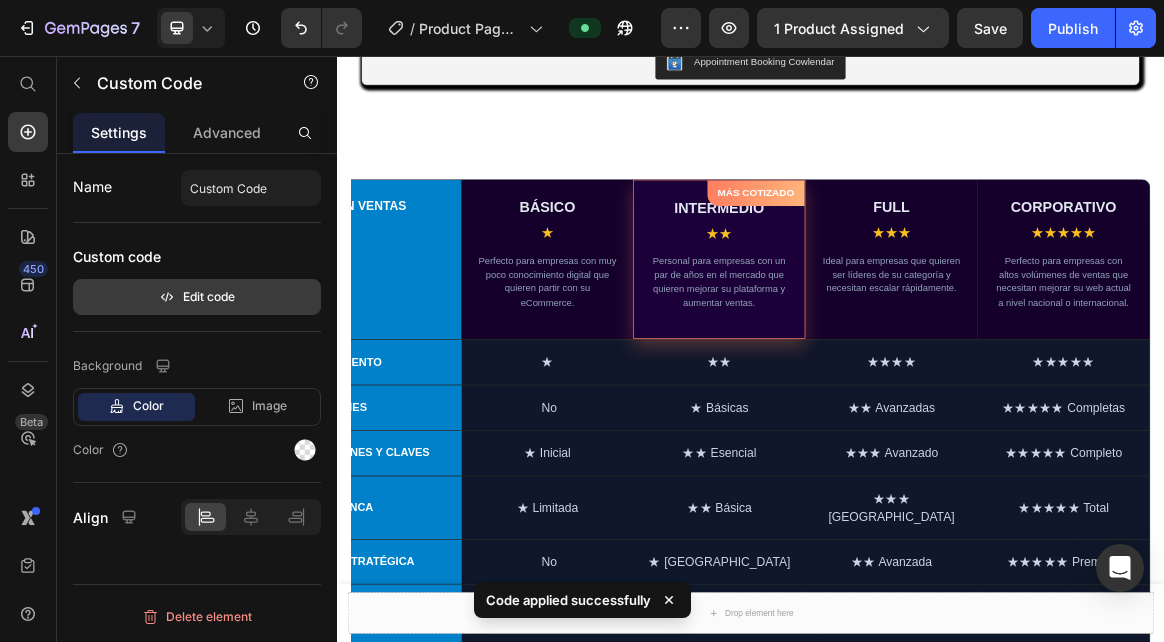 click on "Edit code" at bounding box center [197, 297] 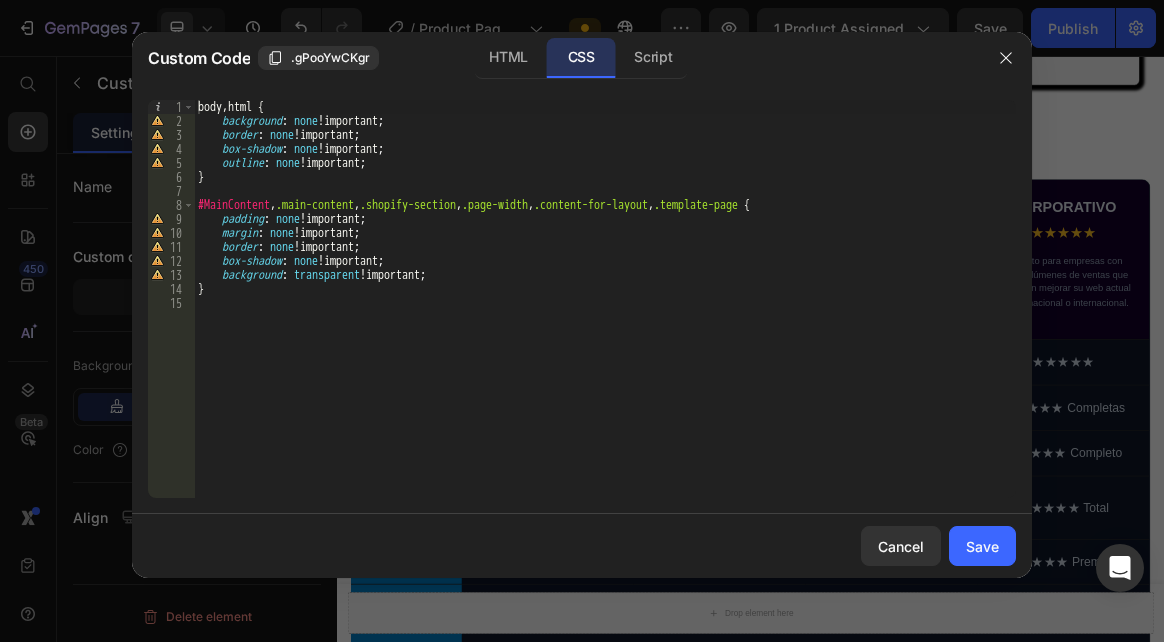click on "body ,  html   {      background :   none  !important ;      border :   none  !important ;      box-shadow :   none  !important ;      outline :   none  !important ; } #MainContent ,  .main-content ,  .shopify-section ,  .page-width ,  .content-for-layout ,  .template-page   {      padding :   none  !important ;      margin :   none  !important ;      border :   none  !important ;      box-shadow :   none  !important ;      background :   transparent  !important ; }" at bounding box center (605, 313) 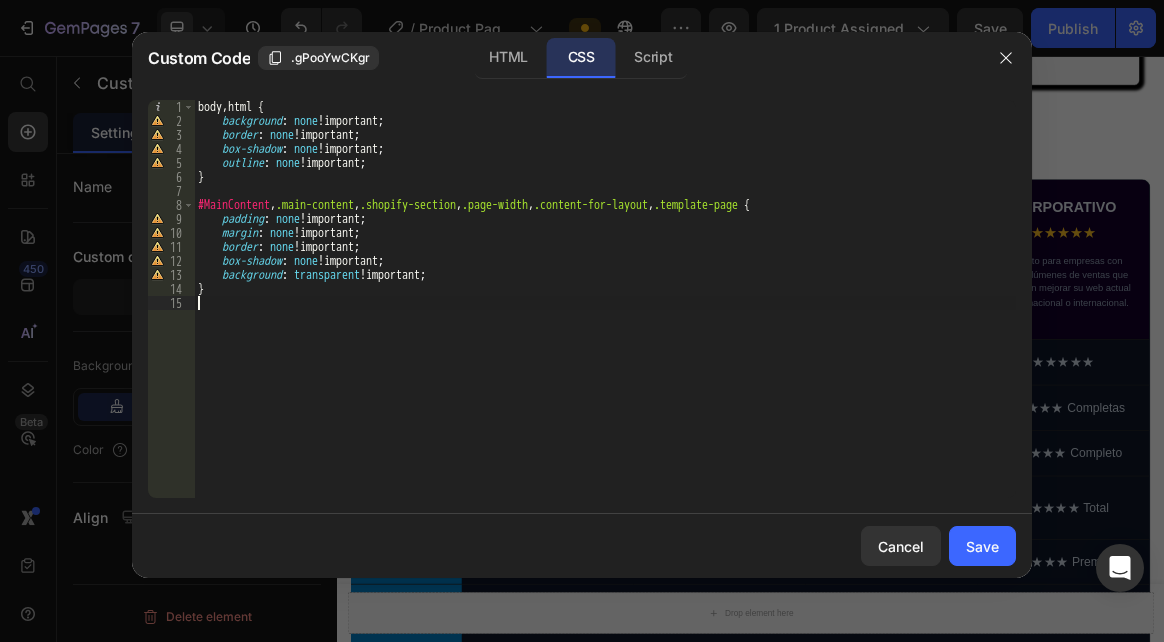 paste on "}" 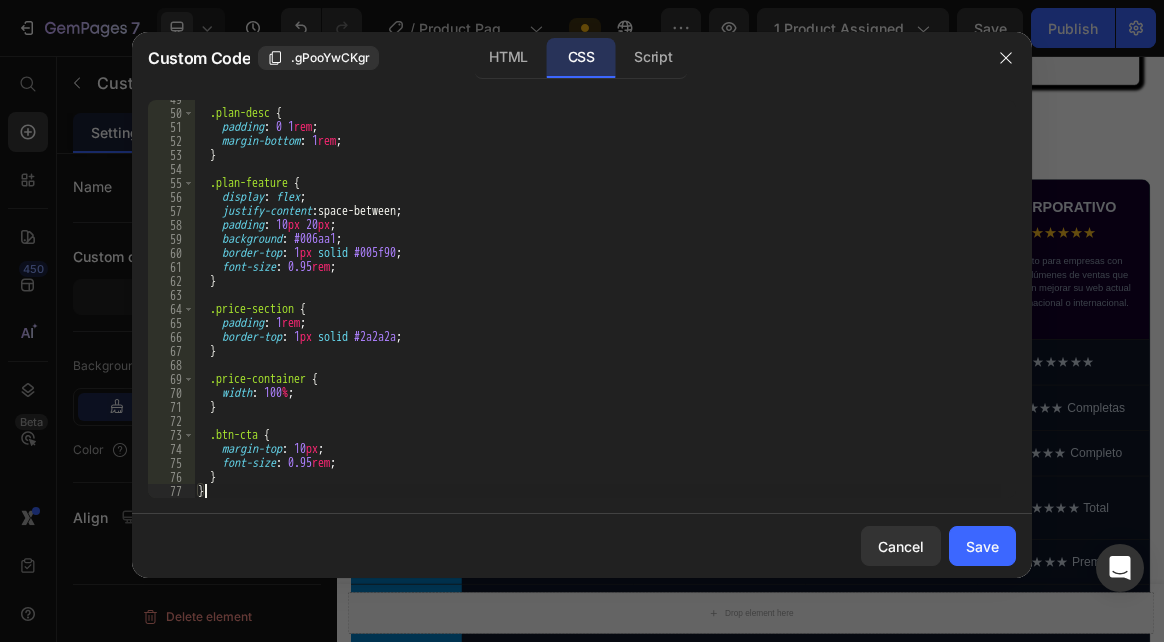scroll, scrollTop: 680, scrollLeft: 0, axis: vertical 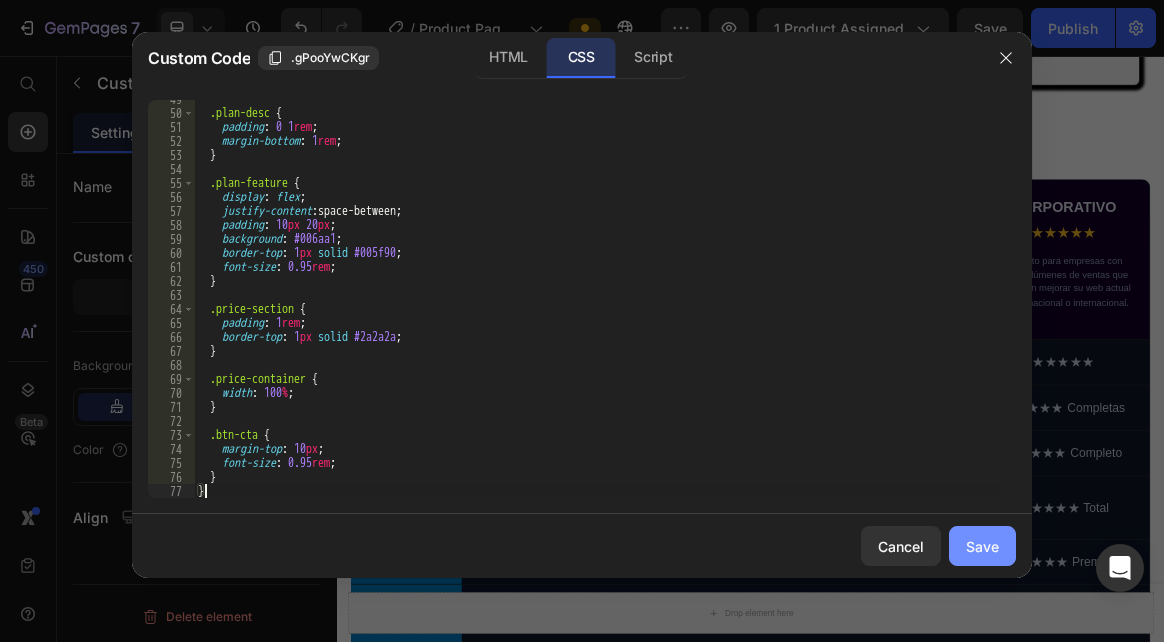 click on "Save" 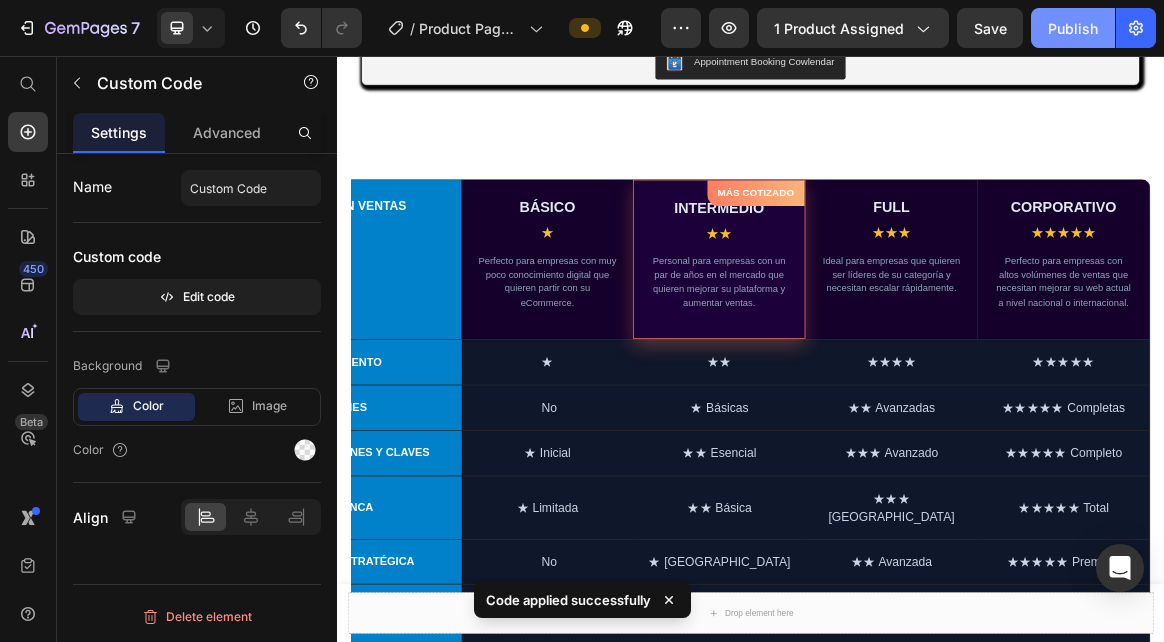 click on "Publish" at bounding box center [1073, 28] 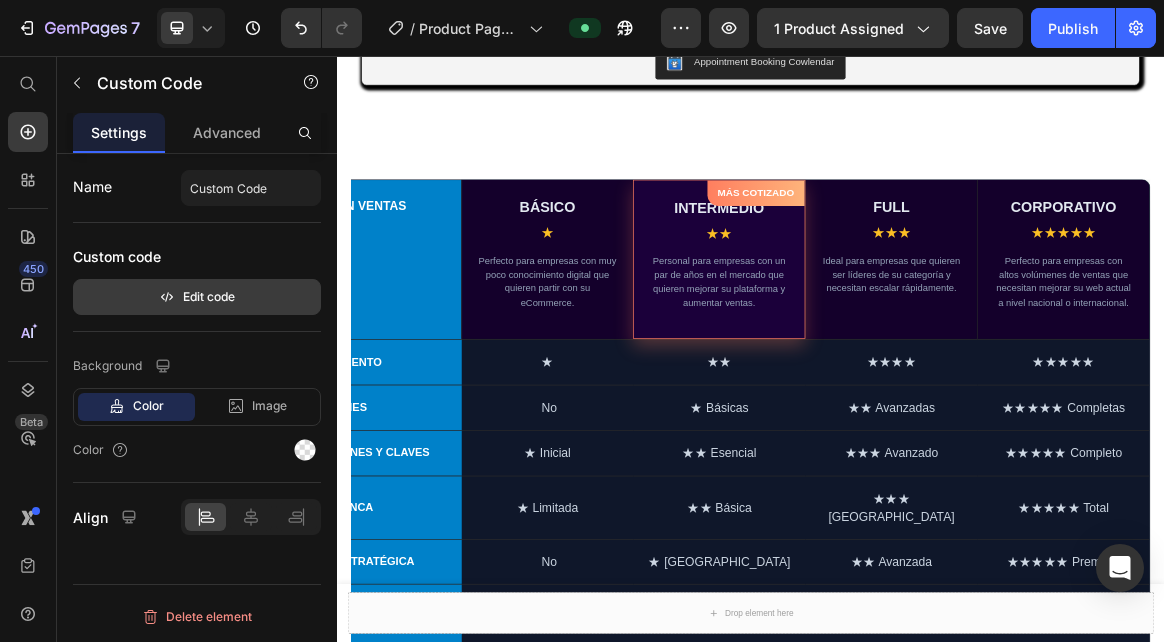 click on "Edit code" at bounding box center (197, 297) 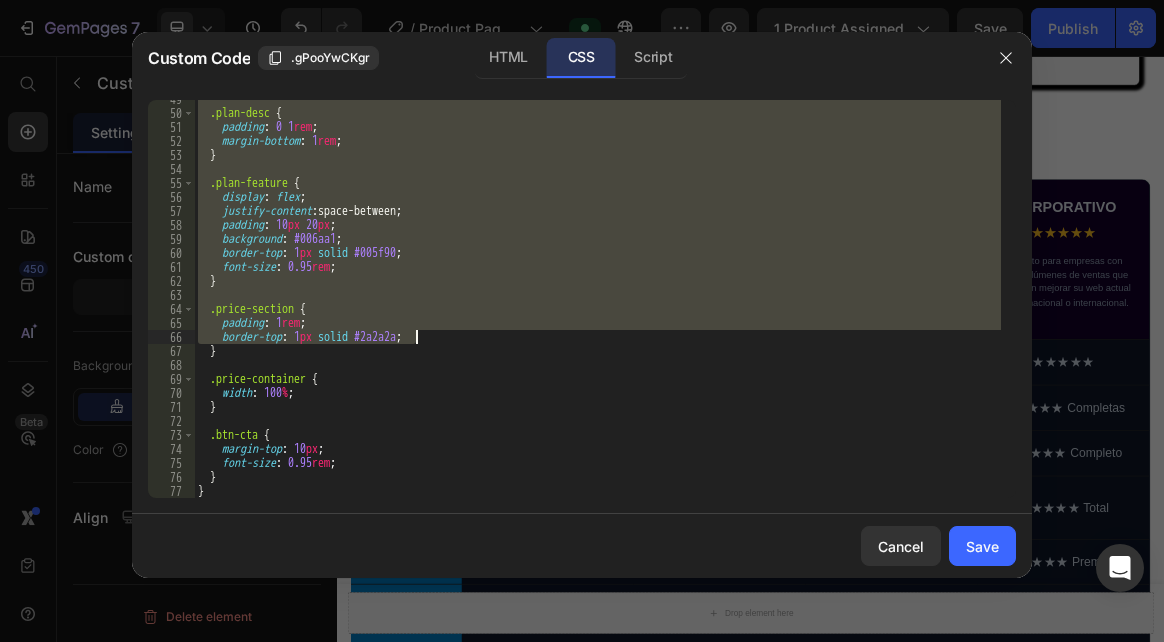 scroll, scrollTop: 680, scrollLeft: 0, axis: vertical 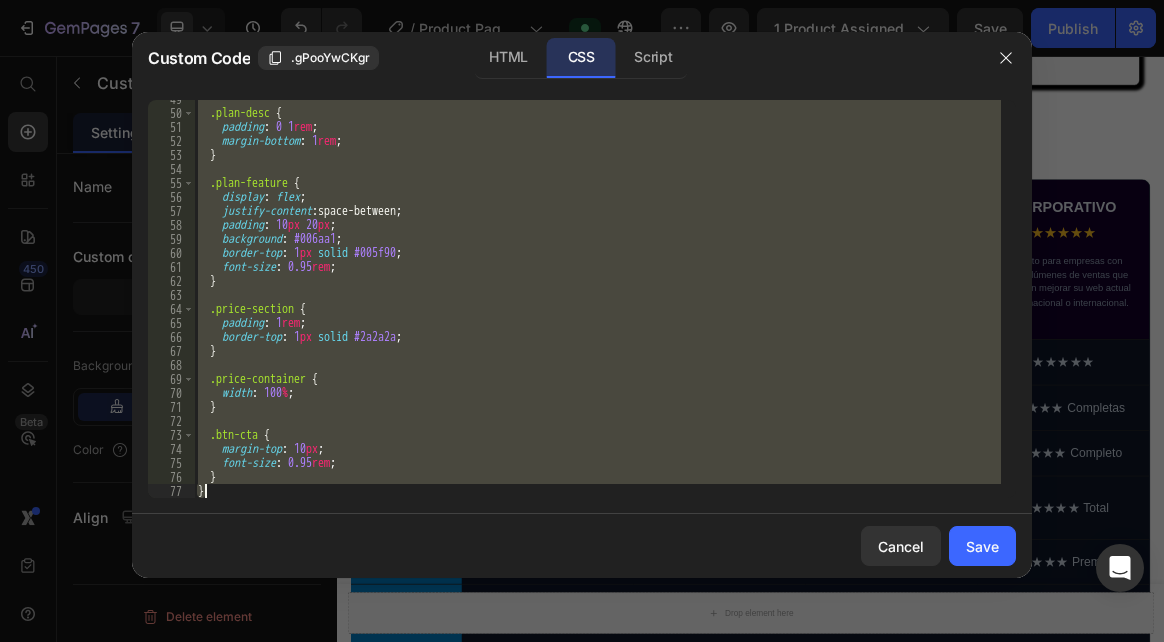 drag, startPoint x: 195, startPoint y: 302, endPoint x: 393, endPoint y: 532, distance: 303.48642 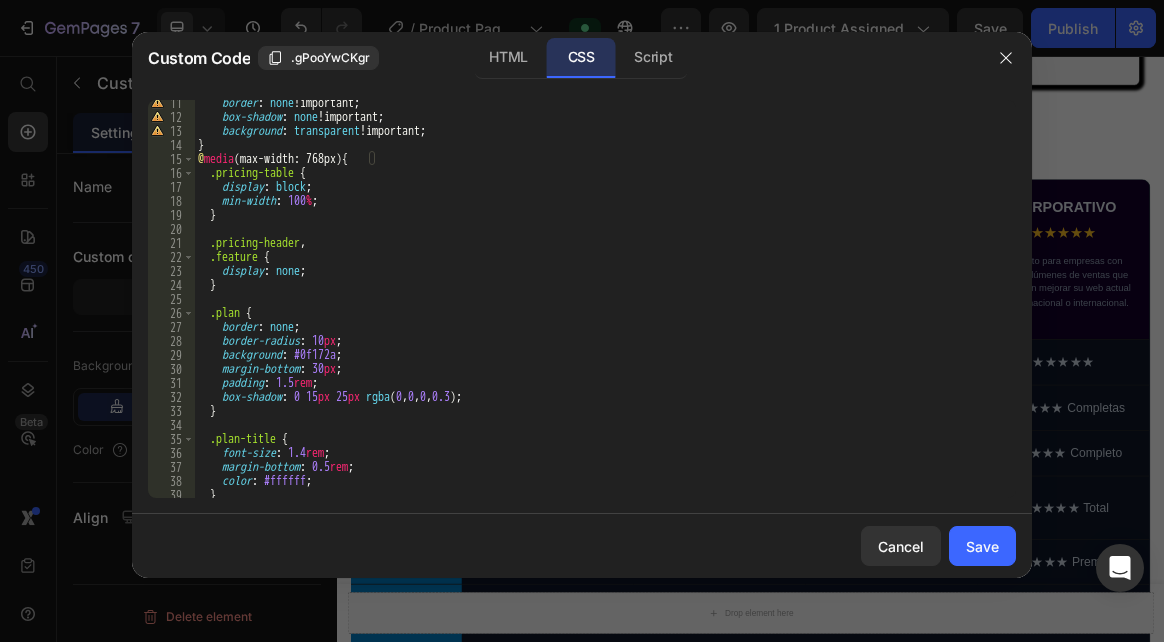 scroll, scrollTop: 84, scrollLeft: 0, axis: vertical 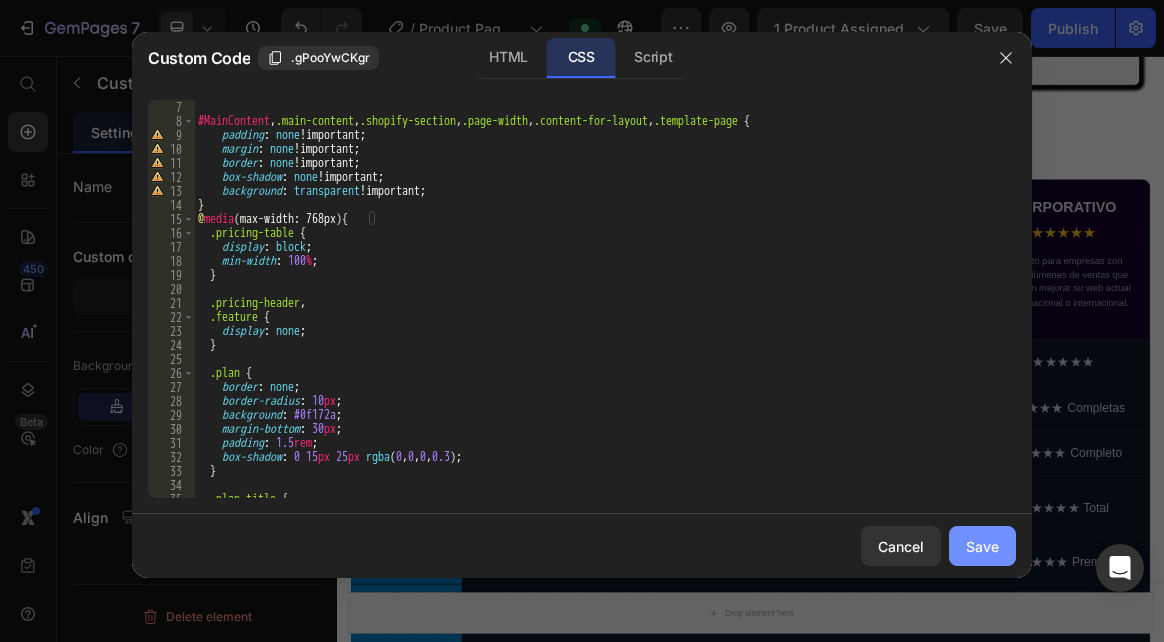 click on "Save" at bounding box center [982, 546] 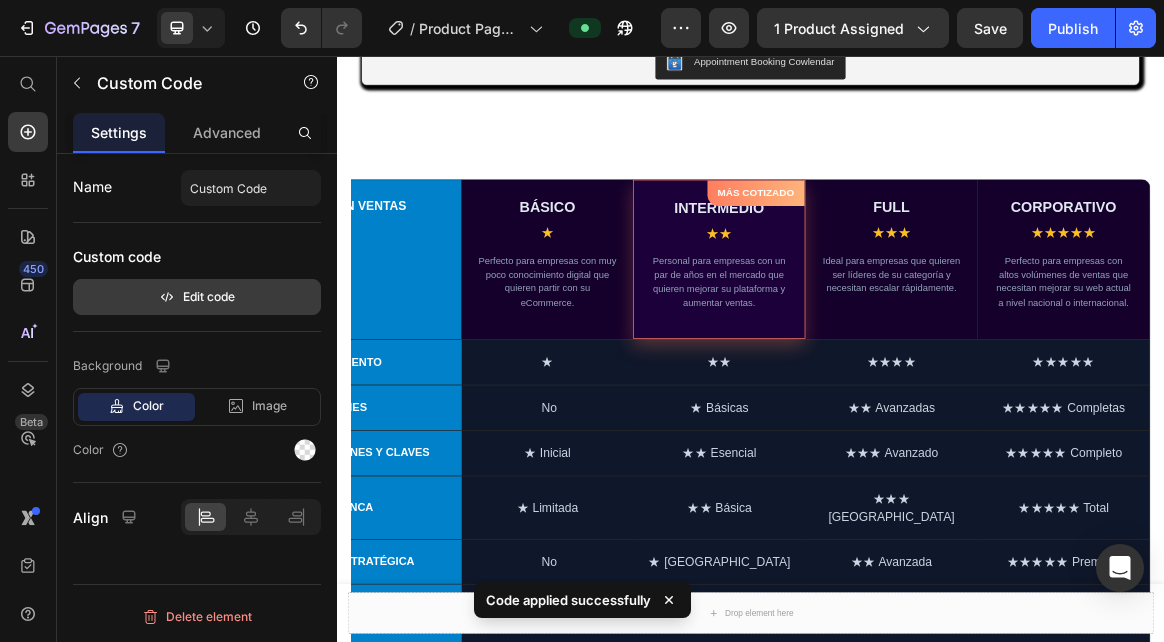 click on "Edit code" at bounding box center [197, 297] 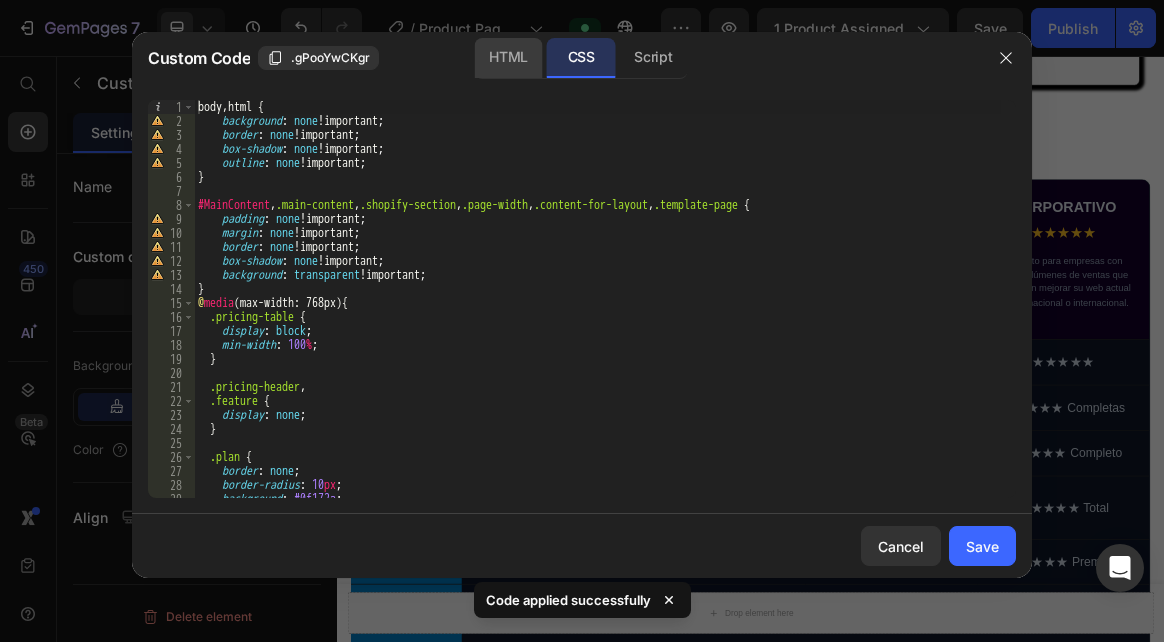 click on "HTML" 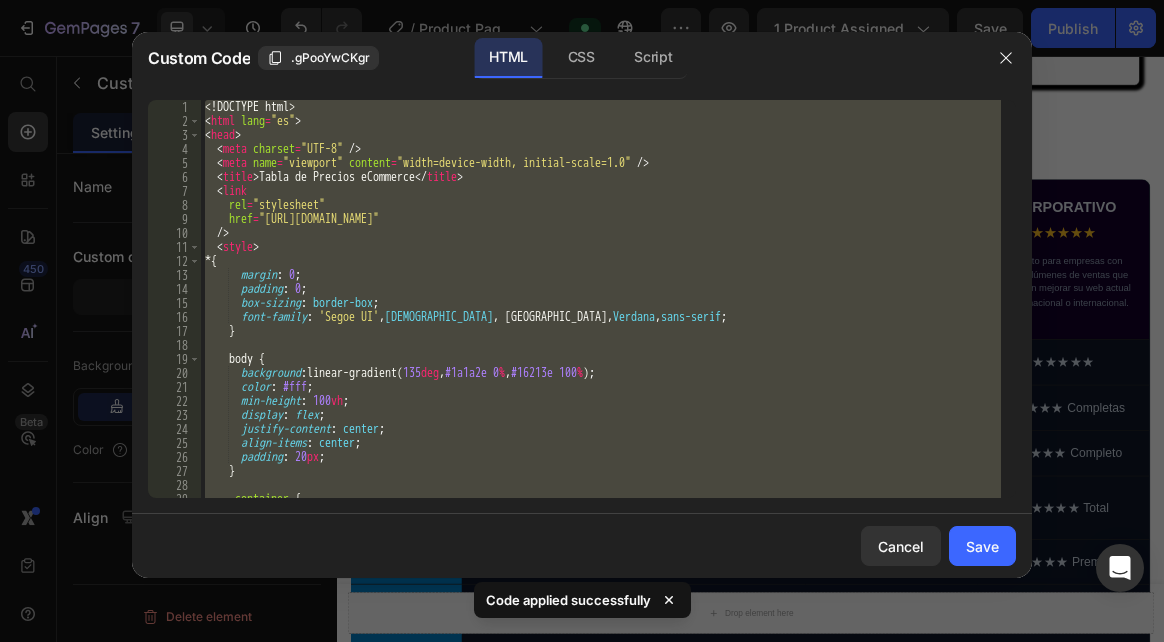 click on "<! DOCTYPE   html > < html   lang = "es" > < head >    < meta   charset = "UTF-8"   />    < meta   name = "viewport"   content = "width=device-width, initial-scale=1.0"   />    < title > Tabla de Precios eCommerce </ title >    < link      rel = "stylesheet"      href = "[URL][DOMAIN_NAME]"    />    < style >     *  {         margin :   0 ;         padding :   0 ;         box-sizing :   border-box ;         font-family :   ' Segoe UI ' ,  Tahoma , [GEOGRAPHIC_DATA],  Verdana ,  sans-serif ;      }      body   {         background :  linear-gradient( 135 deg ,  #1a1a2e   0 % ,  #16213e   100 % ) ;         color :   #fff ;         min-height :   100 vh ;         display :   flex ;         justify-content :   center ;         align-items :   center ;         padding :   20 px ;      }      .container   {         width :   100 % ;" at bounding box center (601, 299) 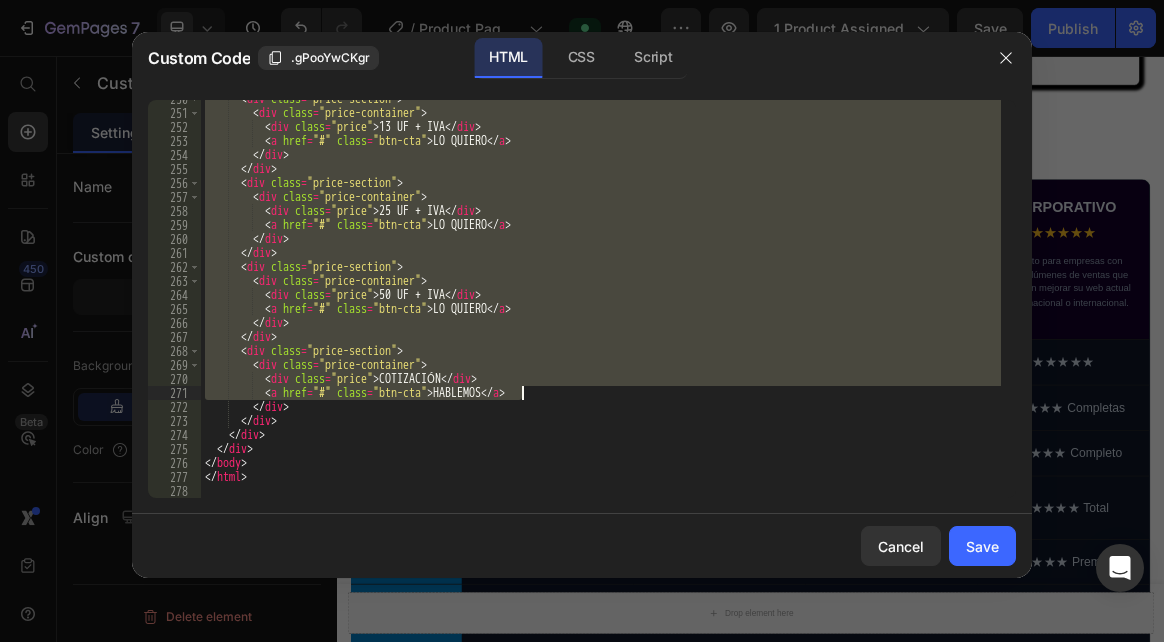 scroll, scrollTop: 3550, scrollLeft: 0, axis: vertical 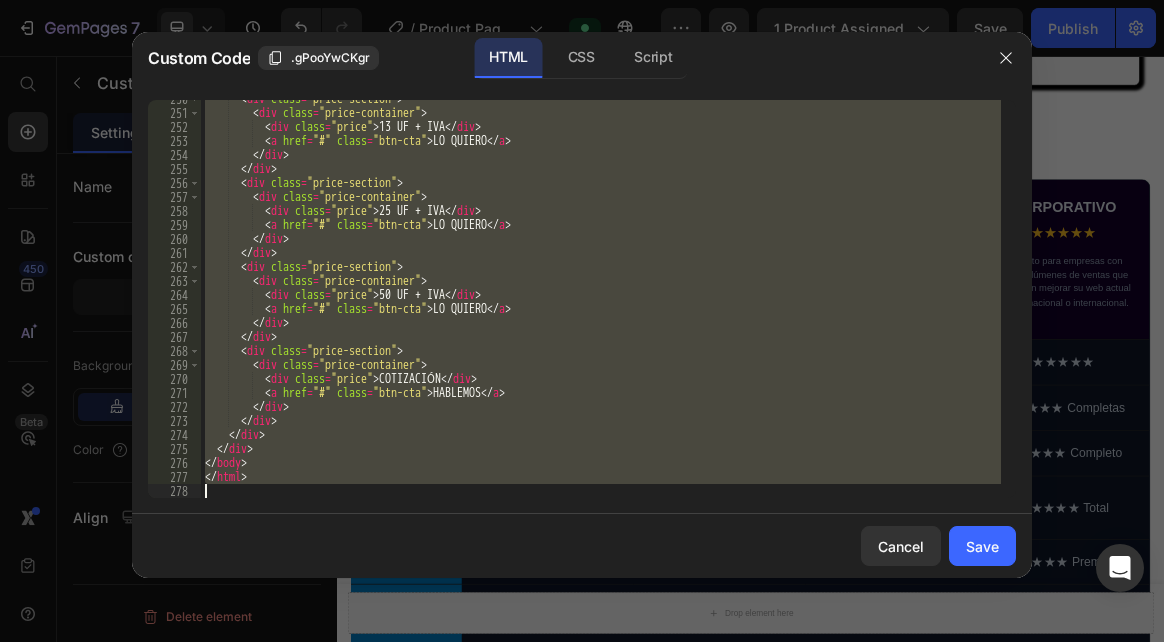 drag, startPoint x: 210, startPoint y: 110, endPoint x: 485, endPoint y: 497, distance: 474.75677 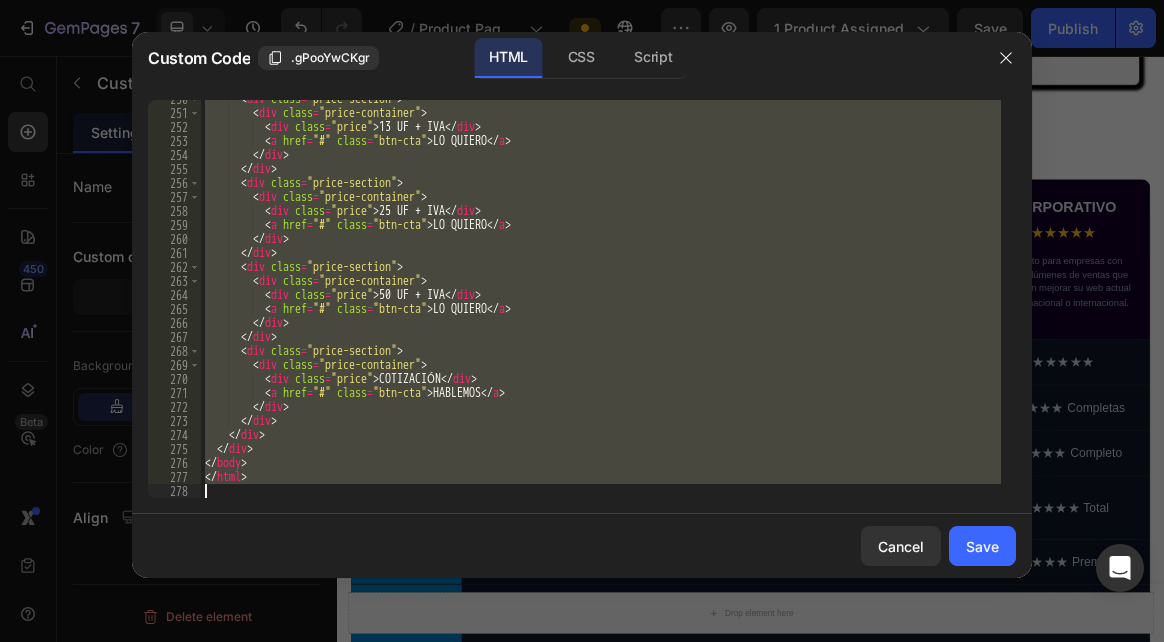 paste 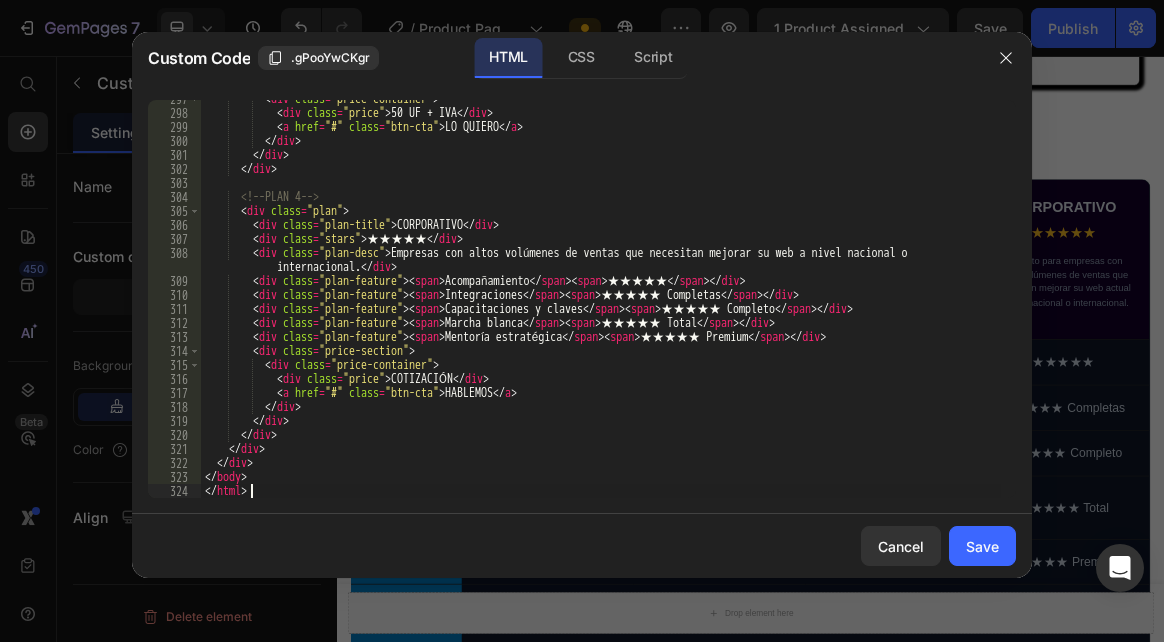 scroll, scrollTop: 4194, scrollLeft: 0, axis: vertical 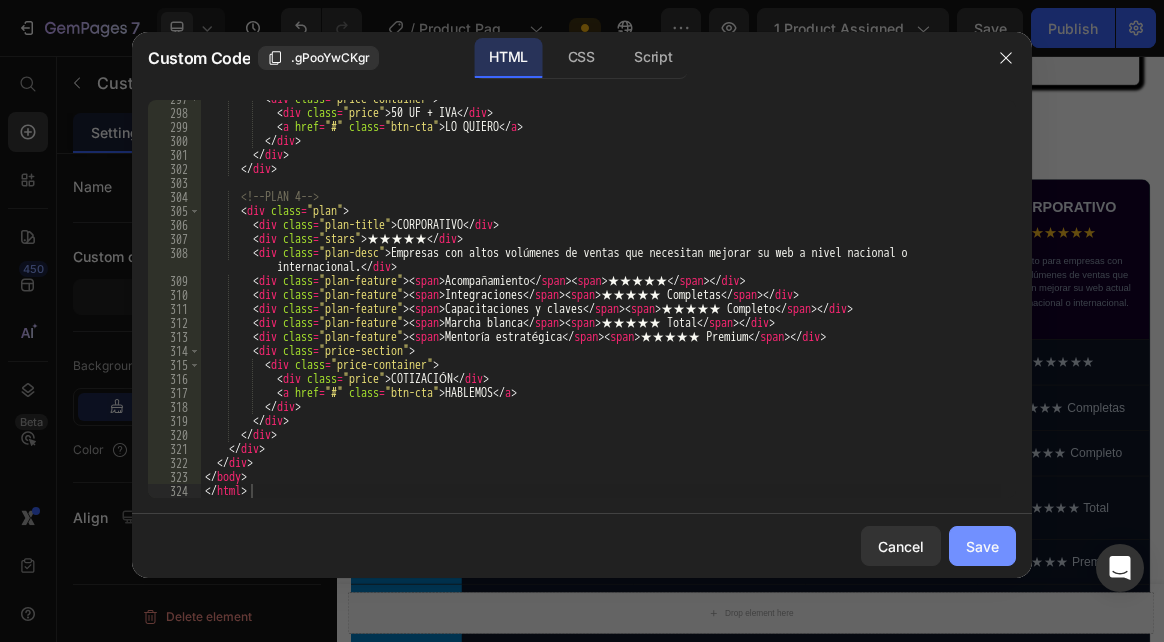 click on "Save" at bounding box center (982, 546) 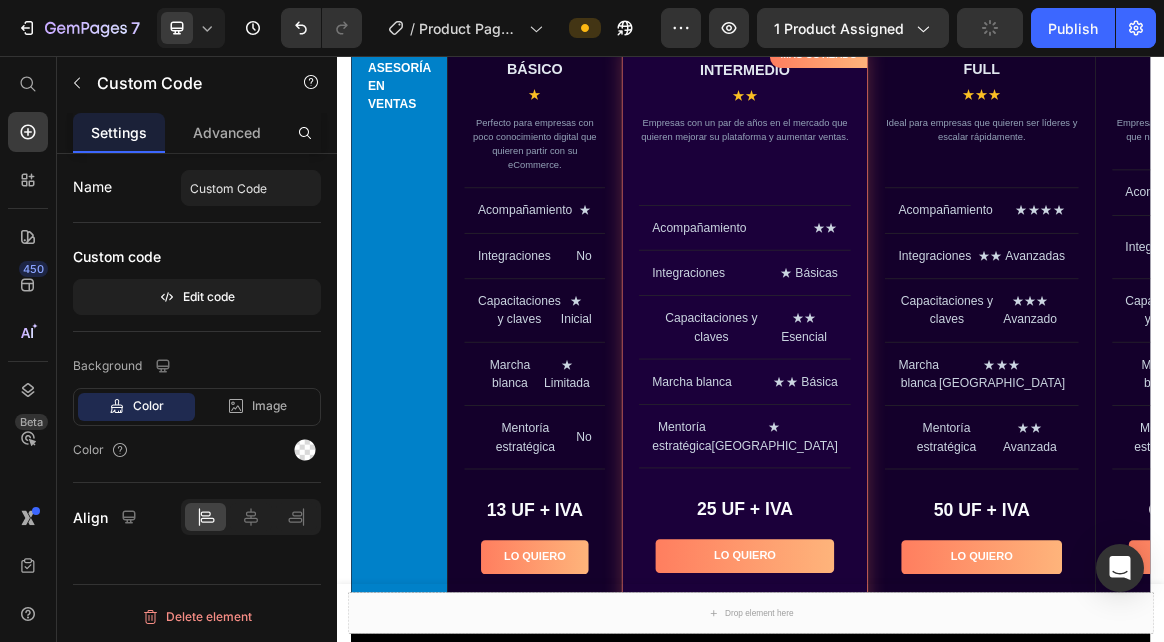 scroll, scrollTop: 1152, scrollLeft: 0, axis: vertical 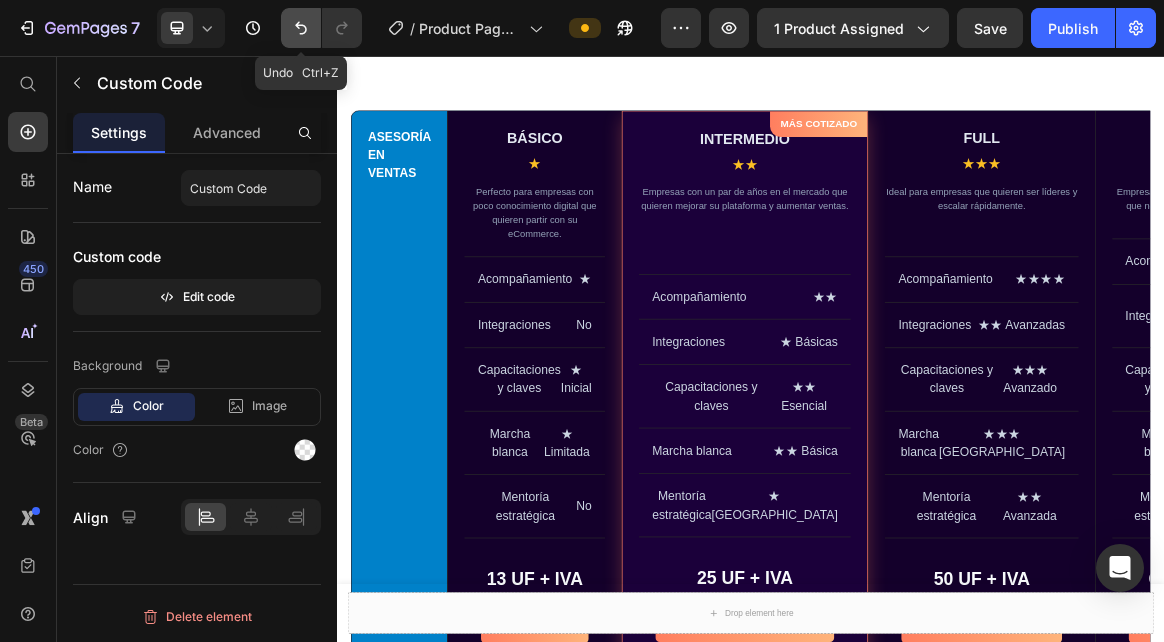 click 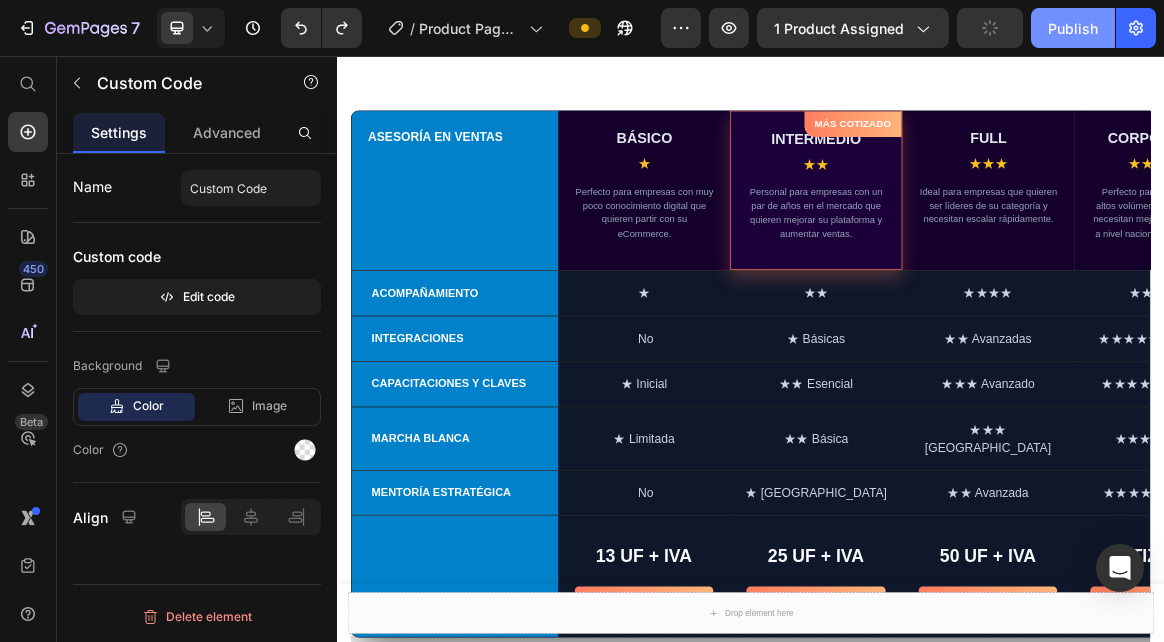 click on "Publish" at bounding box center (1073, 28) 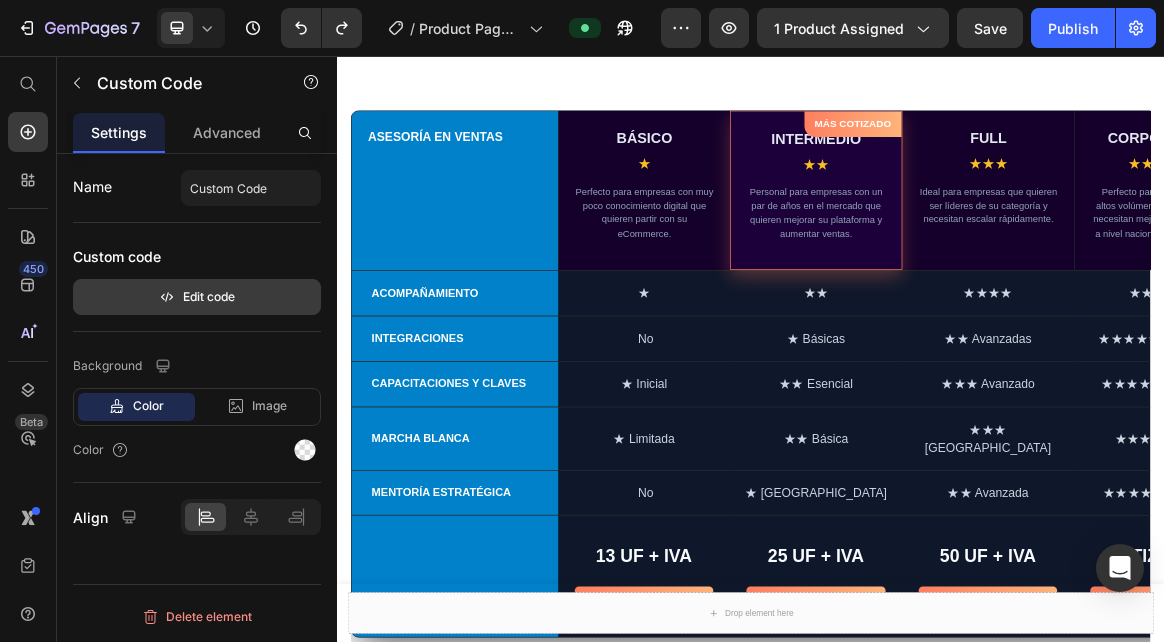 click on "Edit code" at bounding box center [197, 297] 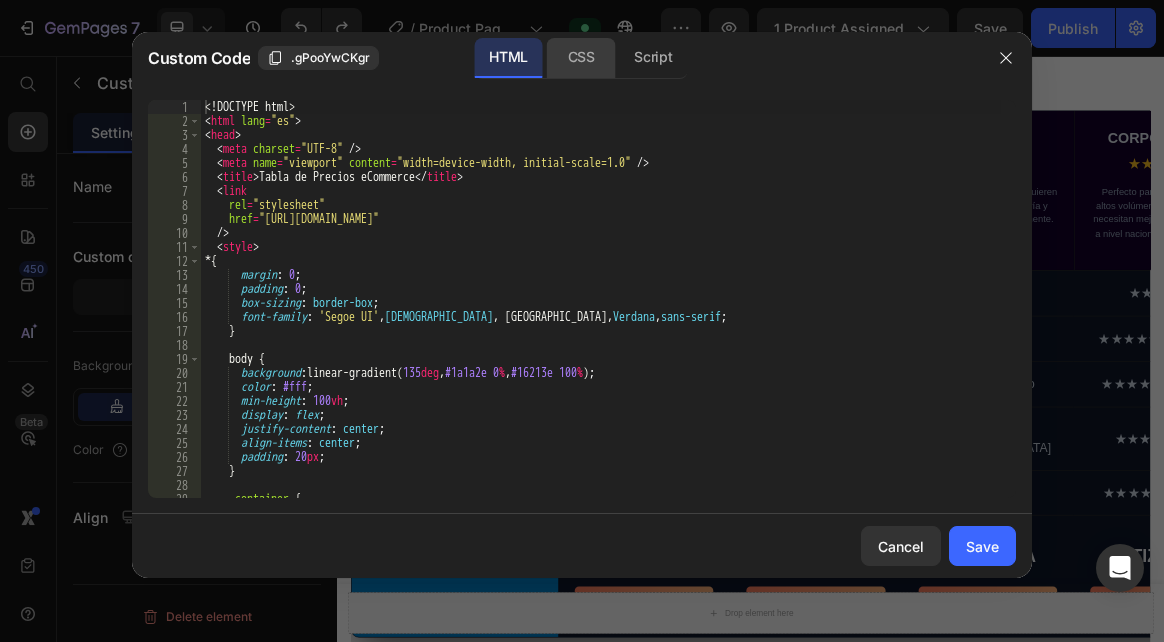 click on "CSS" 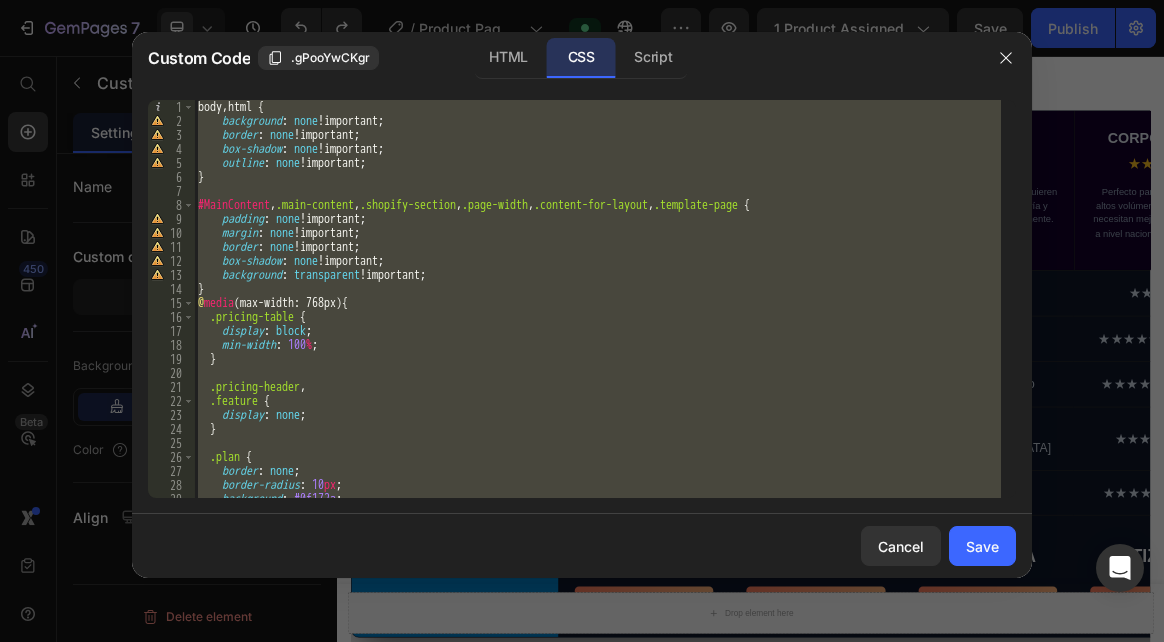 click on "body ,  html   {      background :   none  !important ;      border :   none  !important ;      box-shadow :   none  !important ;      outline :   none  !important ; } #MainContent ,  .main-content ,  .shopify-section ,  .page-width ,  .content-for-layout ,  .template-page   {      padding :   none  !important ;      margin :   none  !important ;      border :   none  !important ;      box-shadow :   none  !important ;      background :   transparent  !important ; } @ media  (max-width: 768px)  {    .pricing-table   {      display :   block ;      min-width :   100 % ;    }    .pricing-header ,    .feature   {      display :   none ;    }    .plan   {      border :   none ;      border-radius :   10 px ;      background :   #0f172a ;      margin-bottom :   30 px ;" at bounding box center [597, 299] 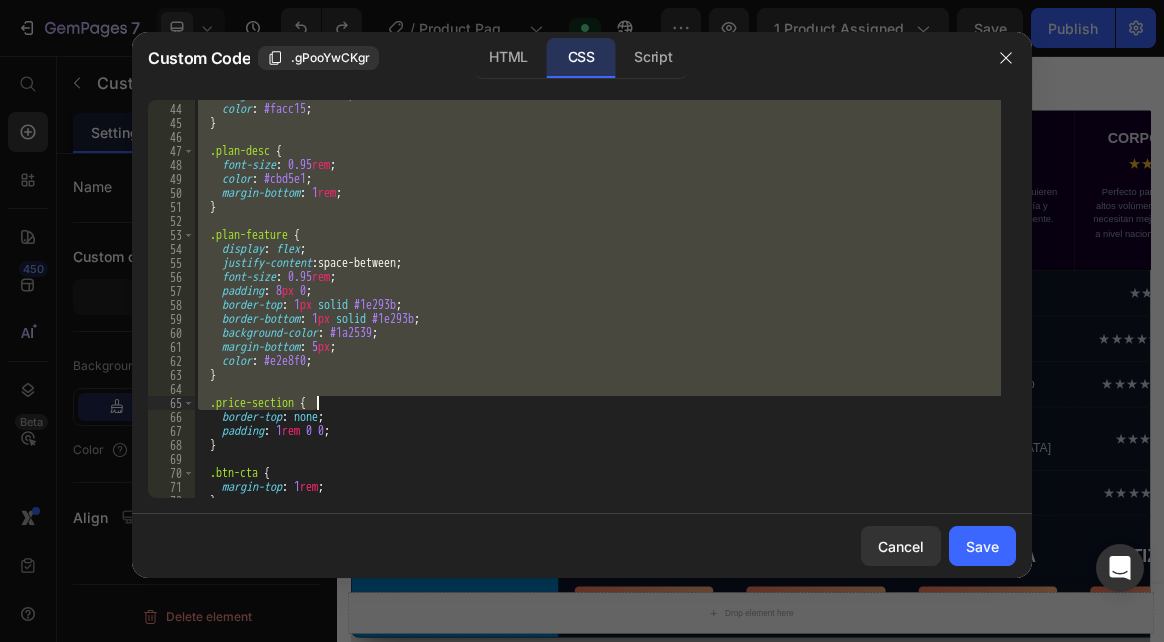 scroll, scrollTop: 624, scrollLeft: 0, axis: vertical 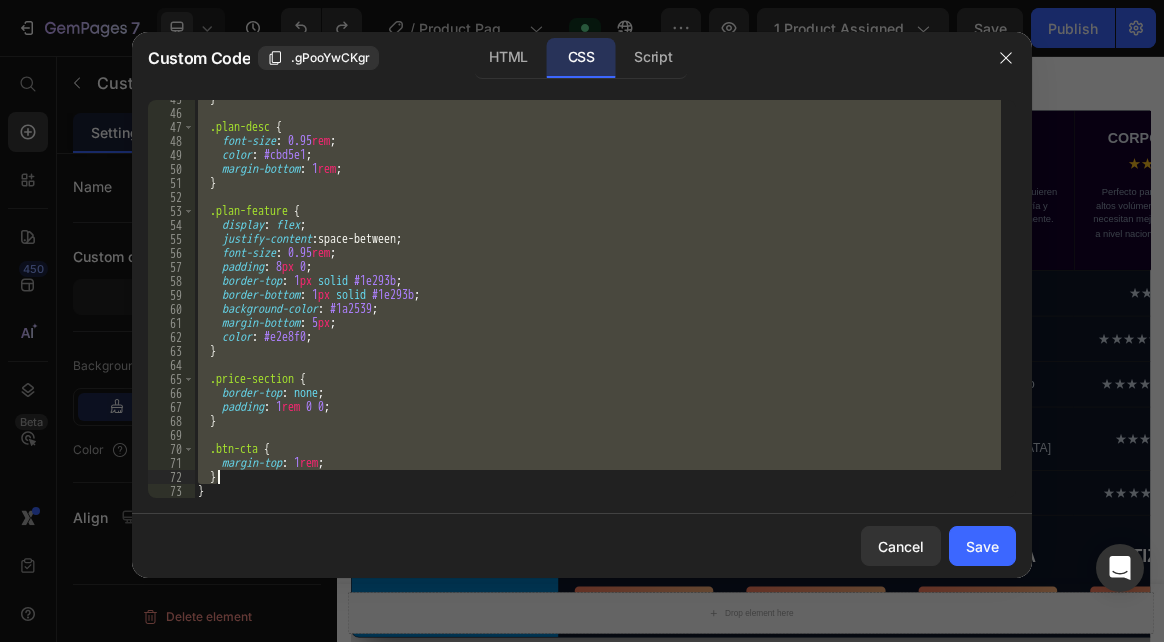 drag, startPoint x: 199, startPoint y: 303, endPoint x: 375, endPoint y: 504, distance: 267.16473 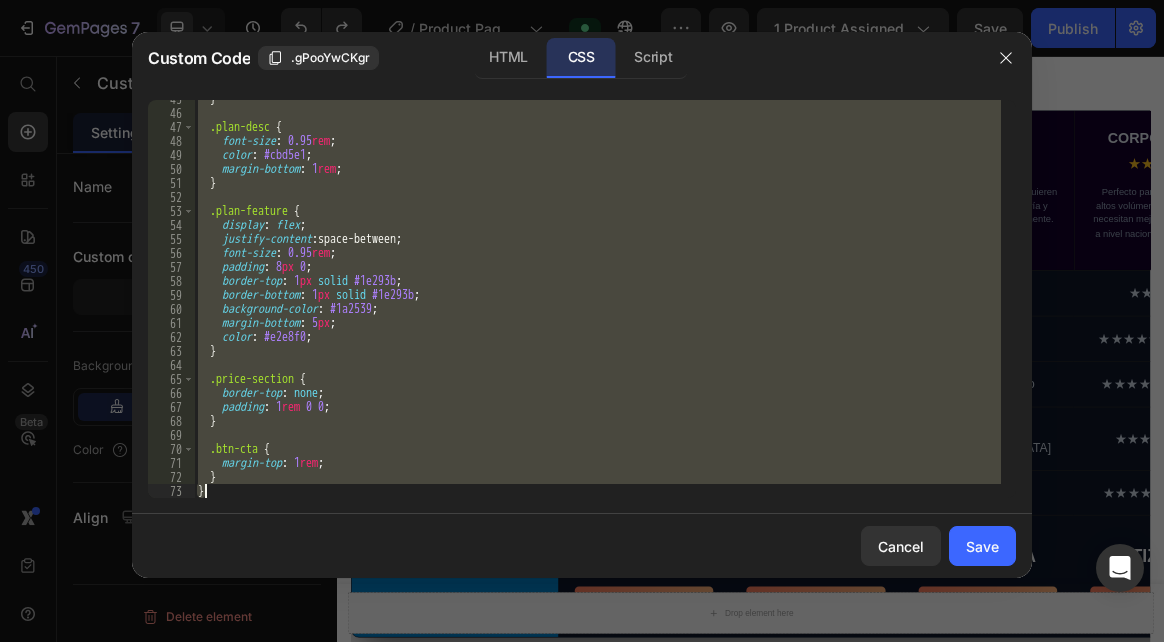 paste 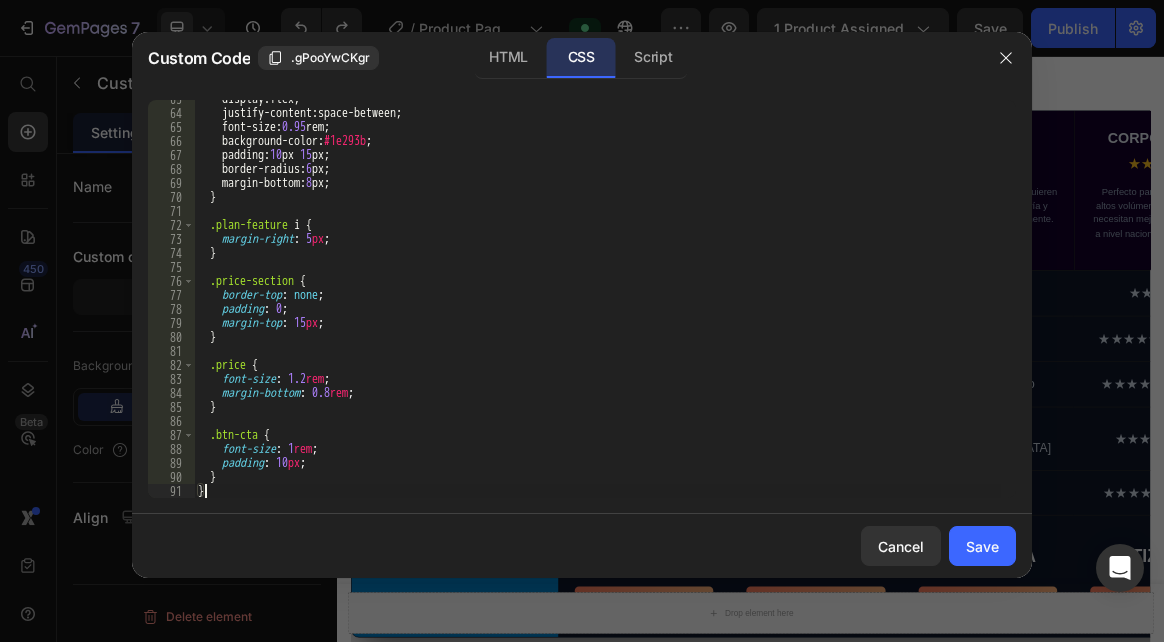 scroll, scrollTop: 876, scrollLeft: 0, axis: vertical 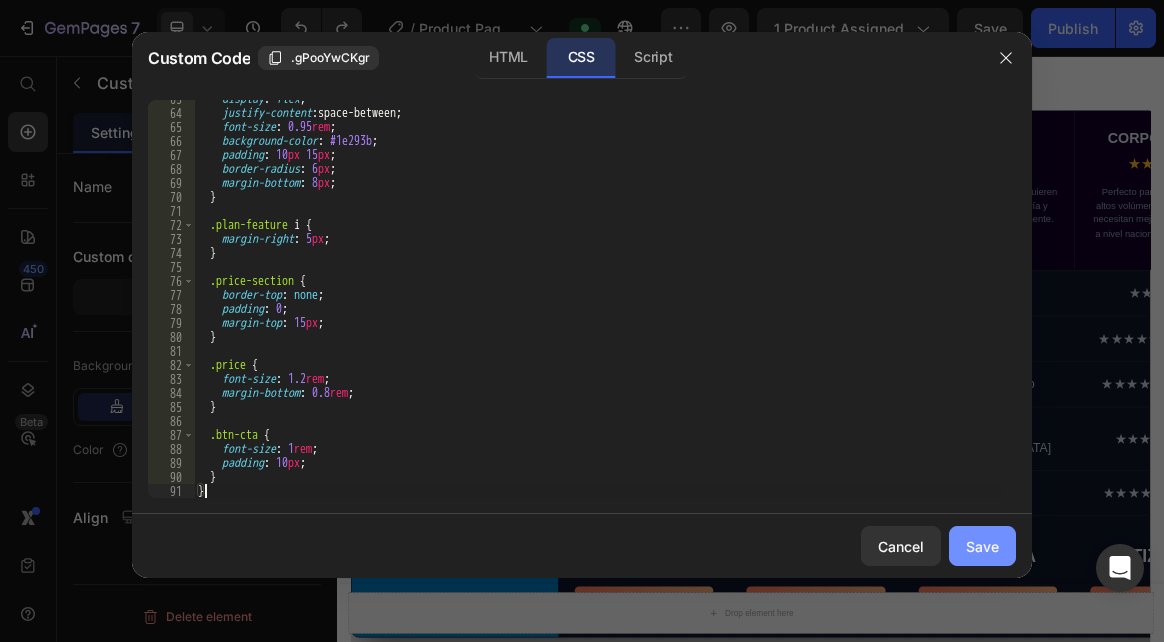 click on "Save" at bounding box center (982, 546) 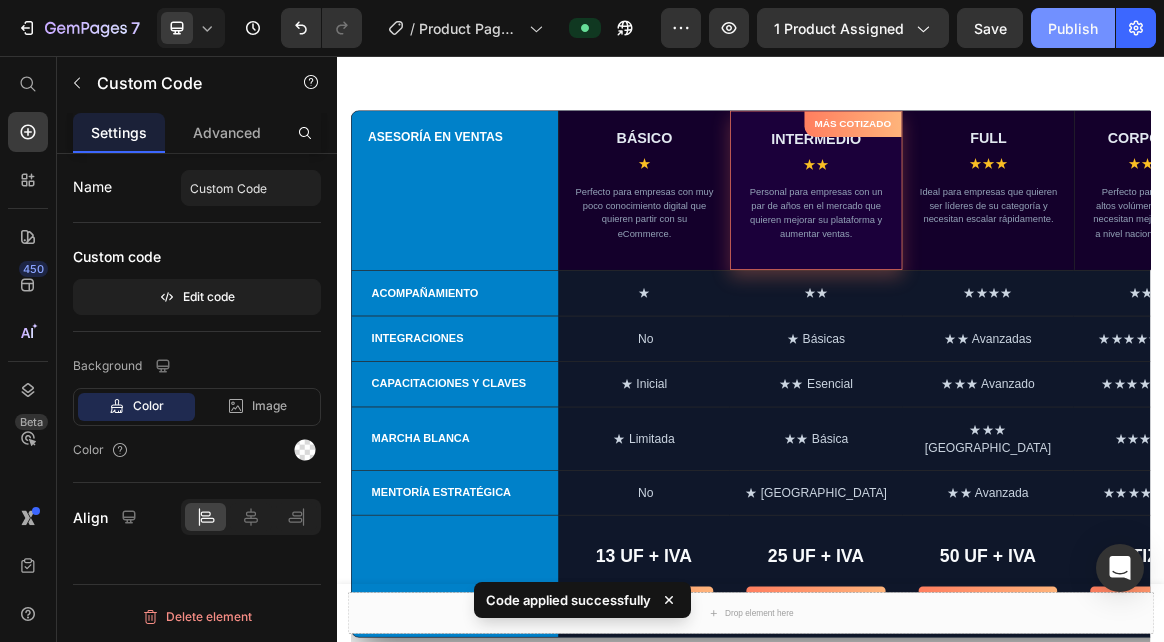 click on "Publish" at bounding box center [1073, 28] 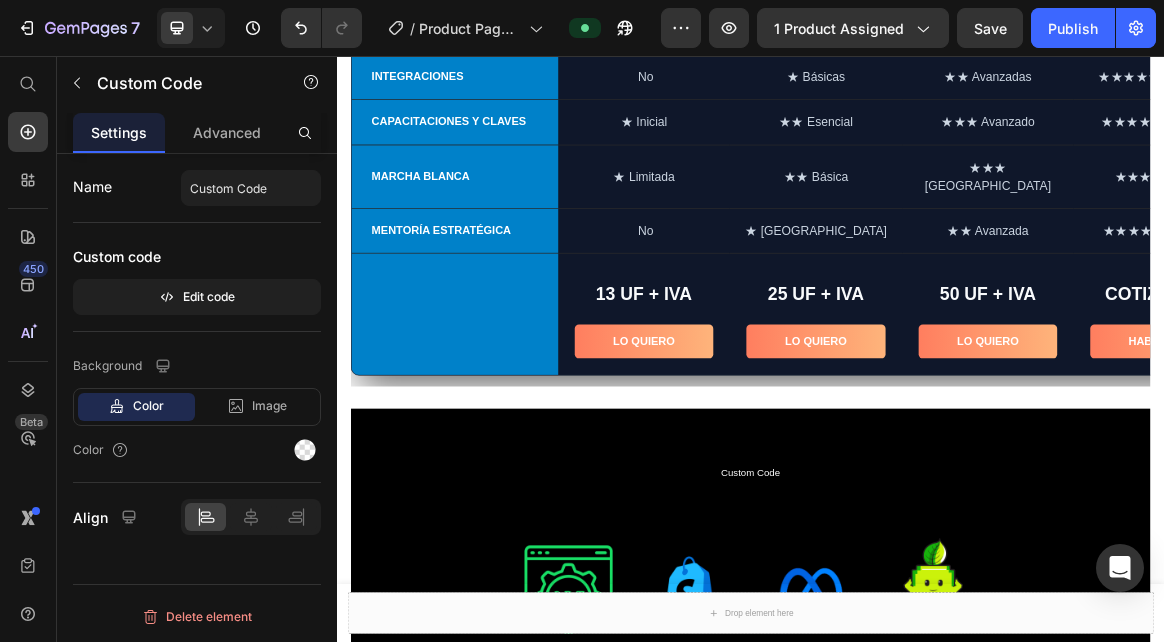 scroll, scrollTop: 1552, scrollLeft: 0, axis: vertical 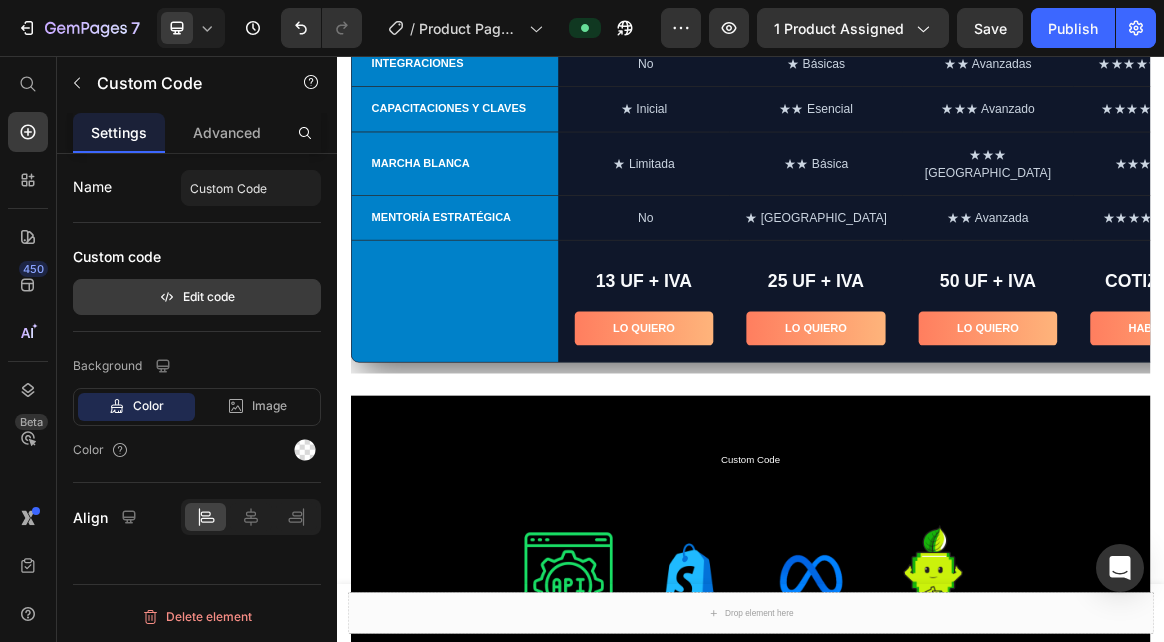 click on "Edit code" at bounding box center (197, 297) 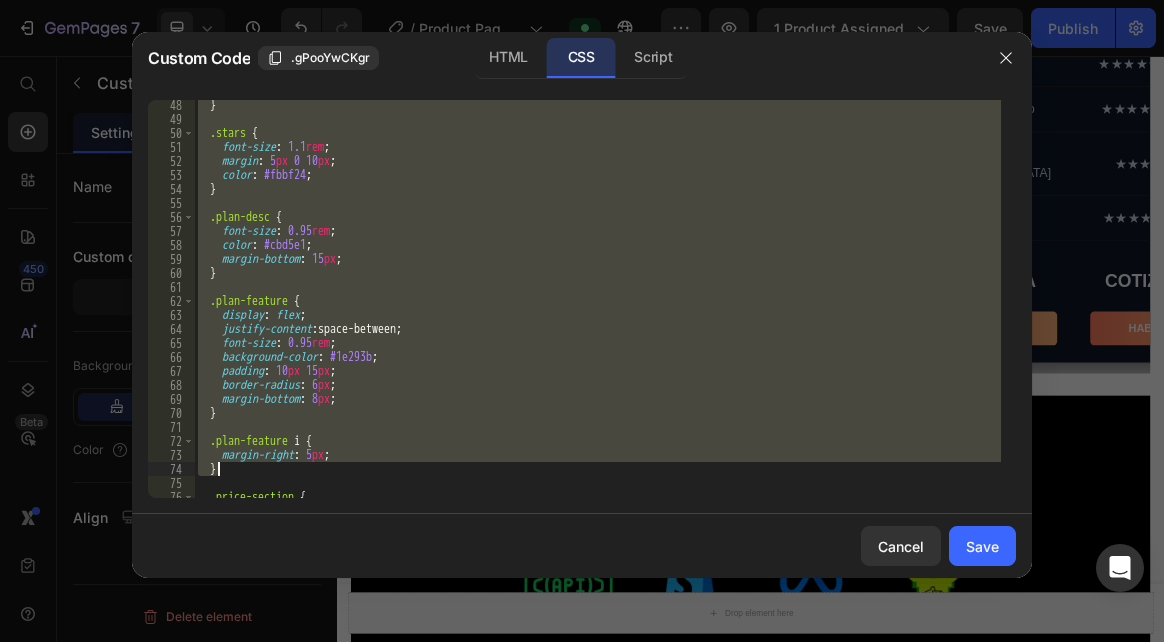 scroll, scrollTop: 876, scrollLeft: 0, axis: vertical 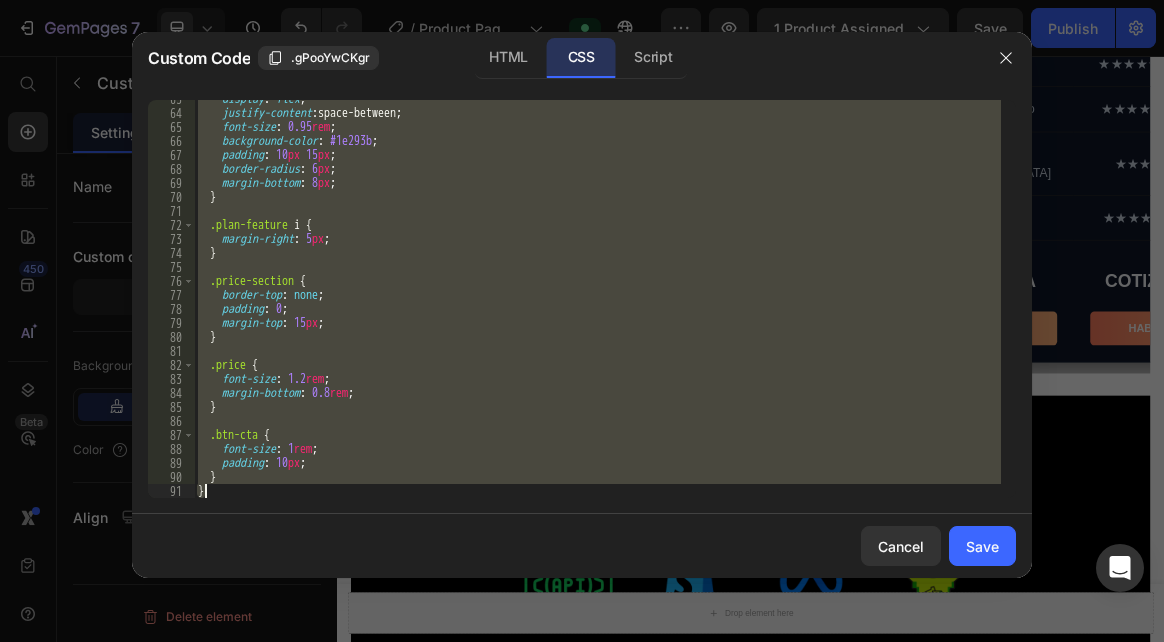 drag, startPoint x: 209, startPoint y: 313, endPoint x: 371, endPoint y: 506, distance: 251.97818 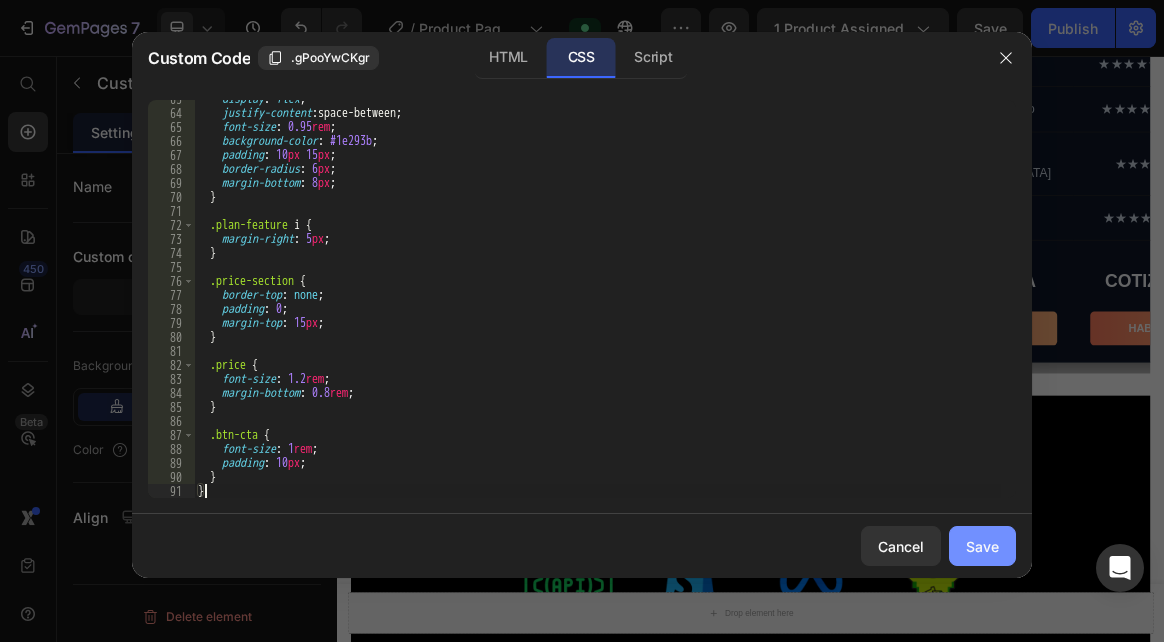 click on "Save" at bounding box center (982, 546) 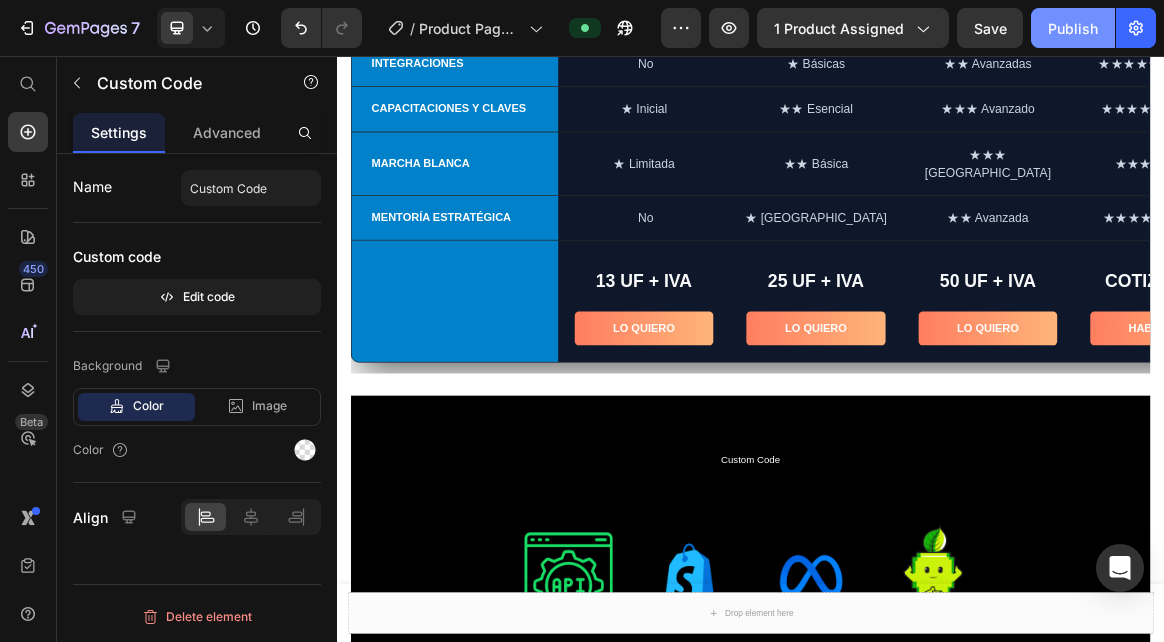 click on "Publish" at bounding box center (1073, 28) 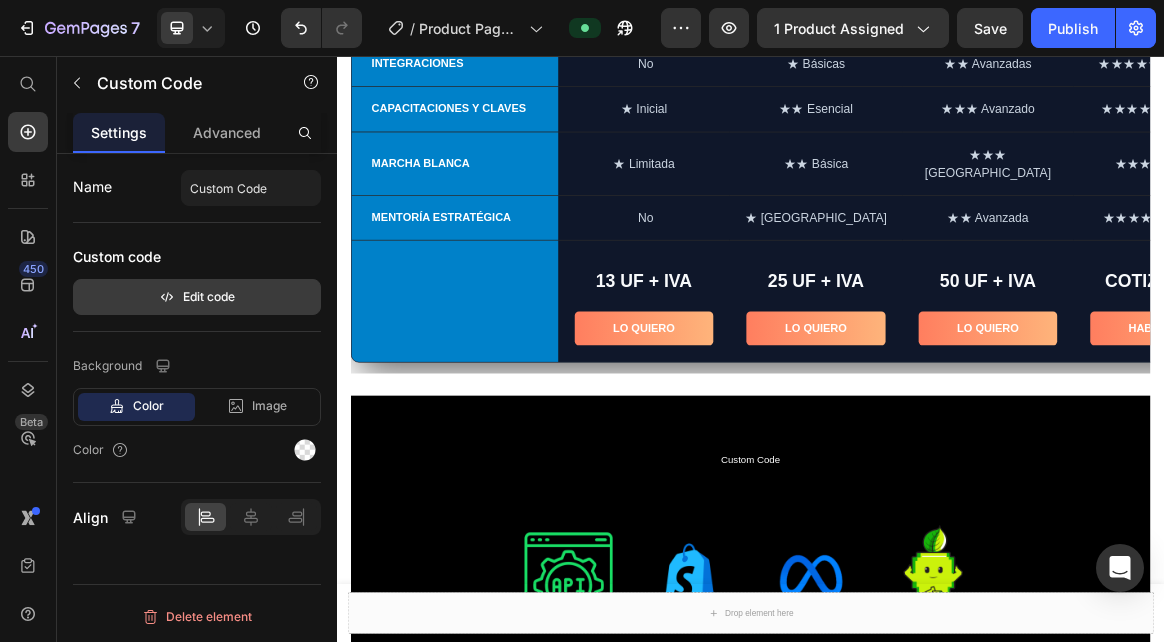 click on "Edit code" at bounding box center (197, 297) 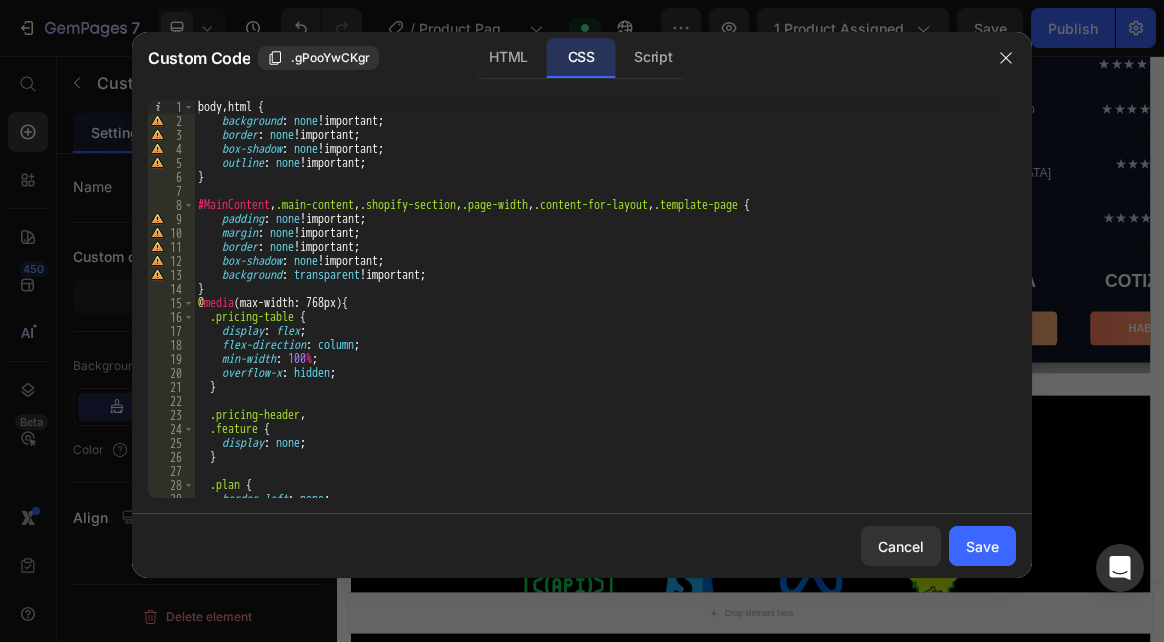 click on "15" at bounding box center (171, 303) 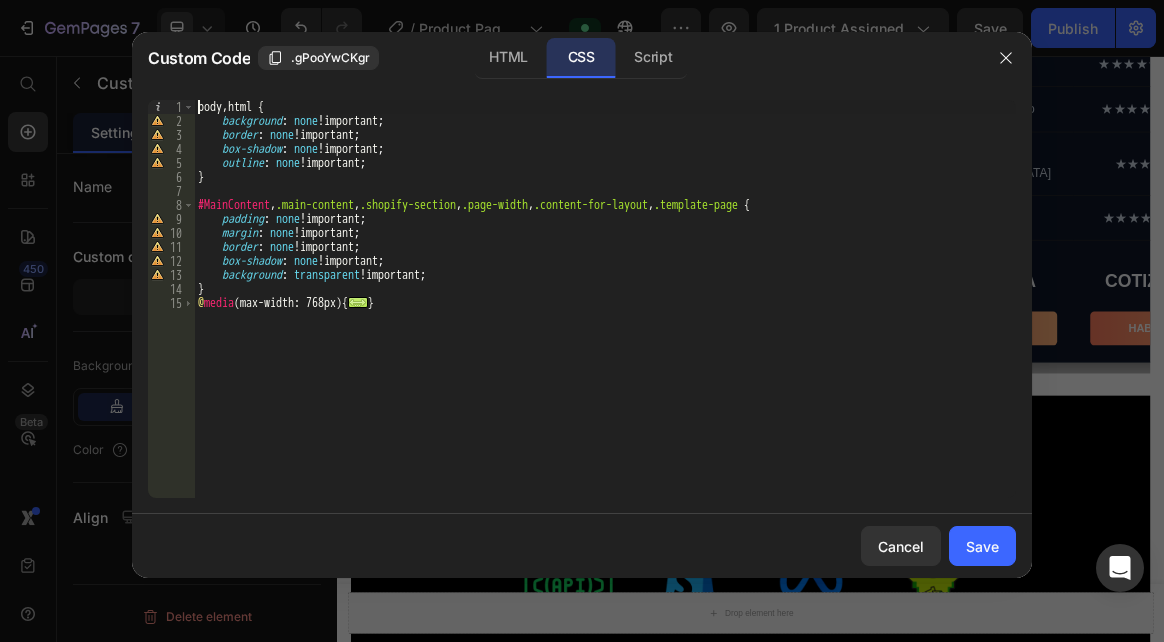 click on "15" at bounding box center [171, 303] 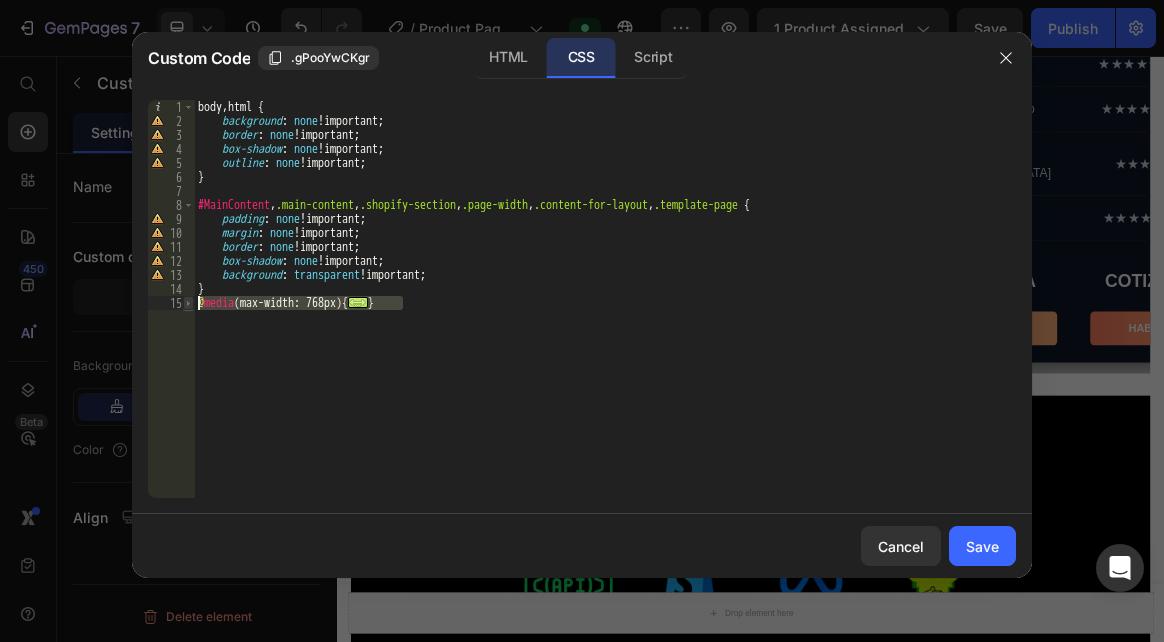 click at bounding box center (188, 303) 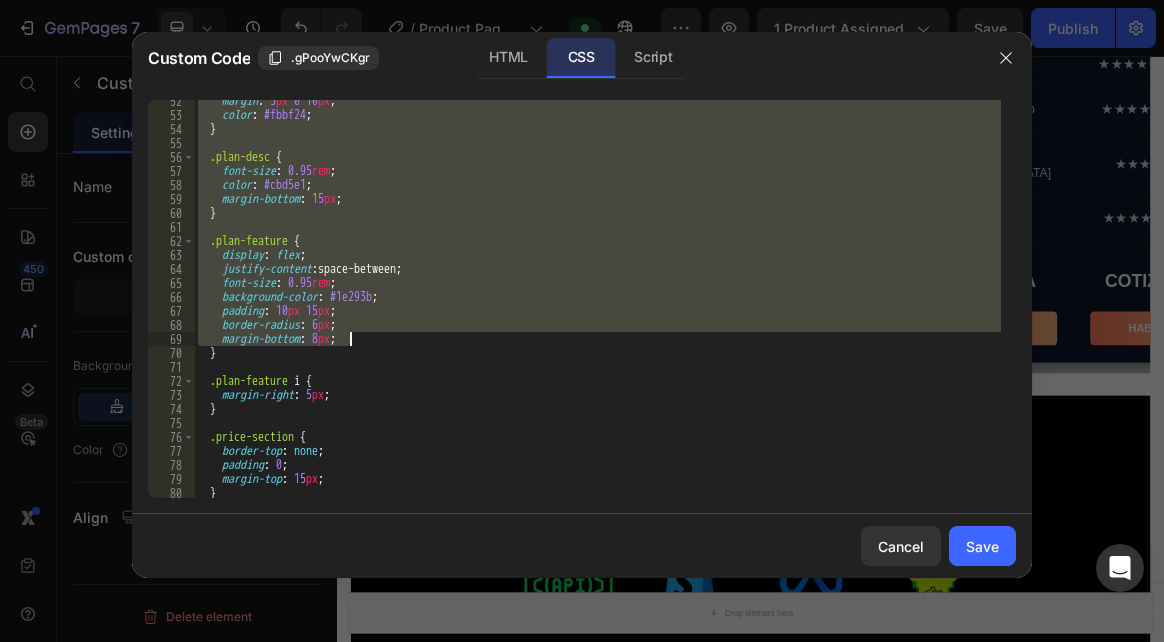 scroll, scrollTop: 876, scrollLeft: 0, axis: vertical 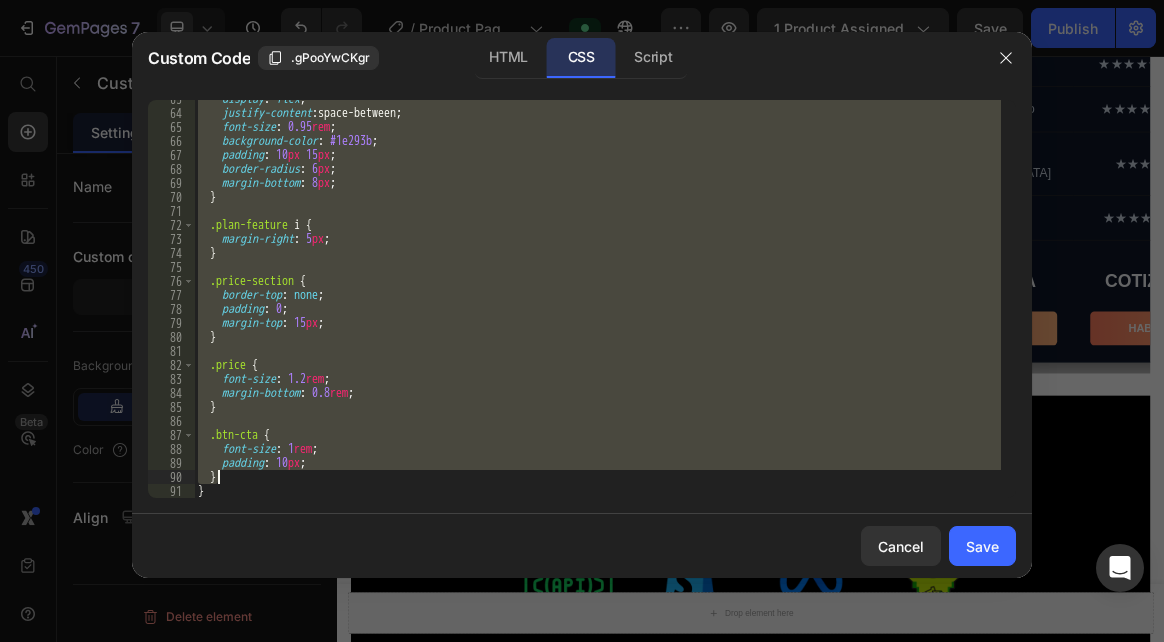 drag, startPoint x: 200, startPoint y: 302, endPoint x: 321, endPoint y: 506, distance: 237.18558 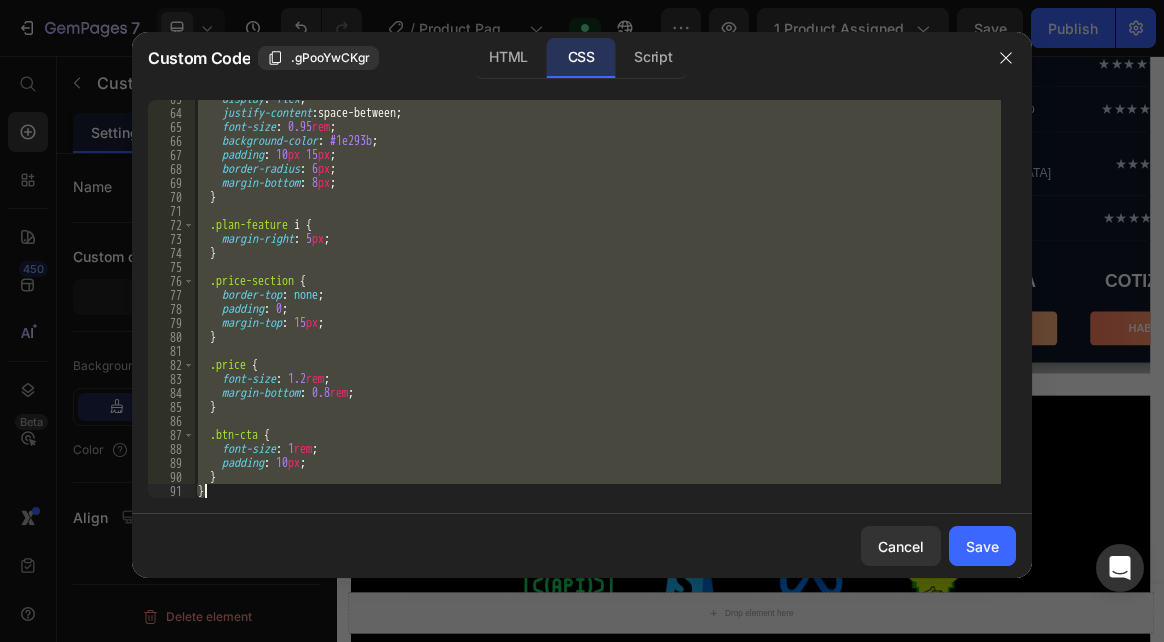 paste 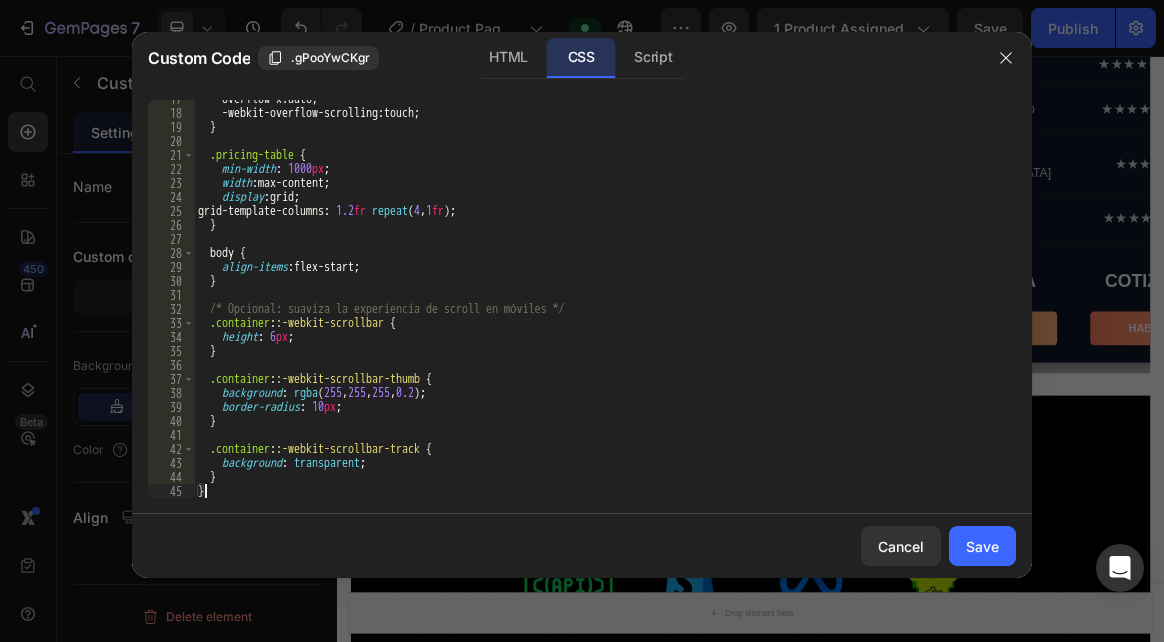 scroll, scrollTop: 232, scrollLeft: 0, axis: vertical 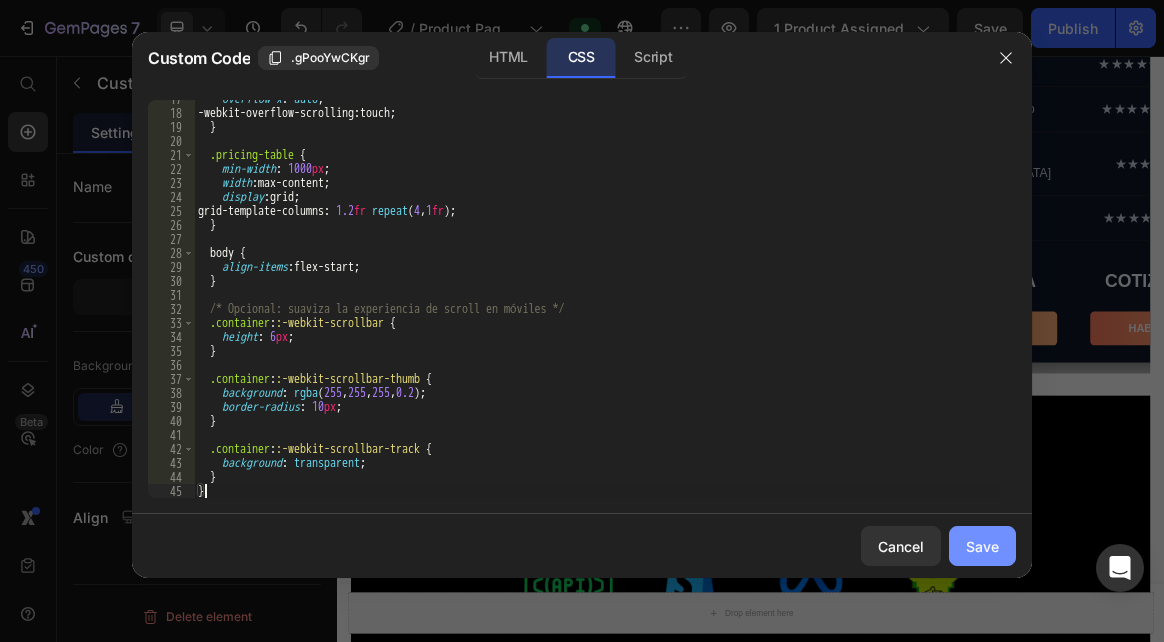 click on "Save" at bounding box center [982, 546] 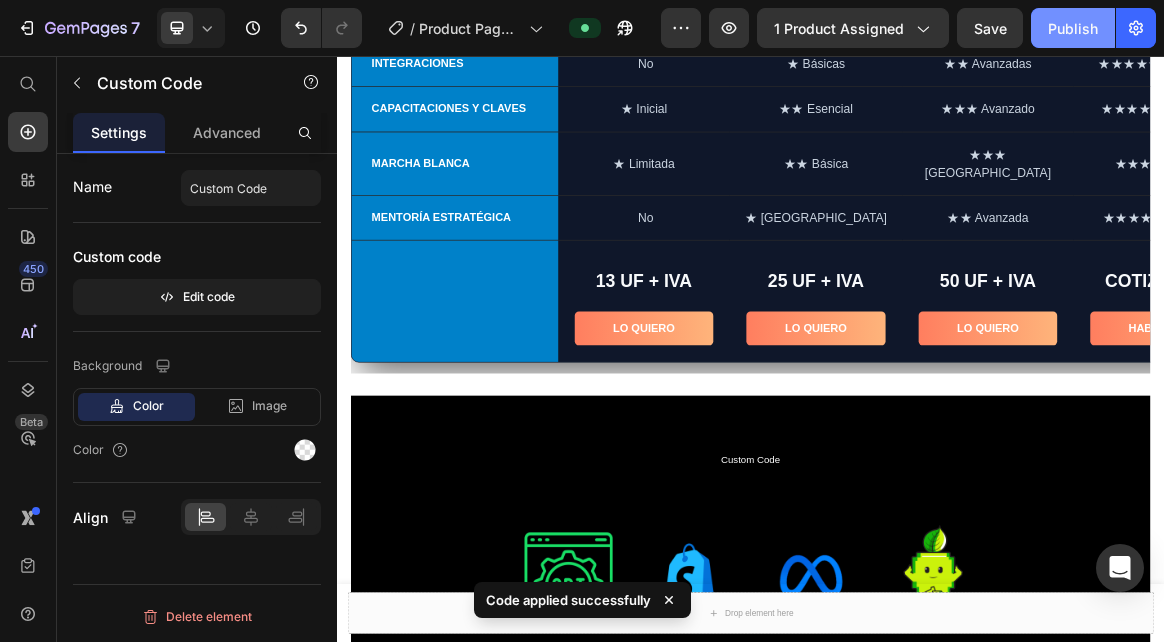 click on "Publish" at bounding box center (1073, 28) 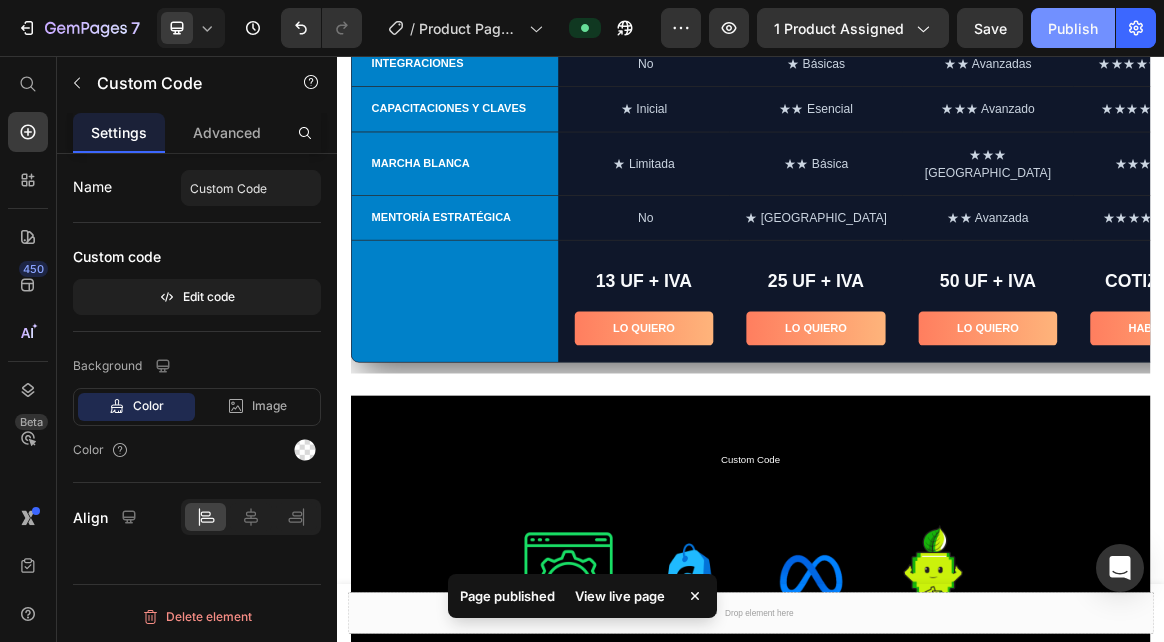 click on "Publish" at bounding box center [1073, 28] 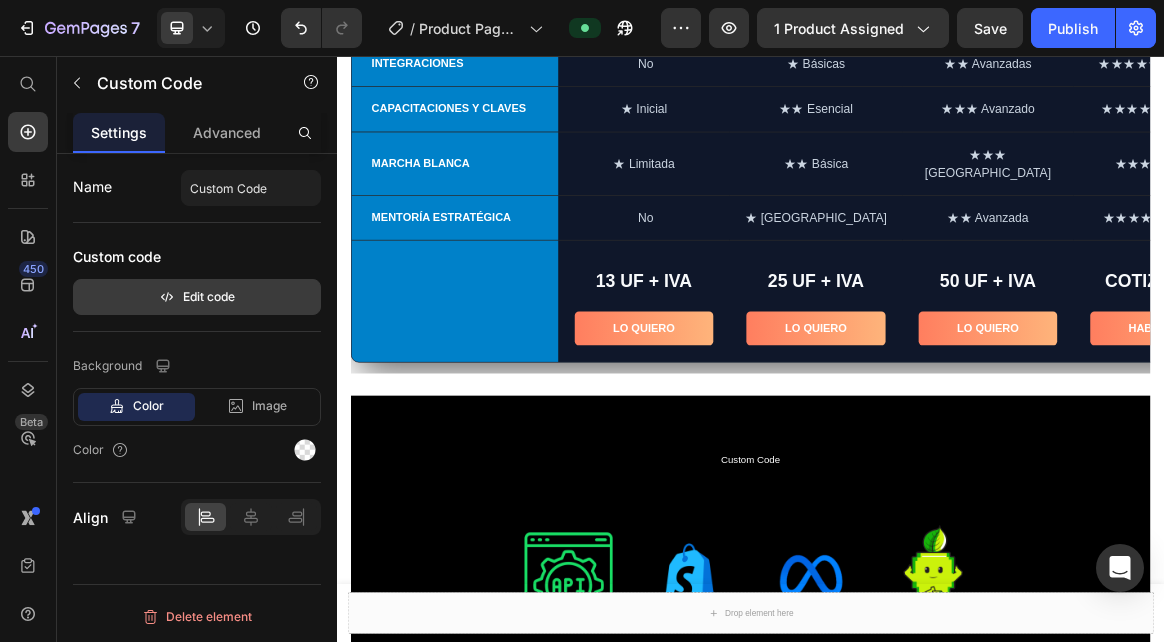 click on "Edit code" at bounding box center [197, 297] 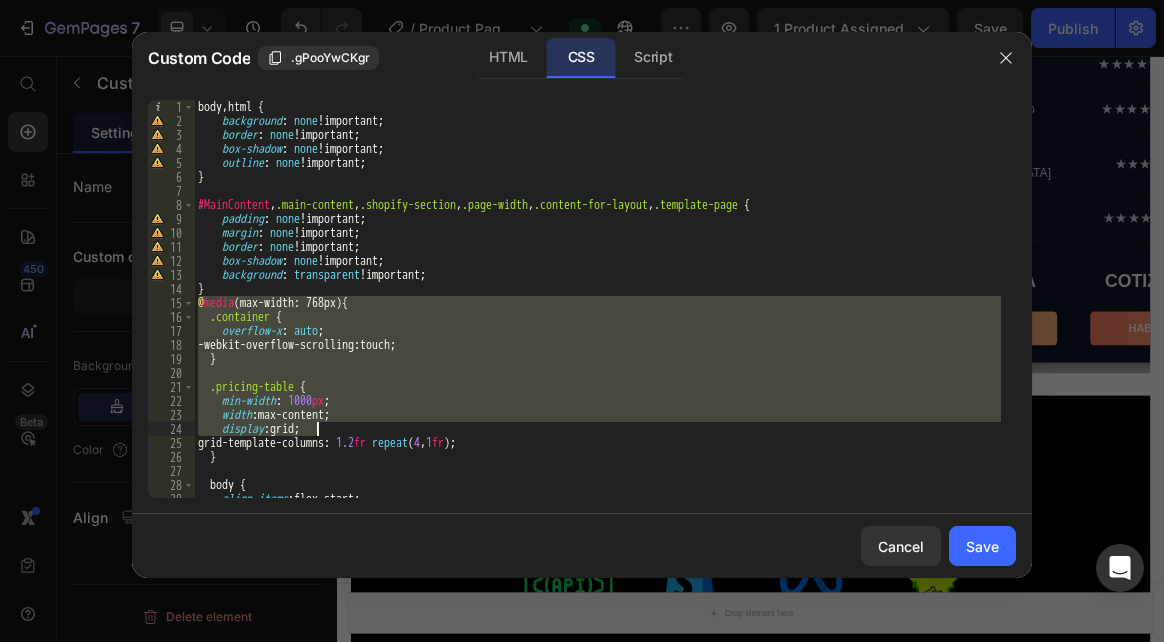scroll, scrollTop: 232, scrollLeft: 0, axis: vertical 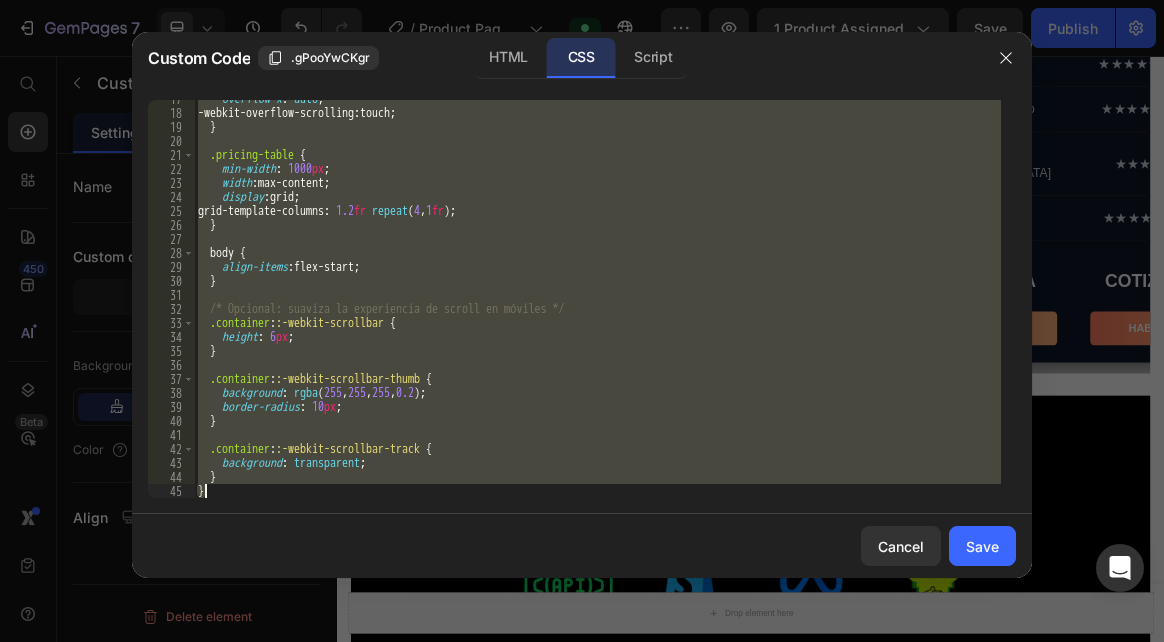 drag, startPoint x: 197, startPoint y: 301, endPoint x: 395, endPoint y: 500, distance: 280.7223 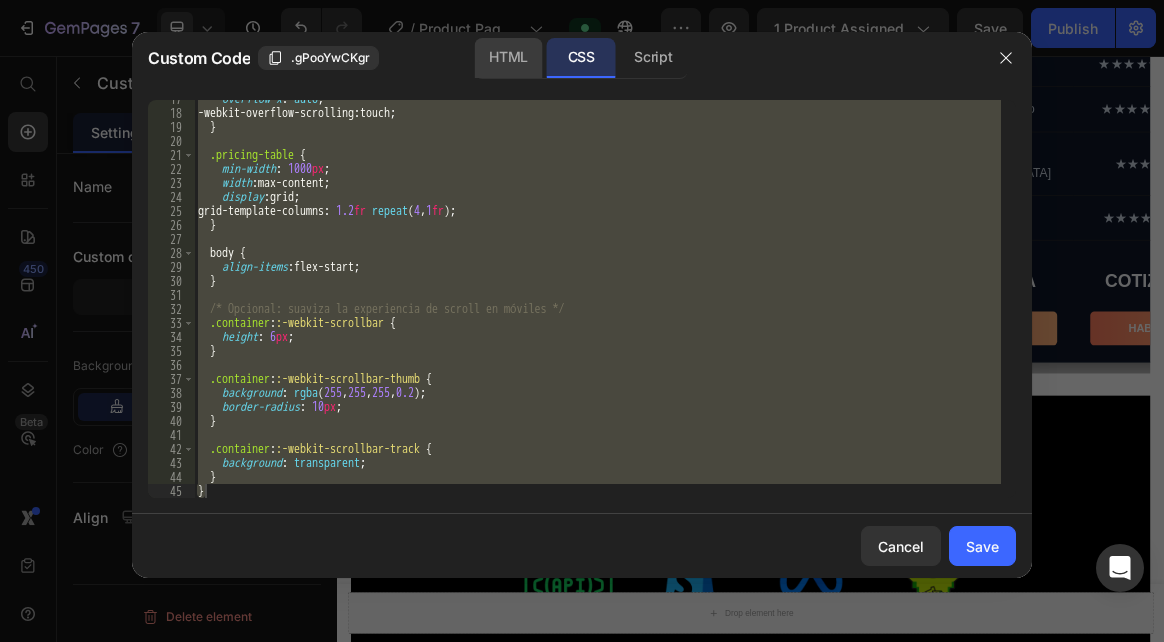 click on "HTML" 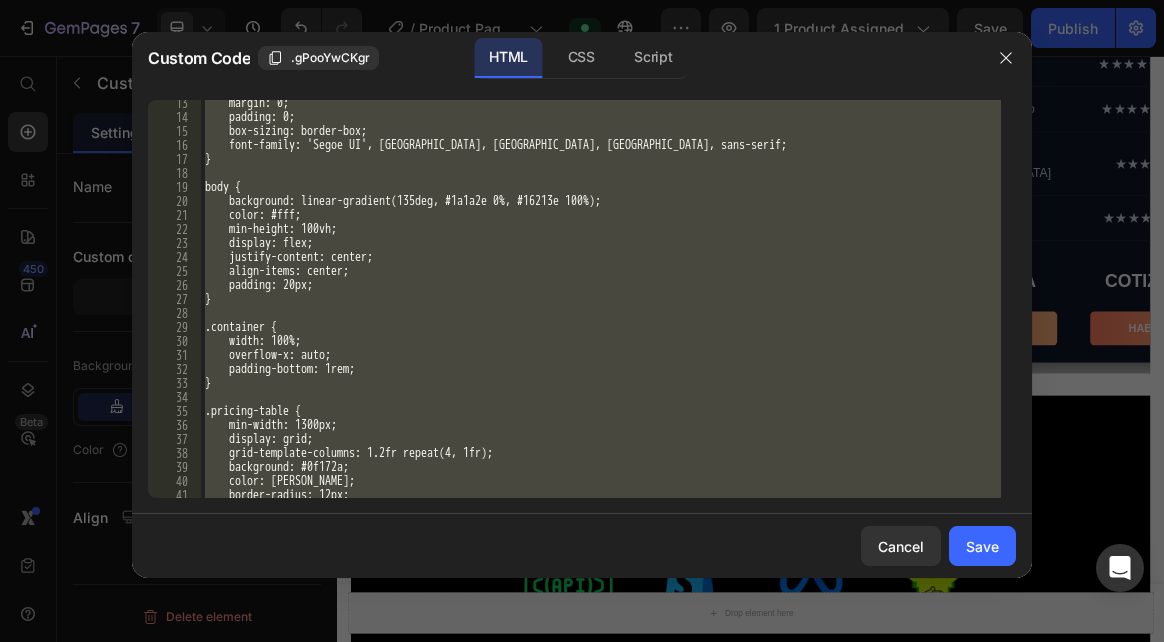 scroll, scrollTop: 0, scrollLeft: 0, axis: both 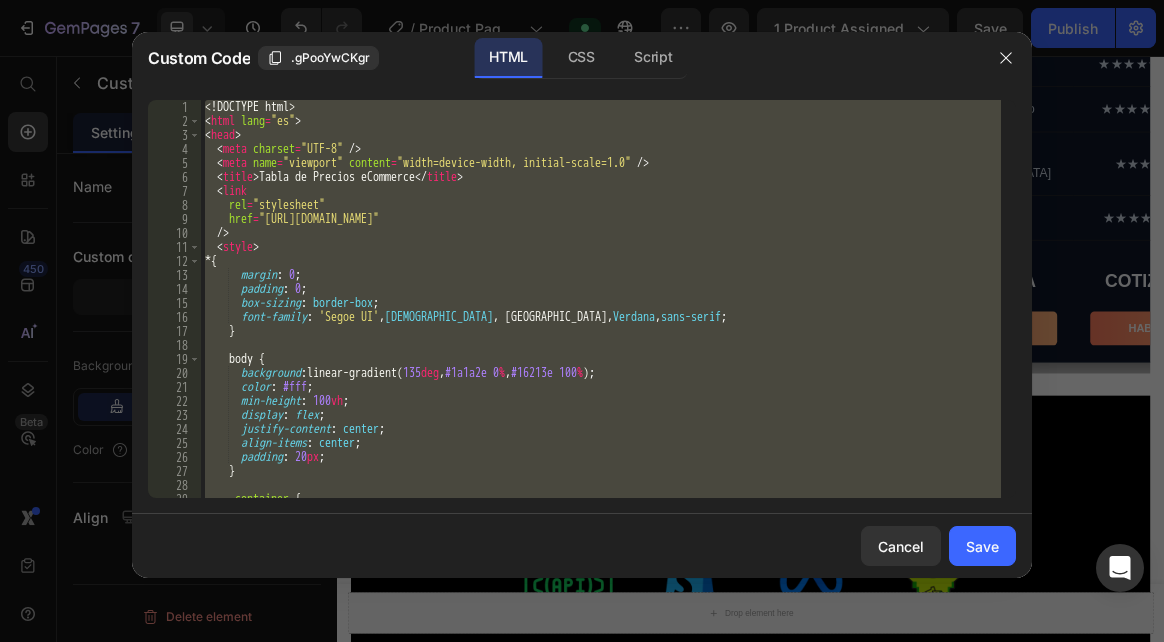click on "<! DOCTYPE   html > < html   lang = "es" > < head >    < meta   charset = "UTF-8"   />    < meta   name = "viewport"   content = "width=device-width, initial-scale=1.0"   />    < title > Tabla de Precios eCommerce </ title >    < link      rel = "stylesheet"      href = "[URL][DOMAIN_NAME]"    />    < style >     *  {         margin :   0 ;         padding :   0 ;         box-sizing :   border-box ;         font-family :   ' Segoe UI ' ,  Tahoma , [GEOGRAPHIC_DATA],  Verdana ,  sans-serif ;      }      body   {         background :  linear-gradient( 135 deg ,  #1a1a2e   0 % ,  #16213e   100 % ) ;         color :   #fff ;         min-height :   100 vh ;         display :   flex ;         justify-content :   center ;         align-items :   center ;         padding :   20 px ;      }      .container   {         width :   100 % ;" at bounding box center (601, 299) 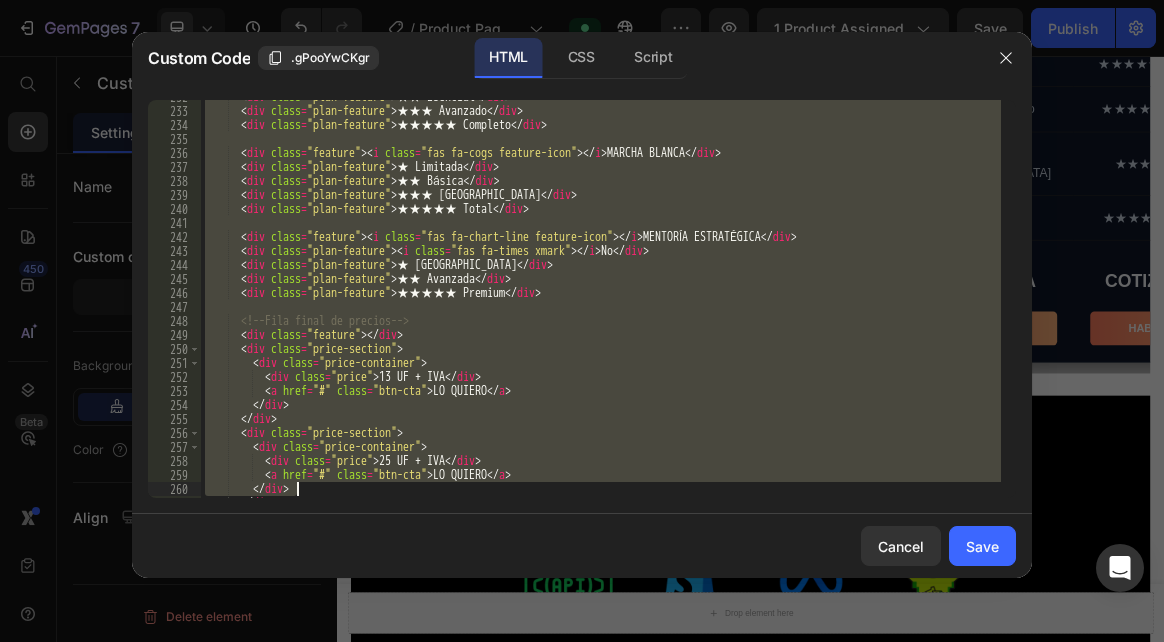 scroll, scrollTop: 3550, scrollLeft: 0, axis: vertical 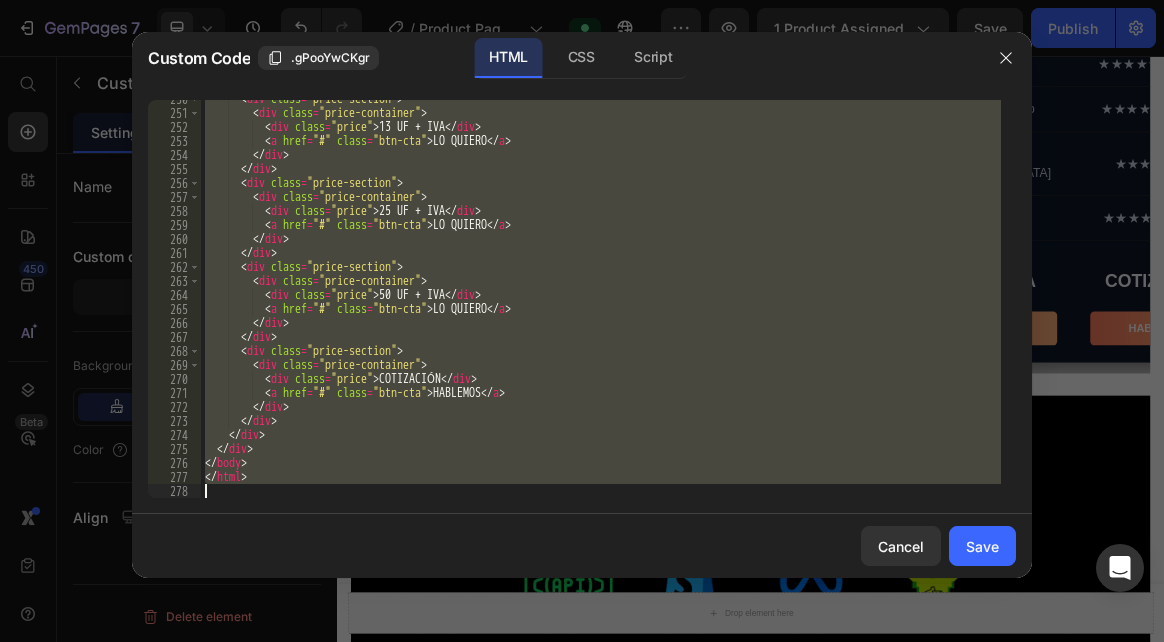 drag, startPoint x: 205, startPoint y: 105, endPoint x: 406, endPoint y: 498, distance: 441.41818 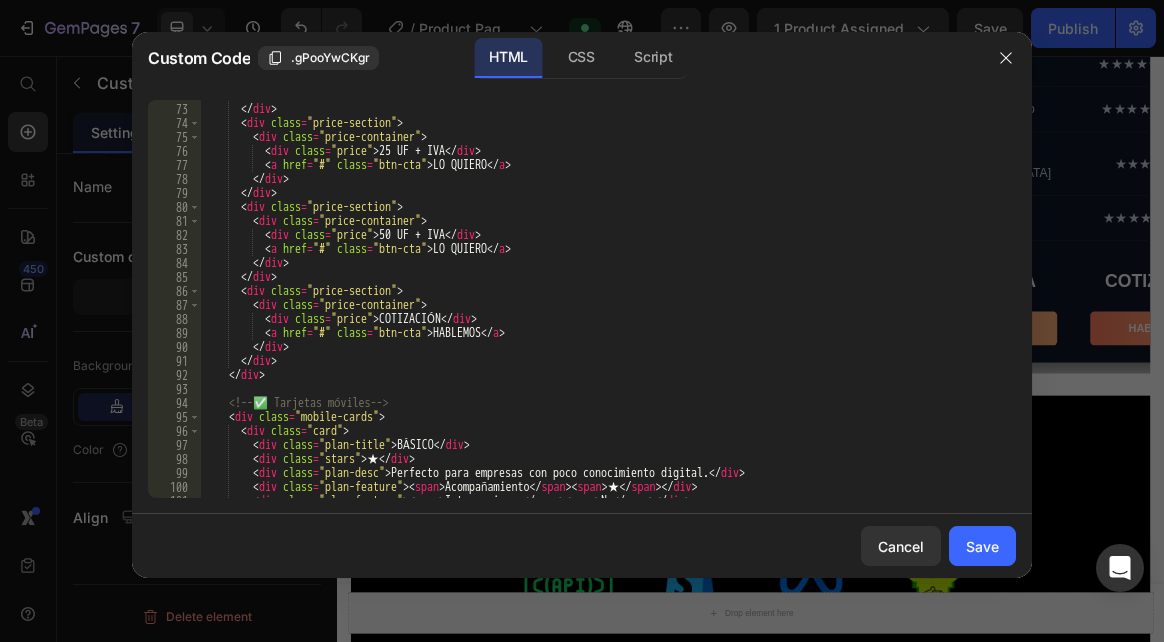 scroll, scrollTop: 1366, scrollLeft: 0, axis: vertical 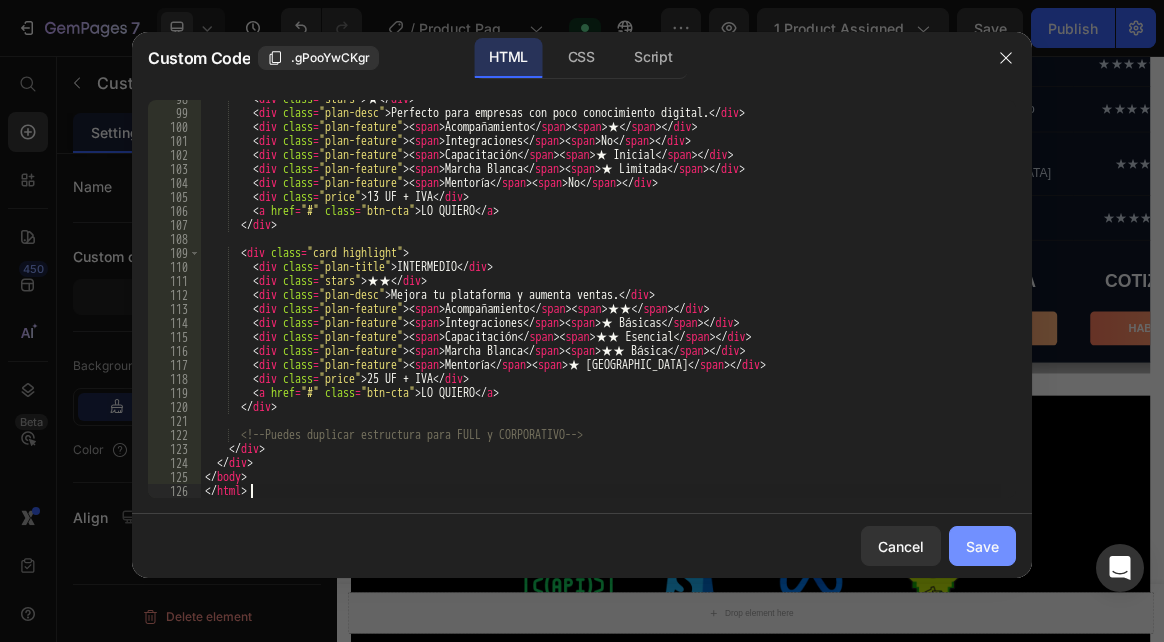 click on "Save" at bounding box center [982, 546] 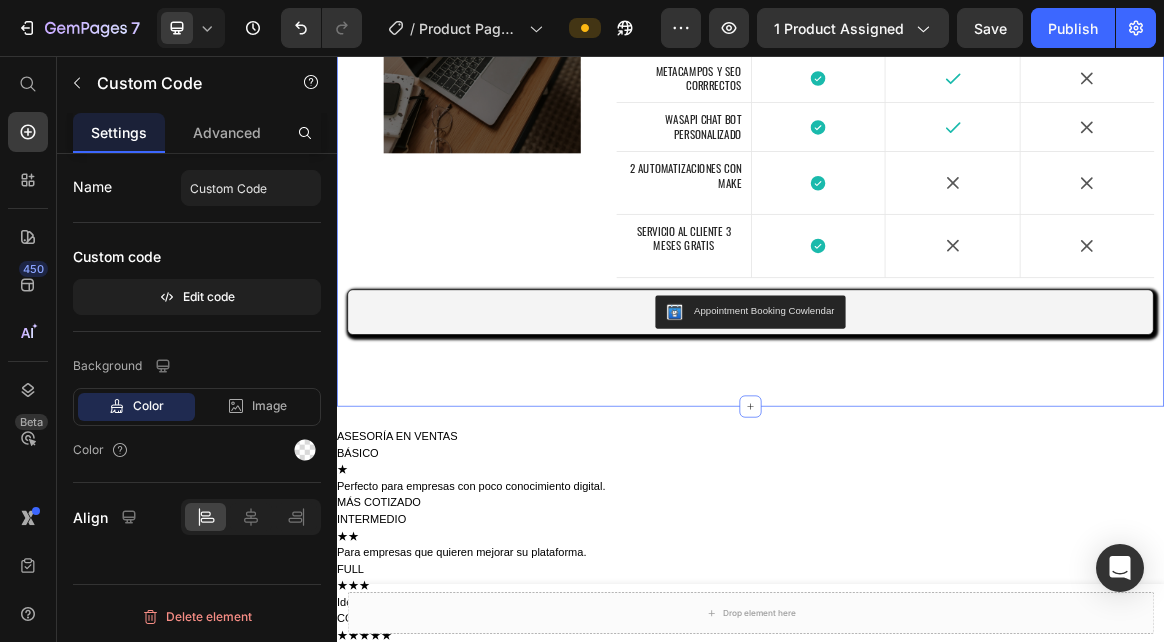 scroll, scrollTop: 552, scrollLeft: 0, axis: vertical 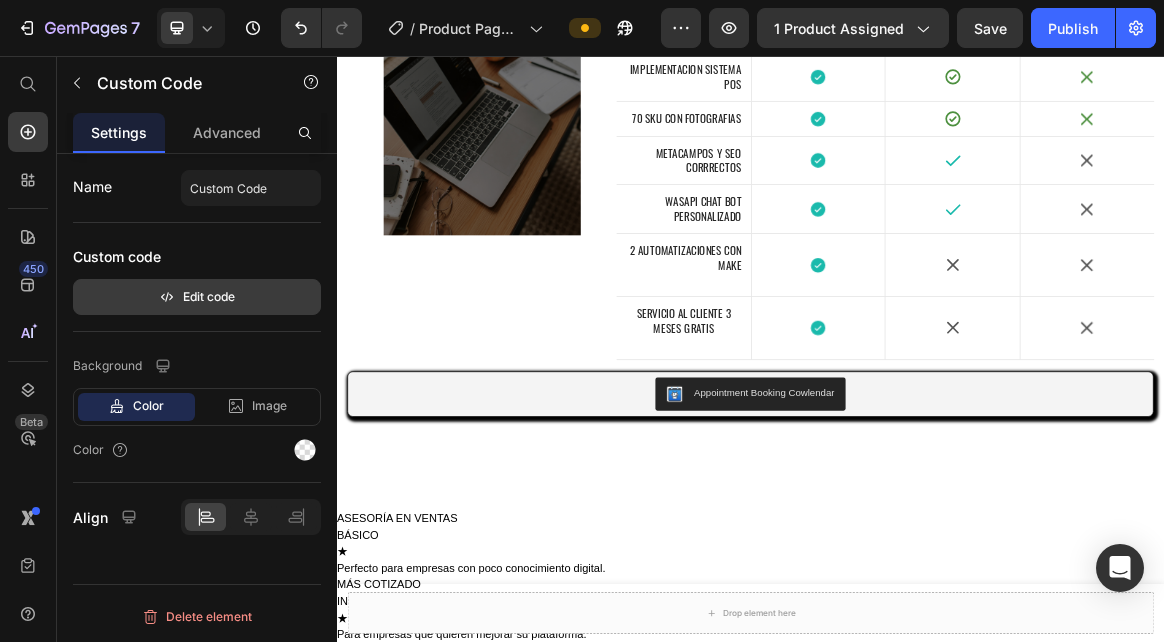 click on "Edit code" at bounding box center (197, 297) 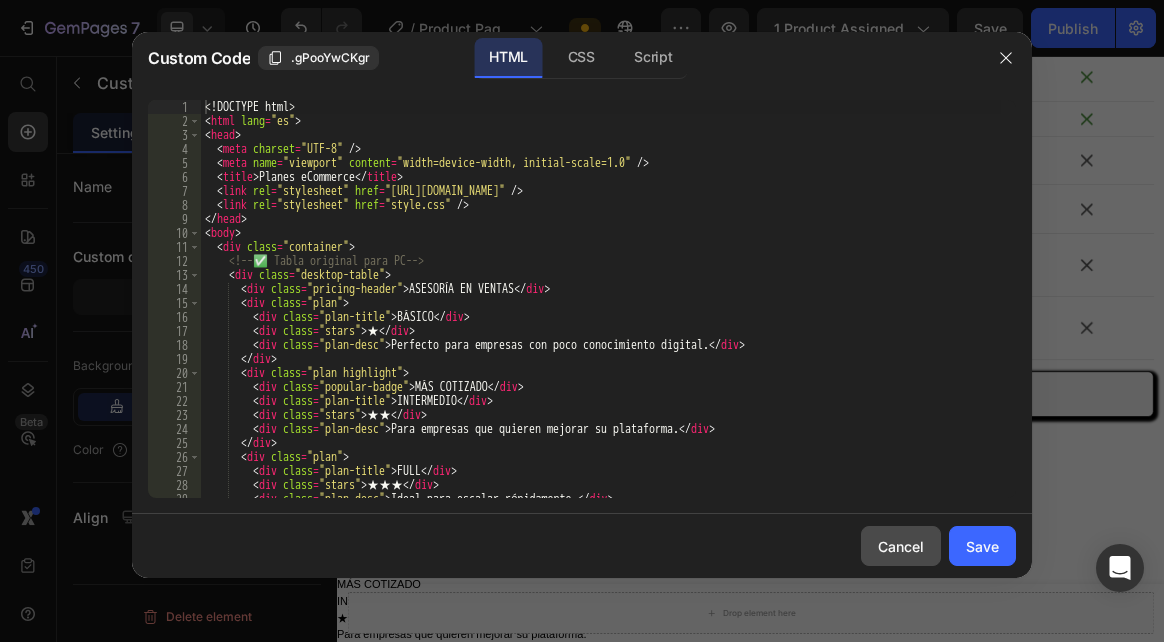 click on "Cancel" at bounding box center (901, 546) 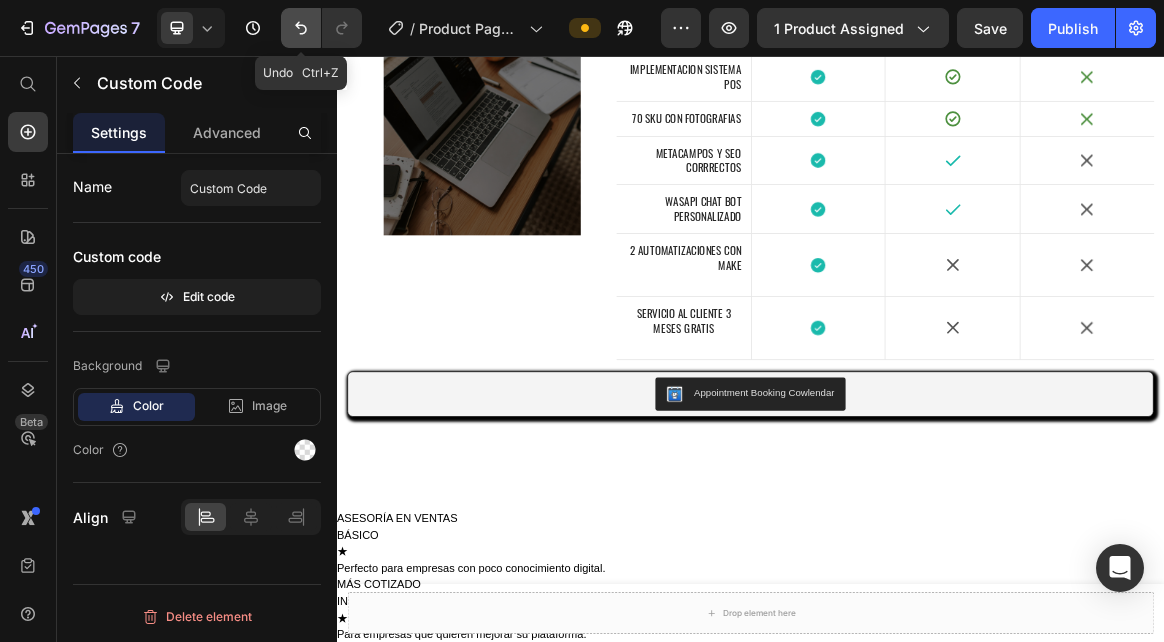 click 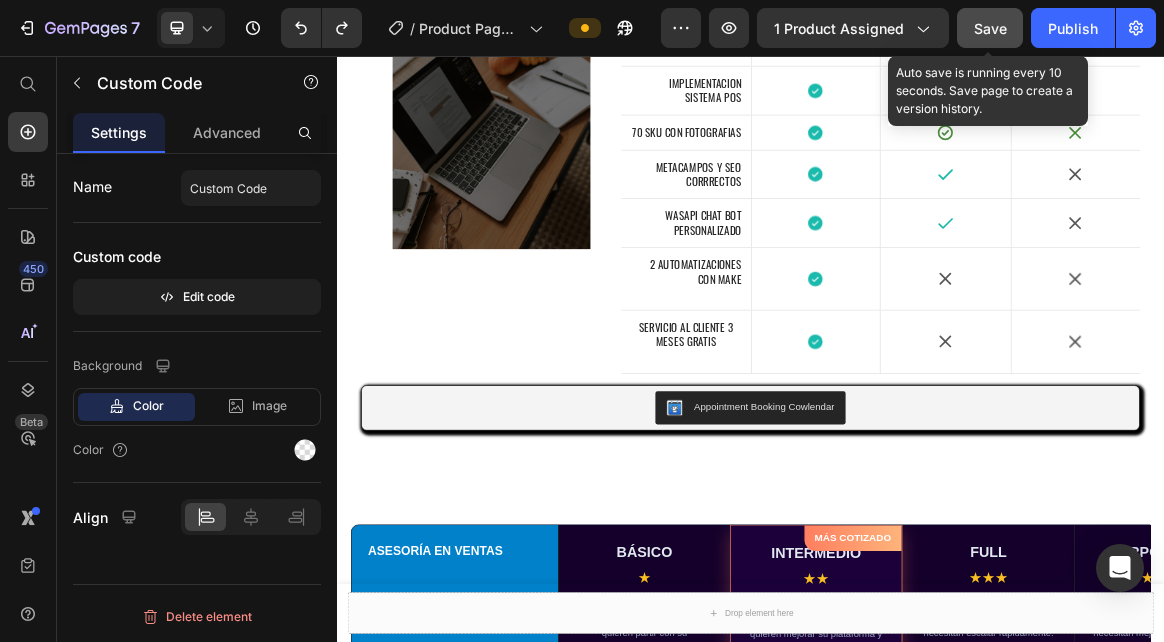 click on "Save" at bounding box center [990, 28] 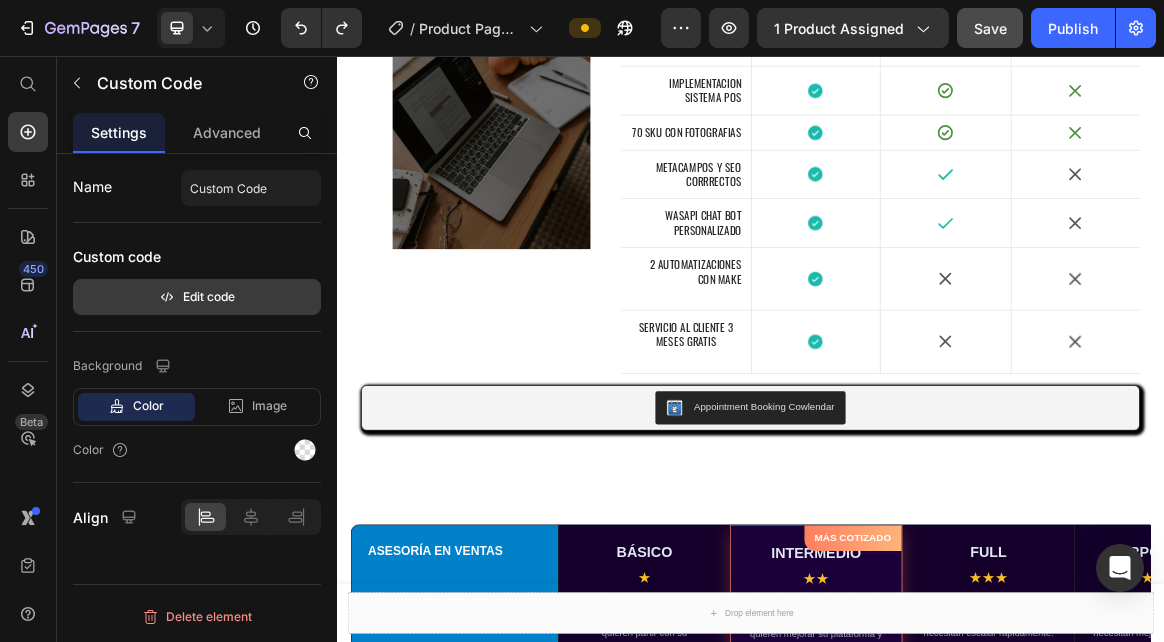 click on "Edit code" at bounding box center (197, 297) 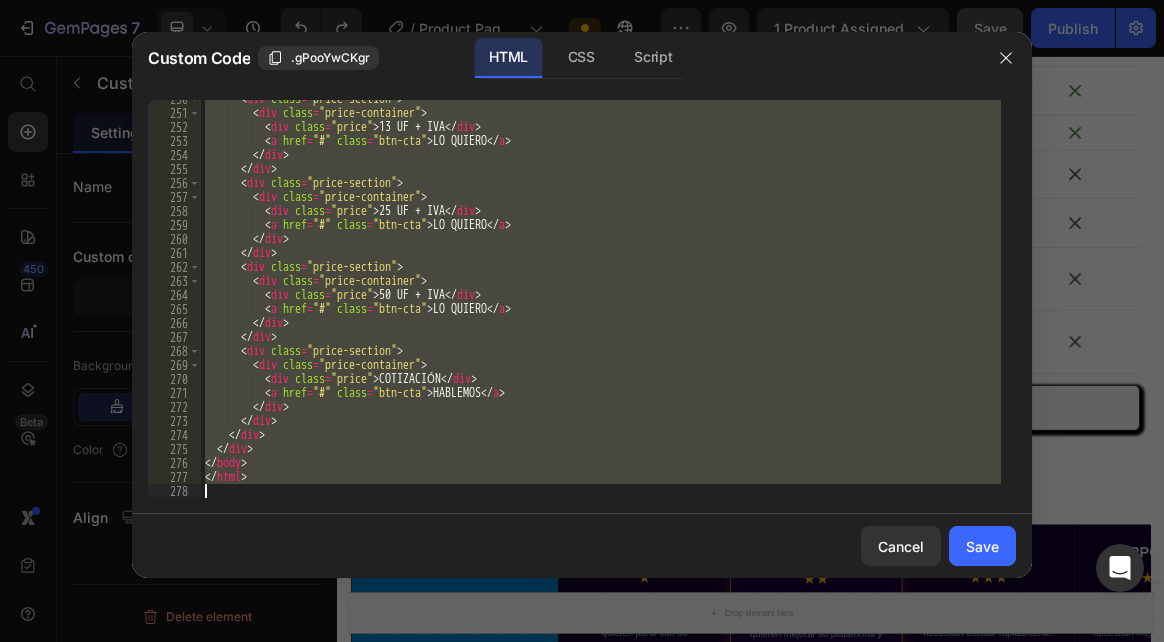 scroll, scrollTop: 3550, scrollLeft: 0, axis: vertical 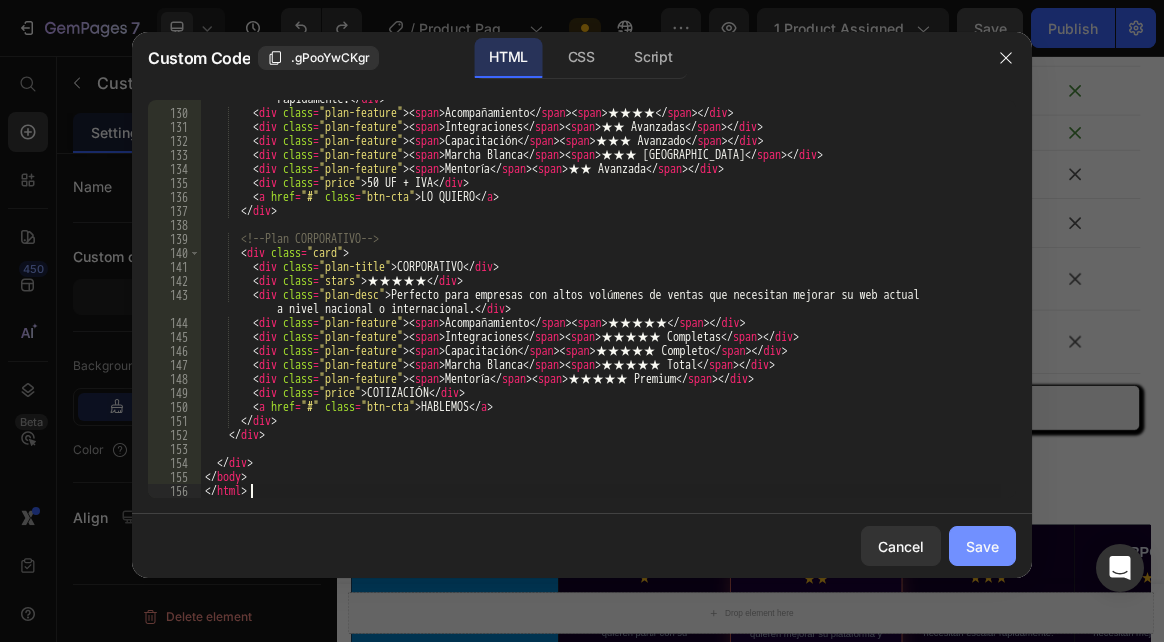 click on "Save" at bounding box center (982, 546) 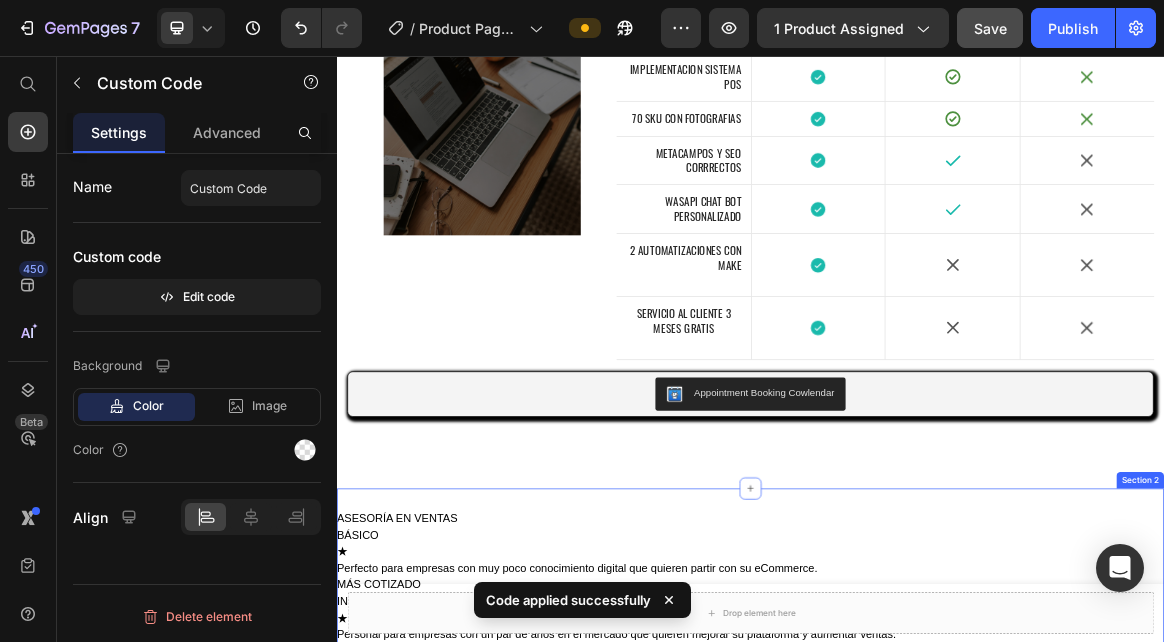 scroll, scrollTop: 752, scrollLeft: 0, axis: vertical 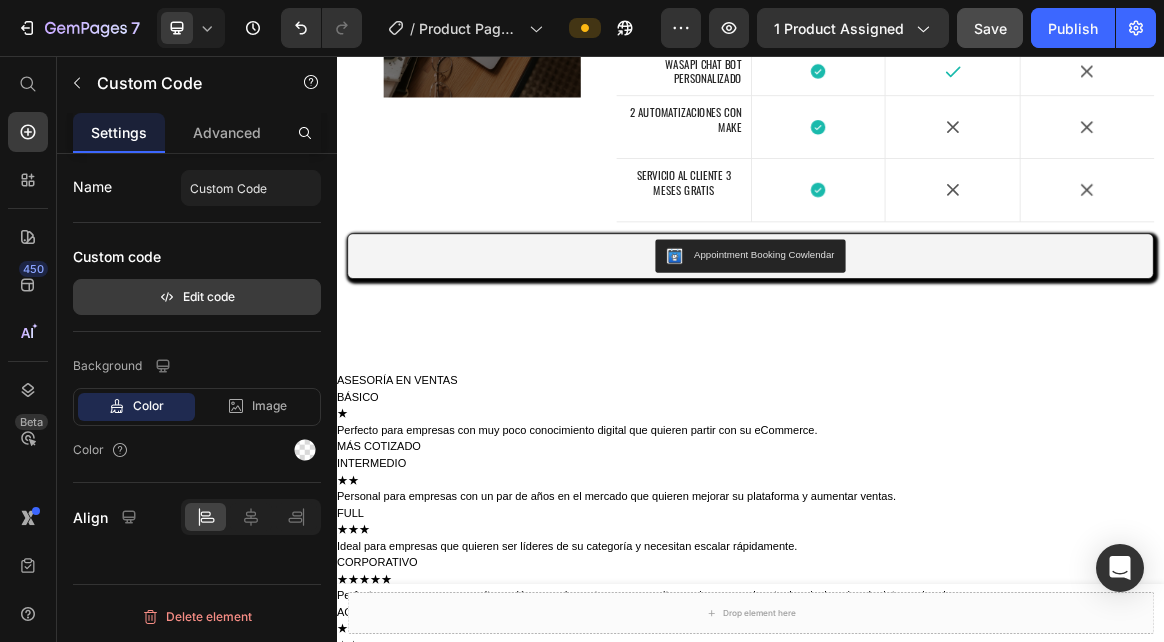 click on "Edit code" at bounding box center [197, 297] 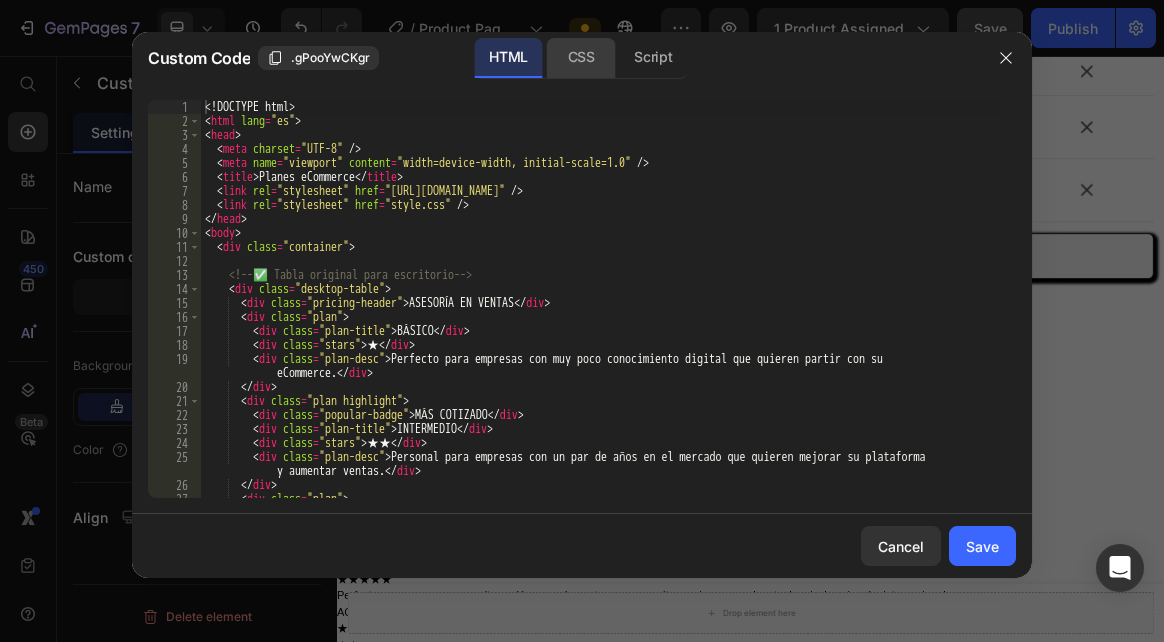 click on "CSS" 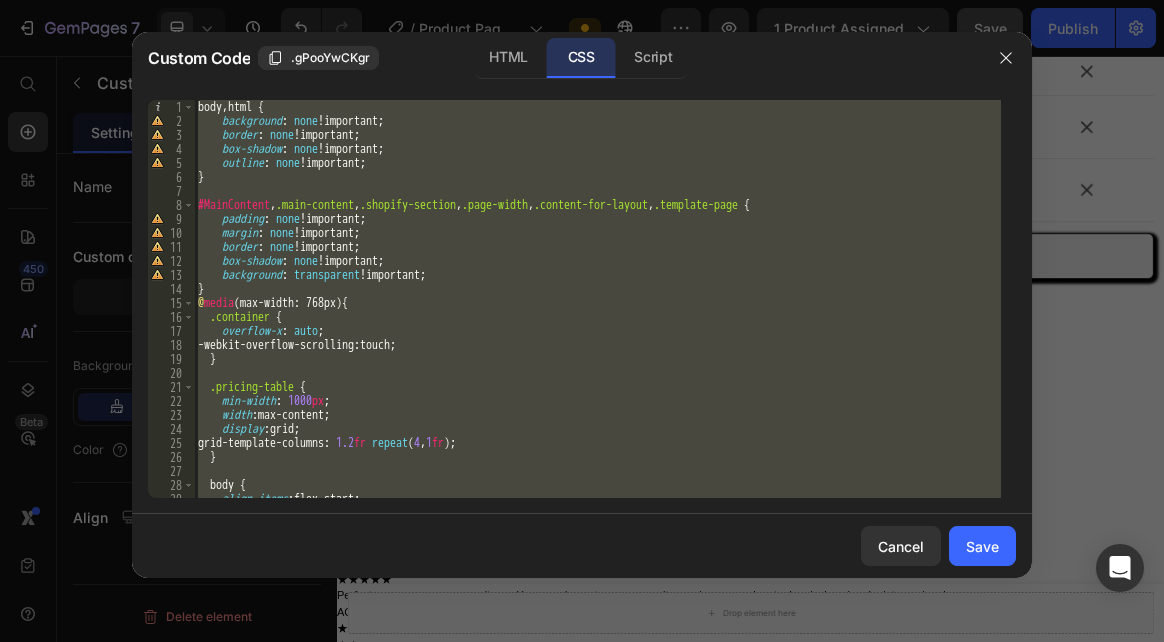 click on "body ,  html   {      background :   none  !important ;      border :   none  !important ;      box-shadow :   none  !important ;      outline :   none  !important ; } #MainContent ,  .main-content ,  .shopify-section ,  .page-width ,  .content-for-layout ,  .template-page   {      padding :   none  !important ;      margin :   none  !important ;      border :   none  !important ;      box-shadow :   none  !important ;      background :   transparent  !important ; } @ media  (max-width: 768px)  {    .container   {      overflow-x :   auto ;     -webkit-overflow-scrolling :  touch ;    }    .pricing-table   {      min-width :   1000 px ;      width :  max-content ;      display :  grid ;     grid-template-columns :   1.2 fr   repeat ( 4 ,  1 fr ) ;    }    body   {      align-items :  flex-start ;    }" at bounding box center [597, 299] 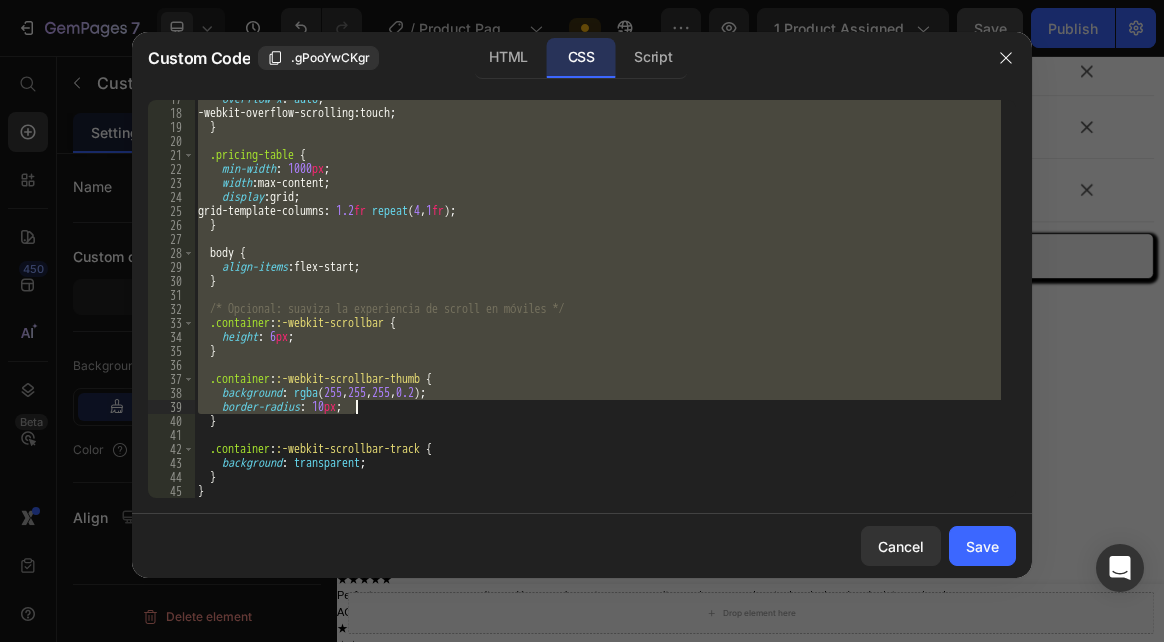 scroll, scrollTop: 232, scrollLeft: 0, axis: vertical 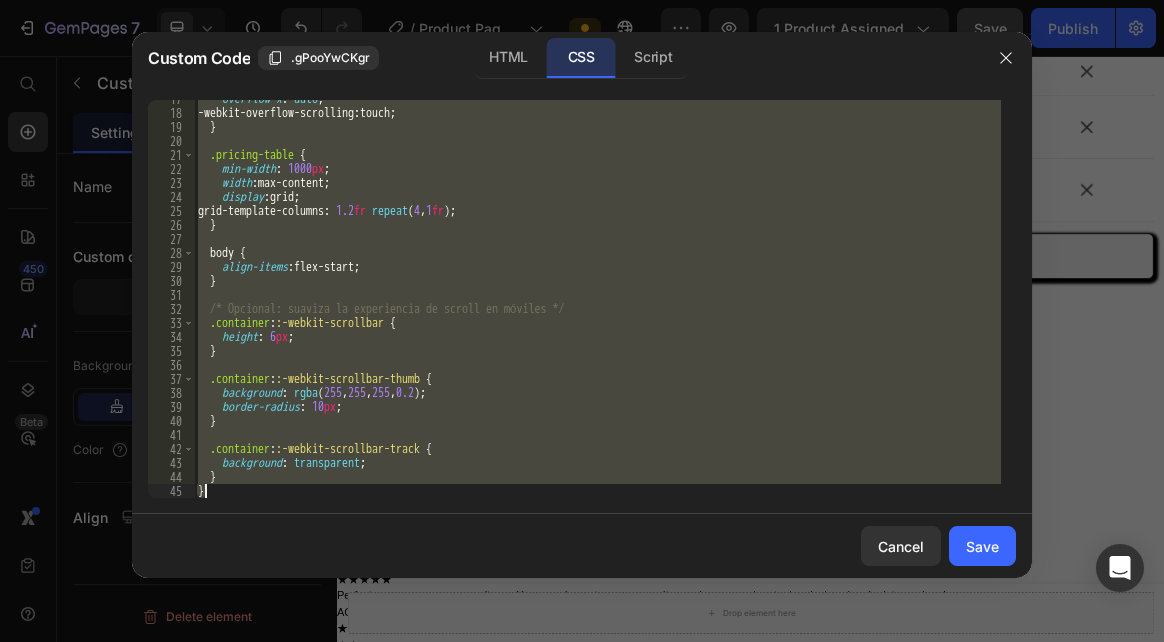 drag, startPoint x: 196, startPoint y: 298, endPoint x: 457, endPoint y: 503, distance: 331.8825 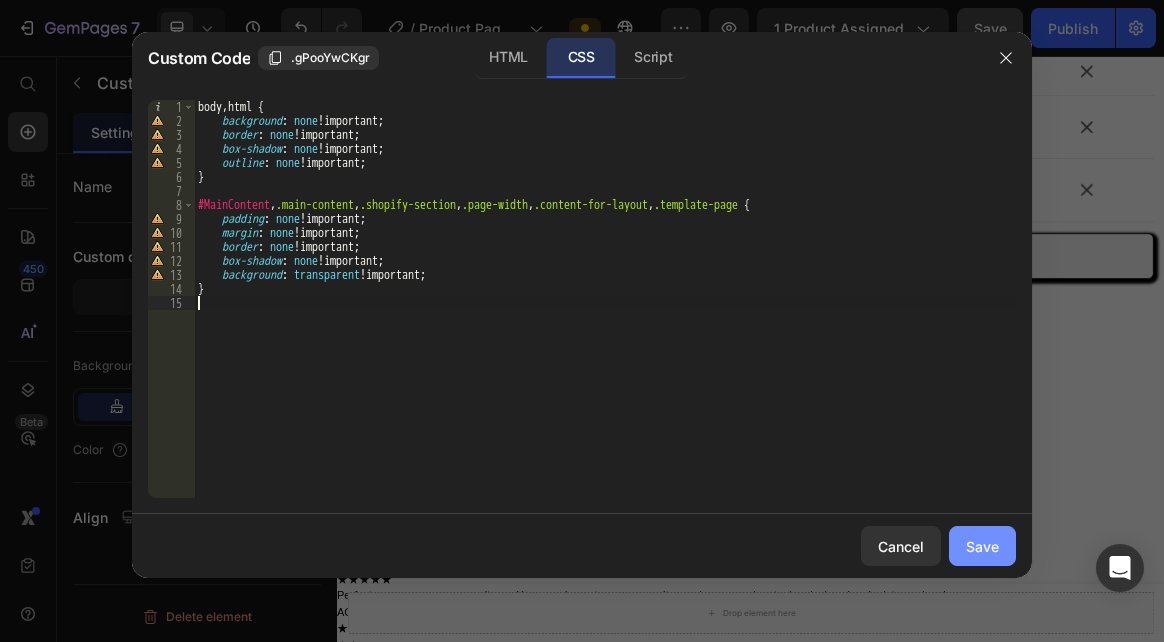 click on "Save" at bounding box center (982, 546) 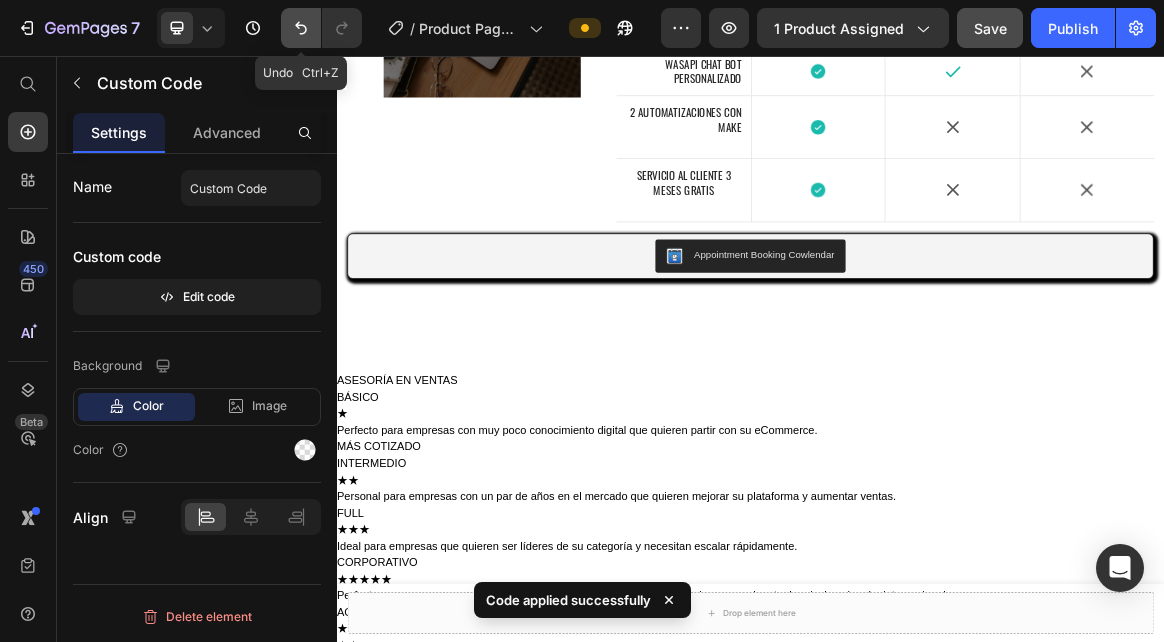 click 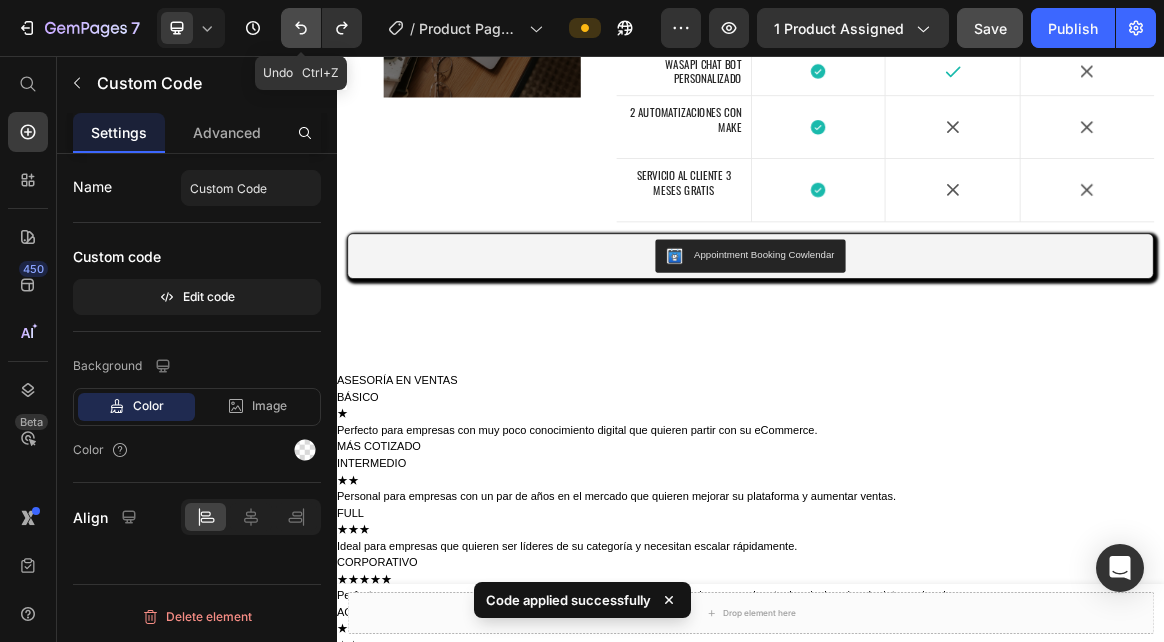 click 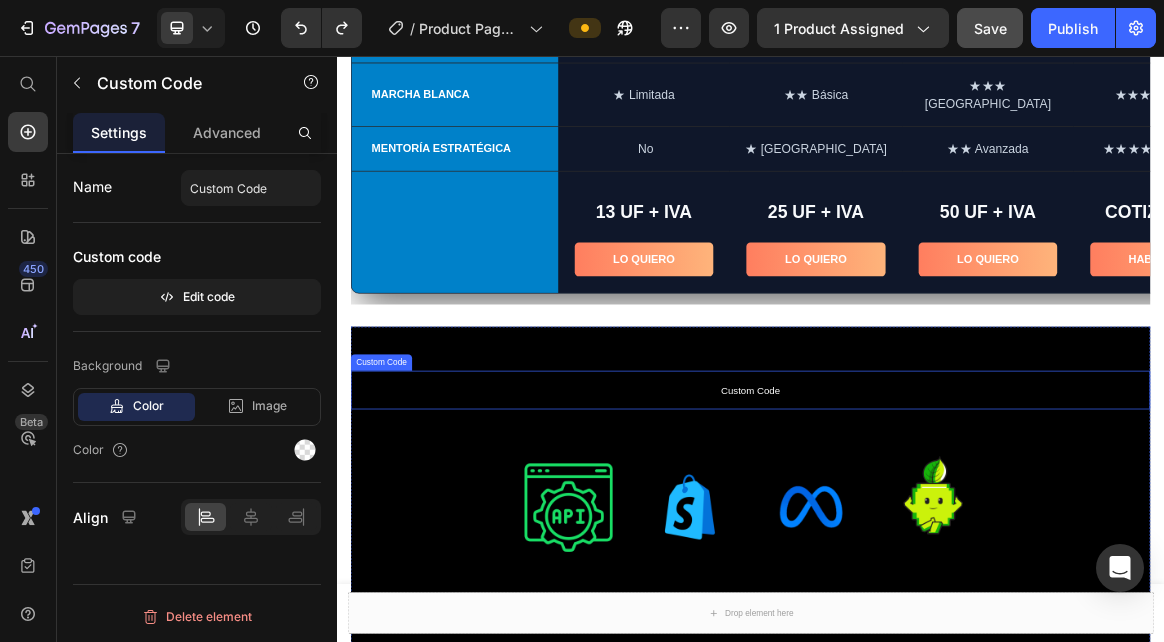 scroll, scrollTop: 1252, scrollLeft: 0, axis: vertical 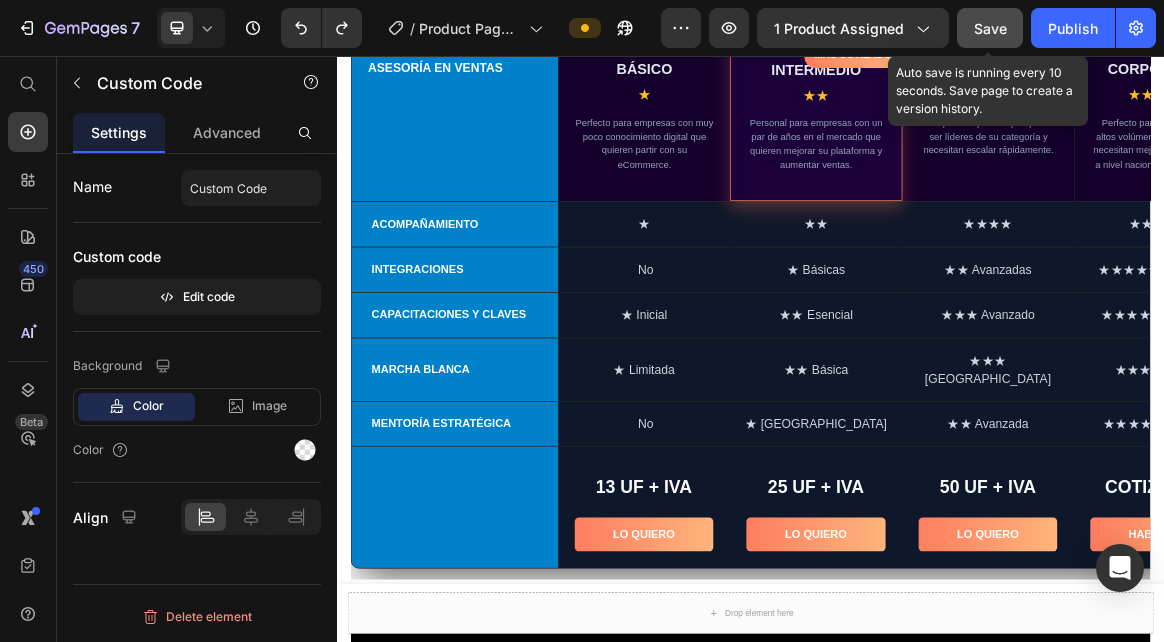 click on "Save" at bounding box center [990, 28] 